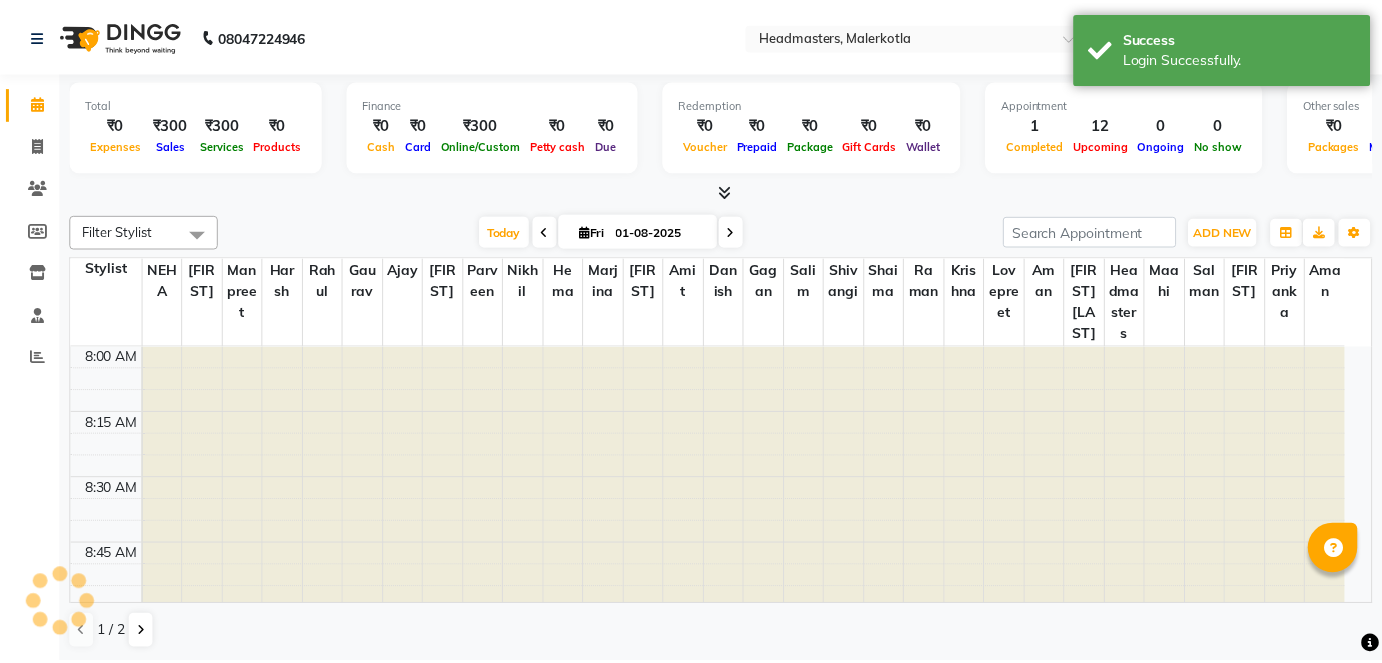 scroll, scrollTop: 0, scrollLeft: 0, axis: both 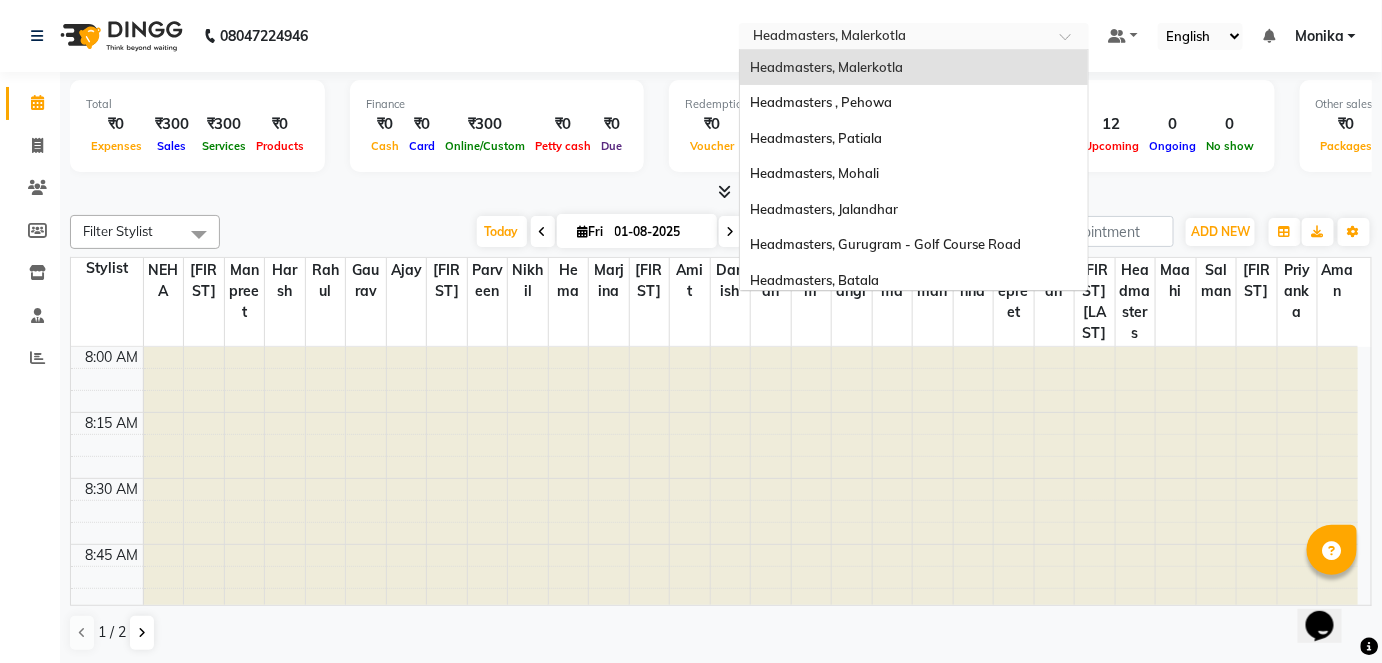 click at bounding box center (894, 38) 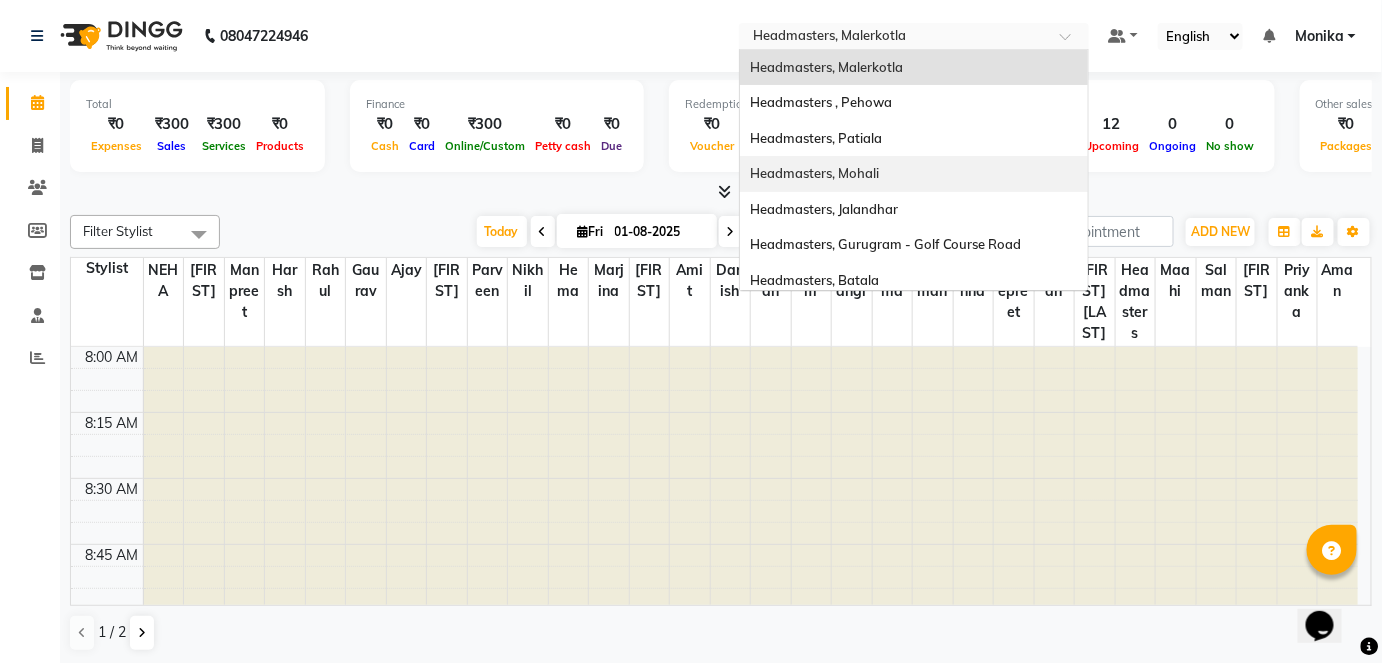 click on "Headmasters, Mohali" at bounding box center (814, 173) 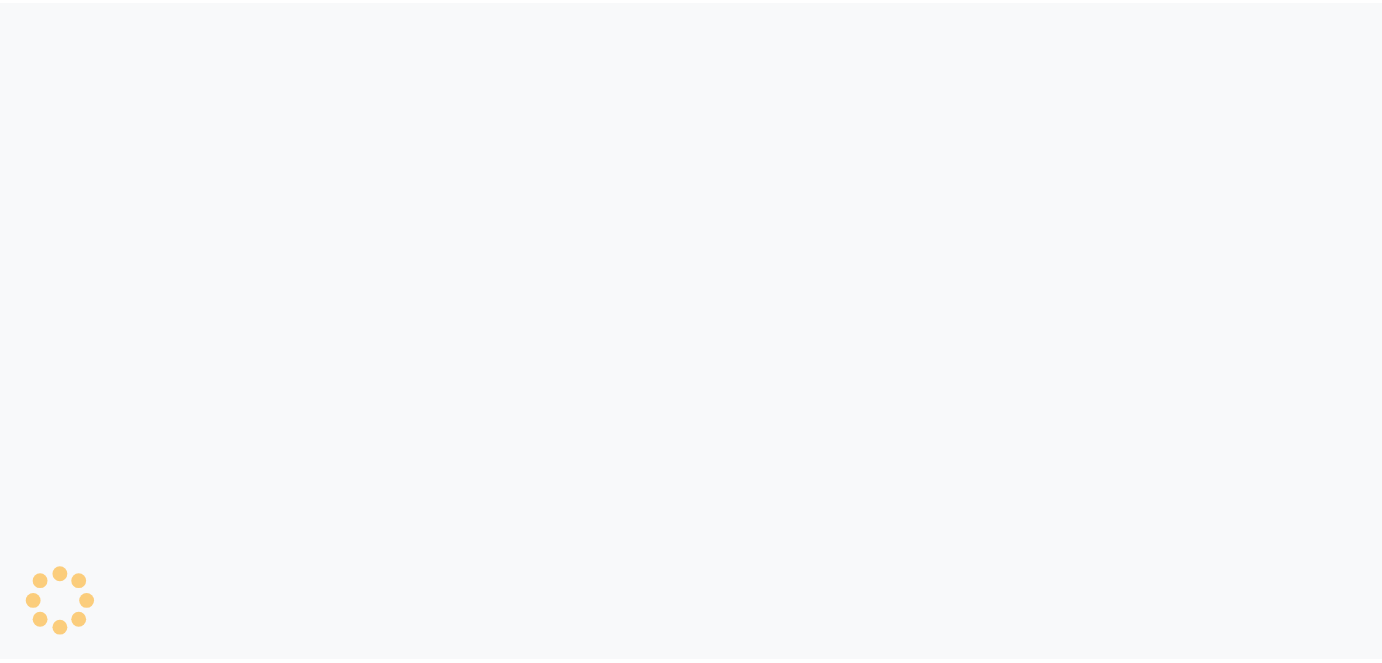 scroll, scrollTop: 0, scrollLeft: 0, axis: both 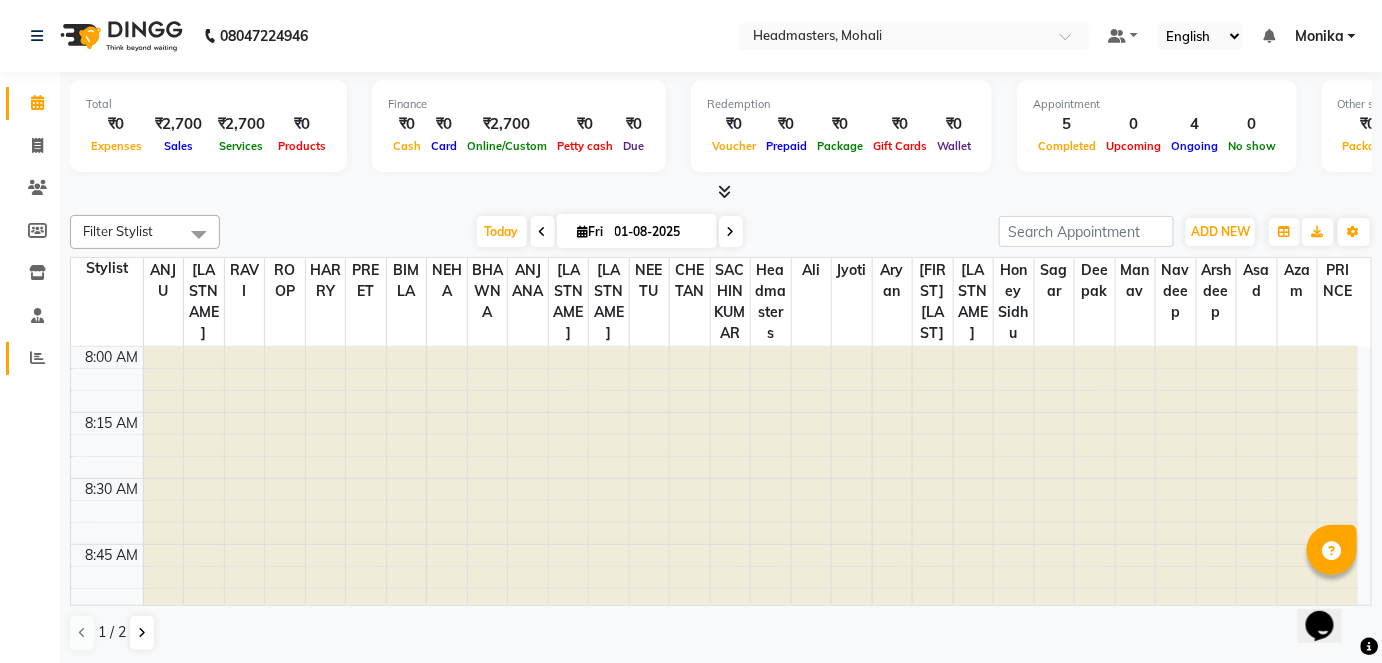 click on "Reports" 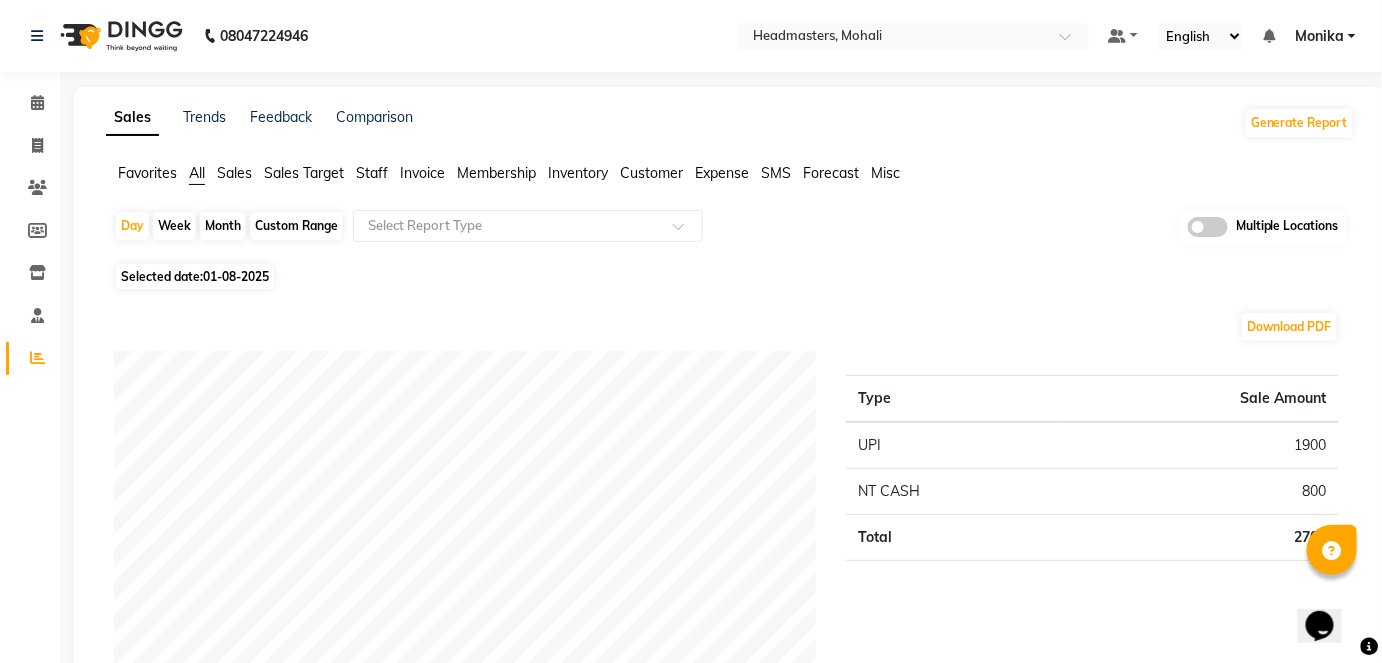 click on "Month" 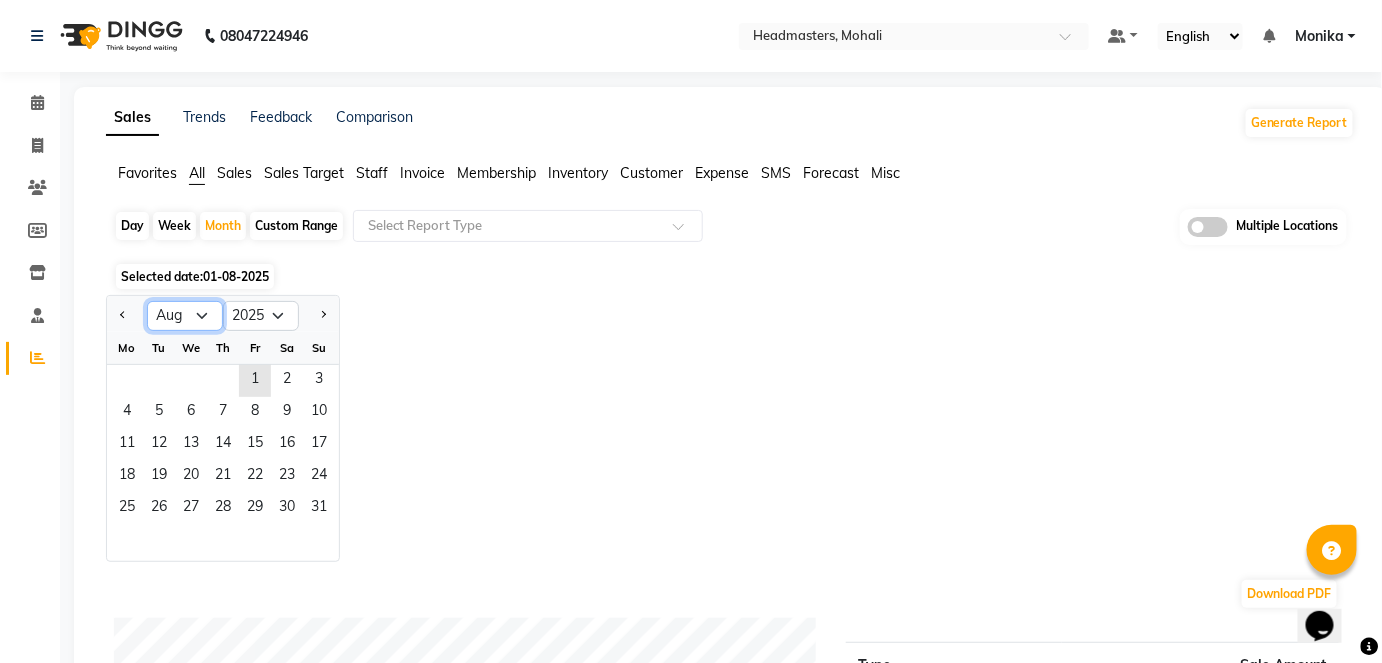 click on "Jan Feb Mar Apr May Jun Jul Aug Sep Oct Nov Dec" 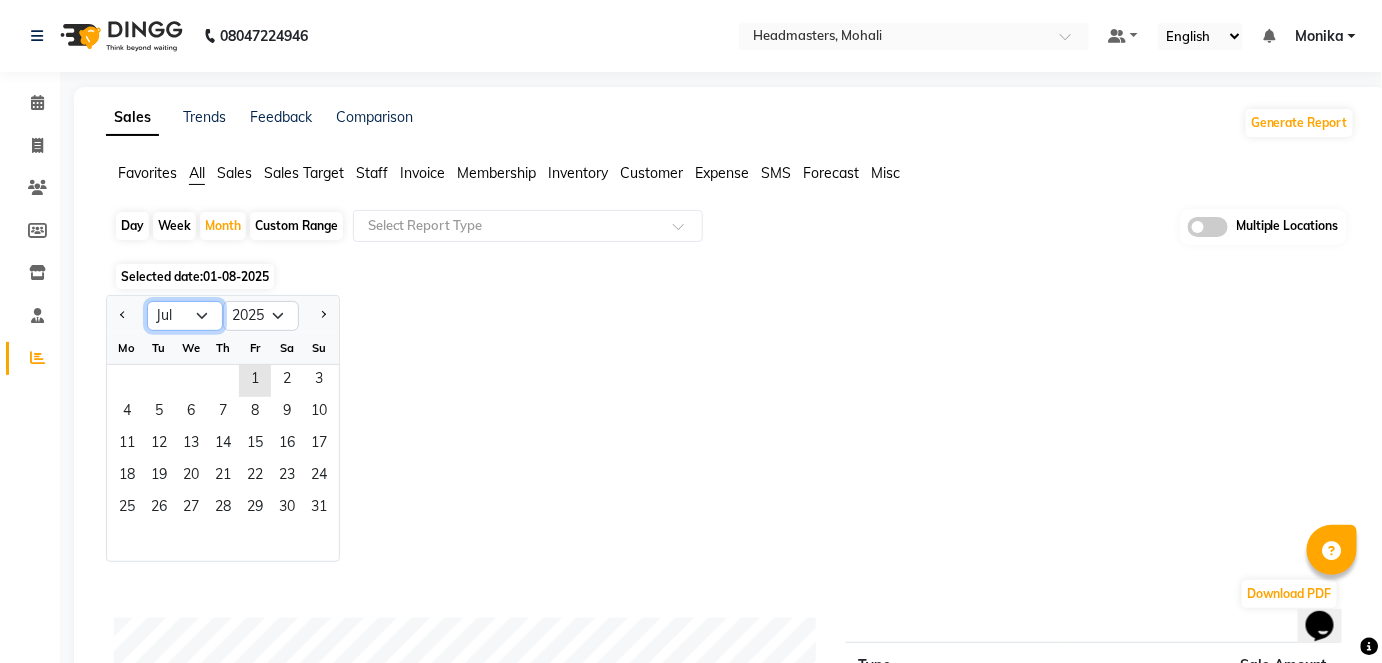 click on "Jan Feb Mar Apr May Jun Jul Aug Sep Oct Nov Dec" 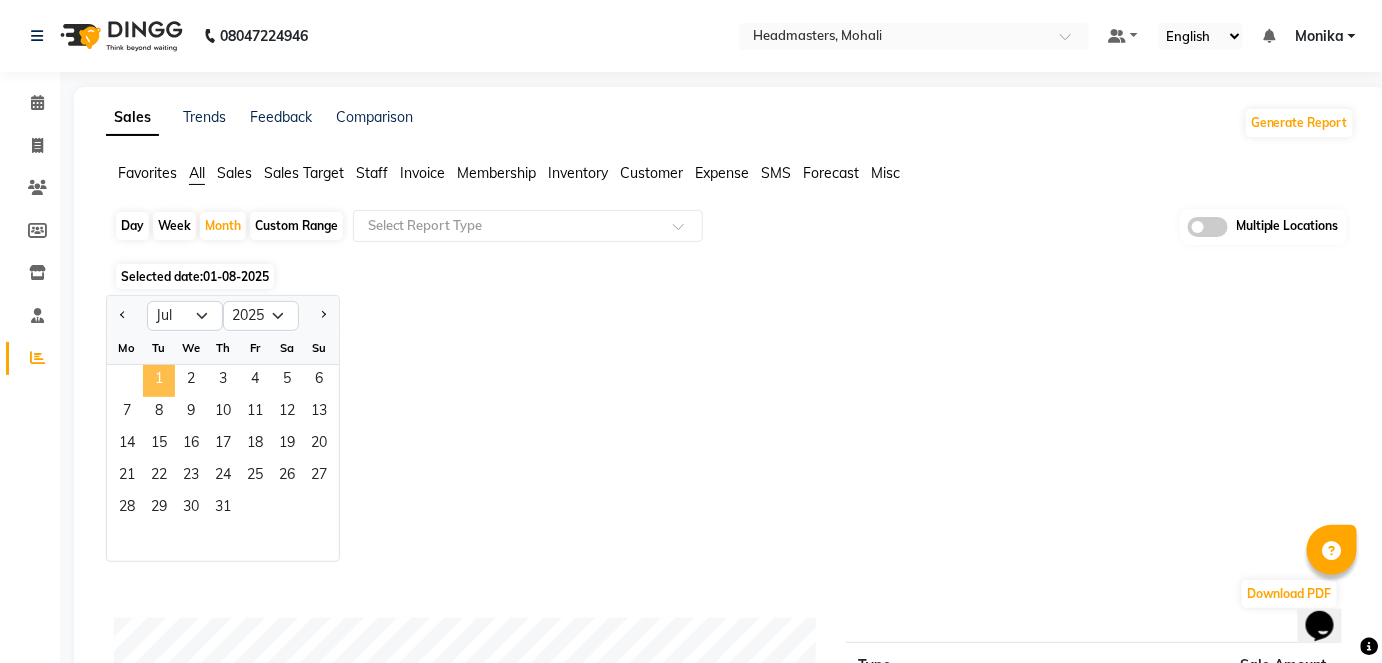 click on "1" 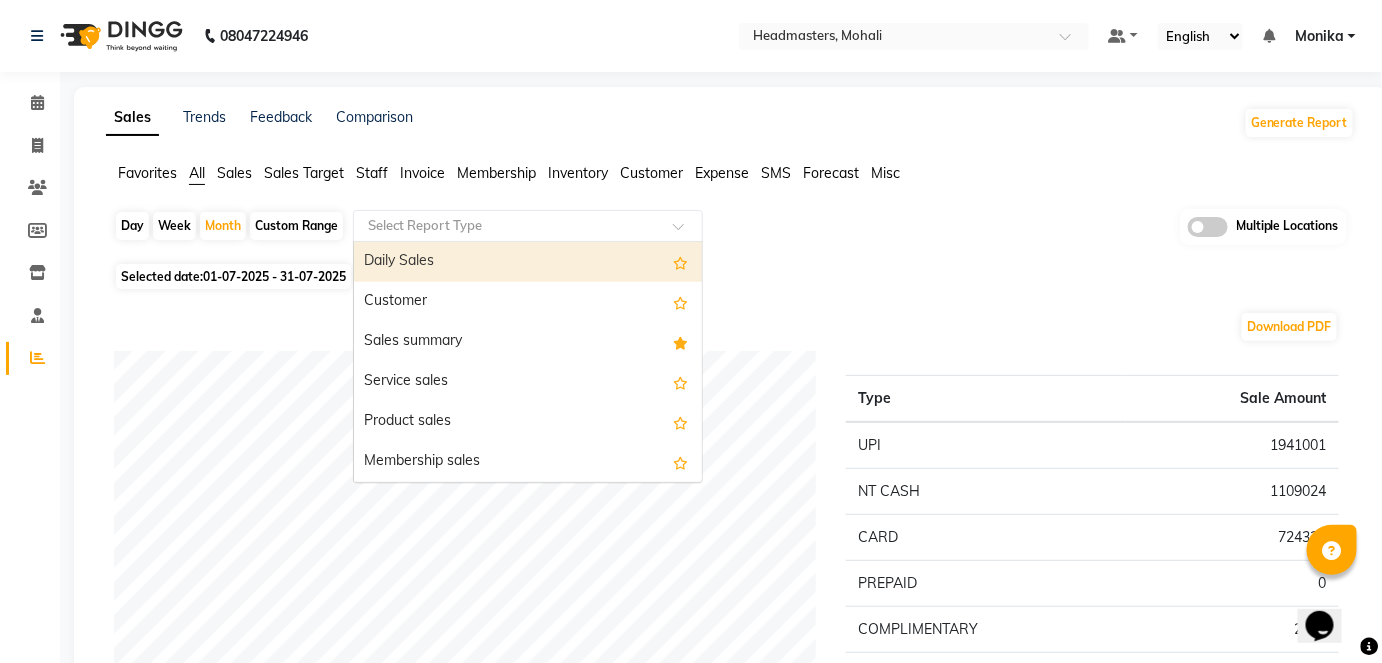 click 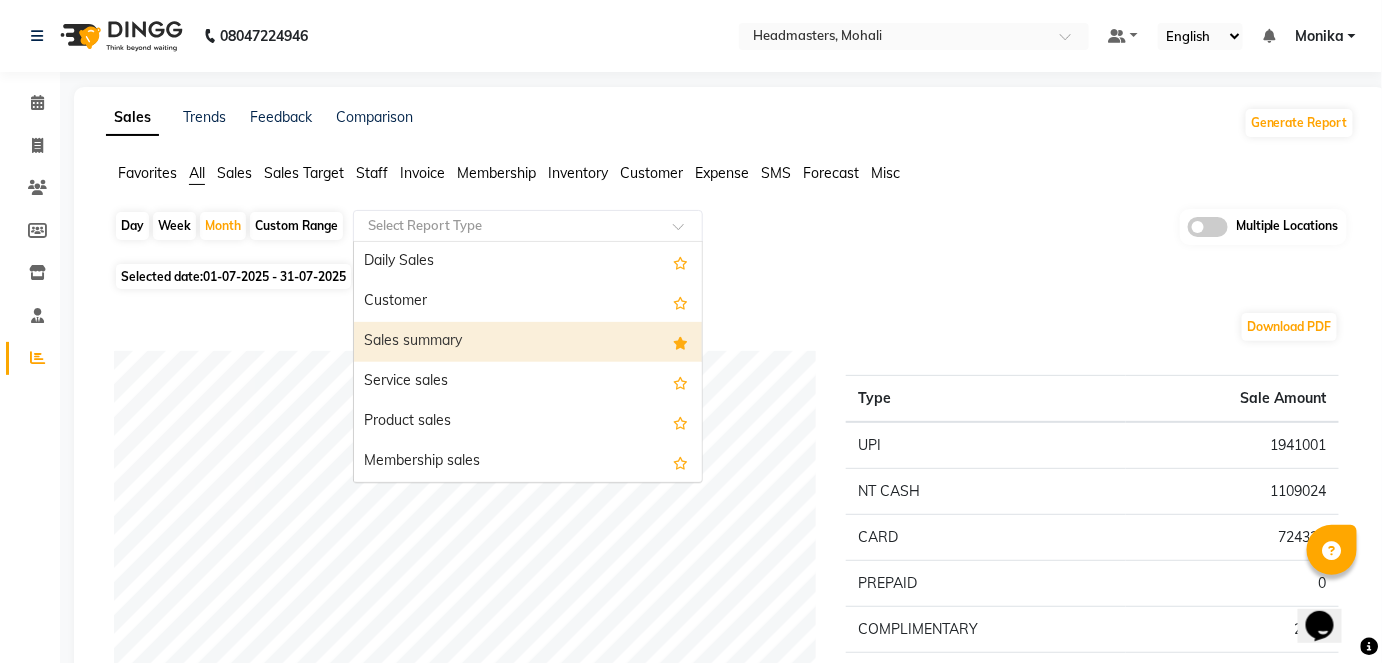 click on "Sales summary" at bounding box center (528, 342) 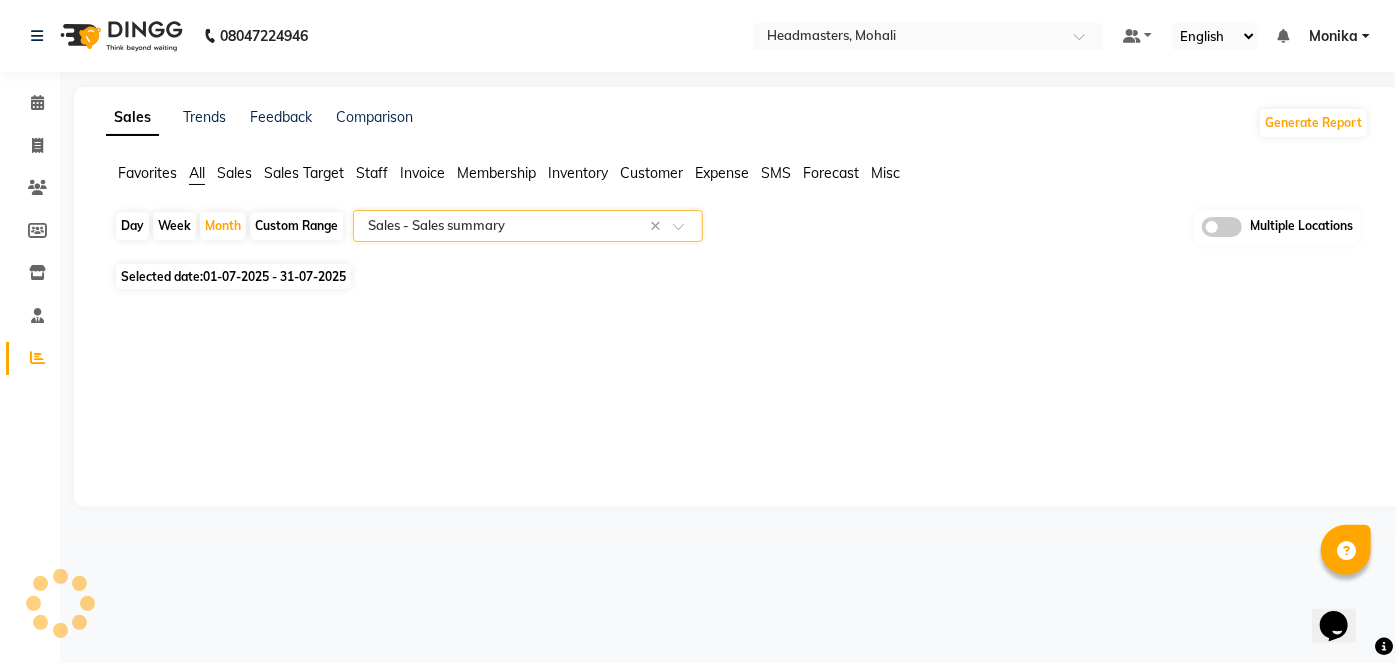 select on "full_report" 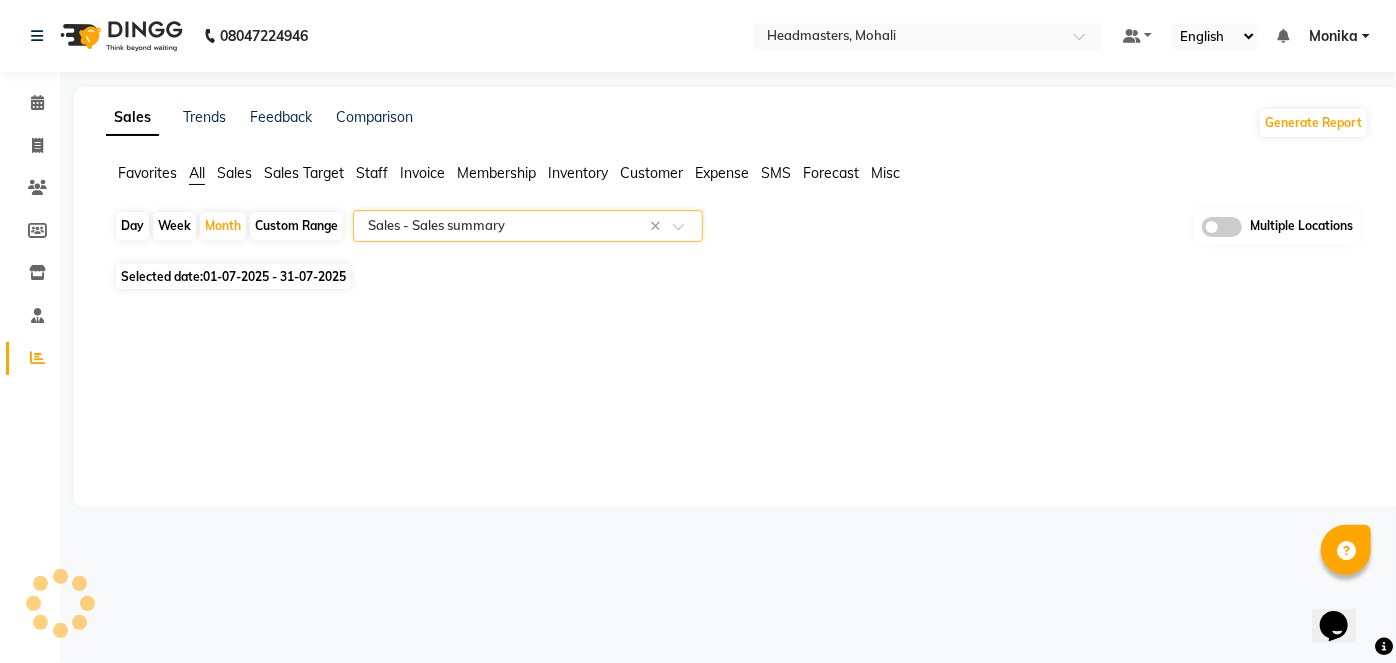 select on "csv" 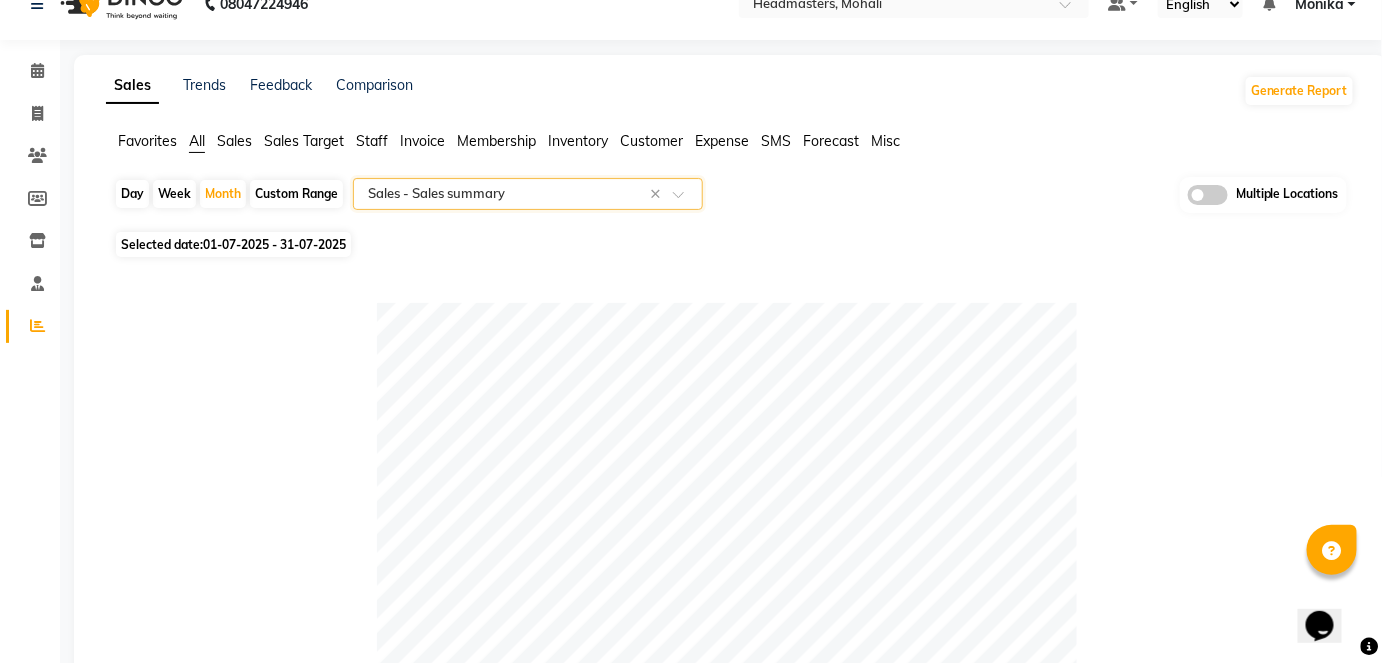scroll, scrollTop: 0, scrollLeft: 0, axis: both 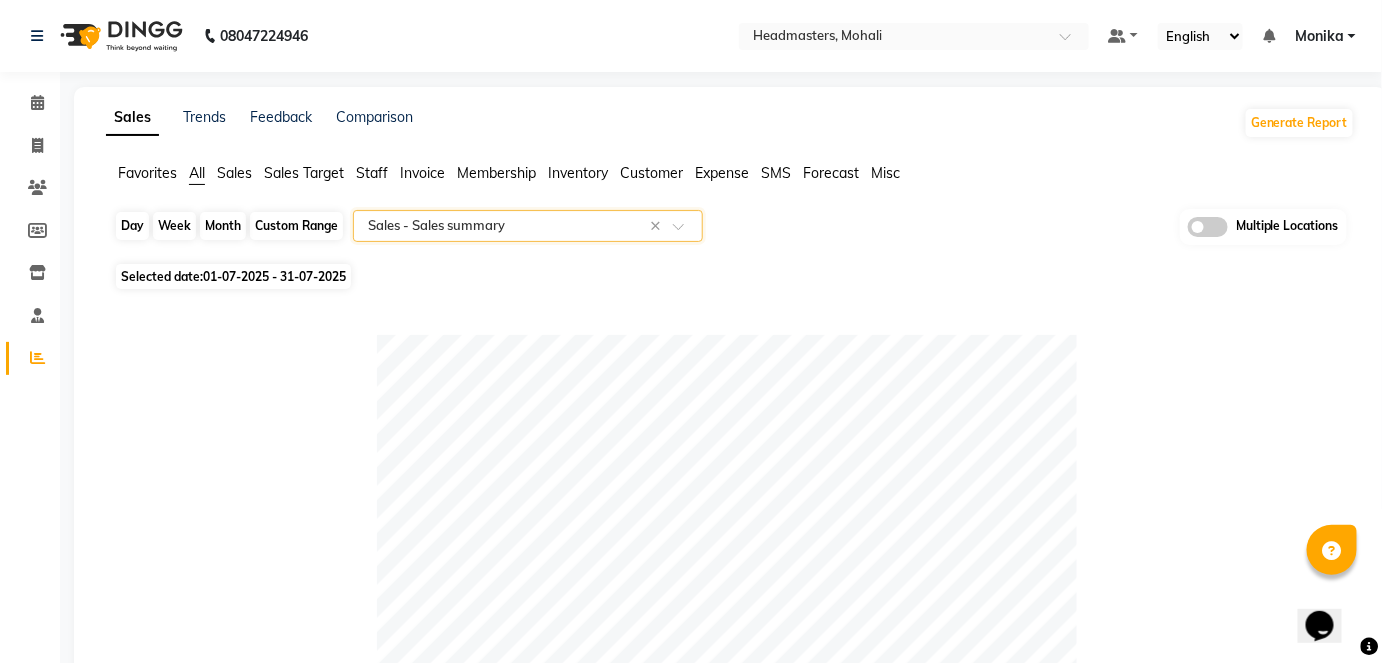 click on "Month" 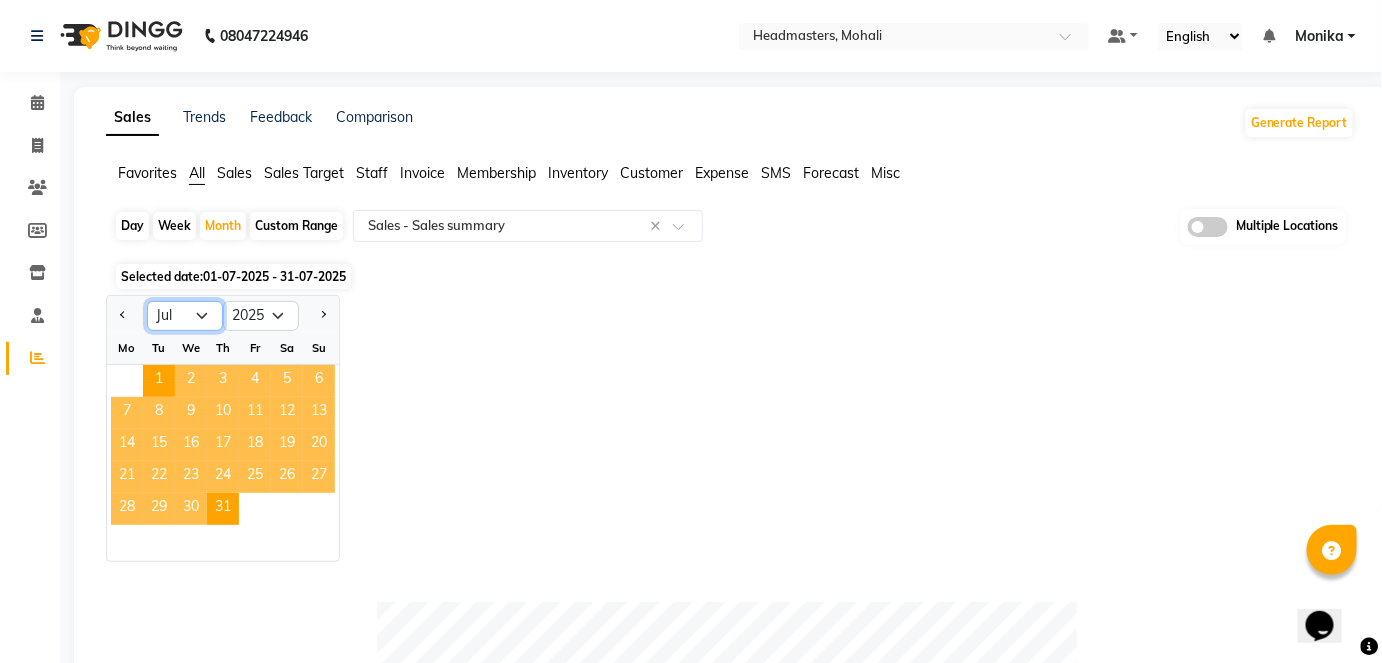 click on "Jan Feb Mar Apr May Jun Jul Aug Sep Oct Nov Dec" 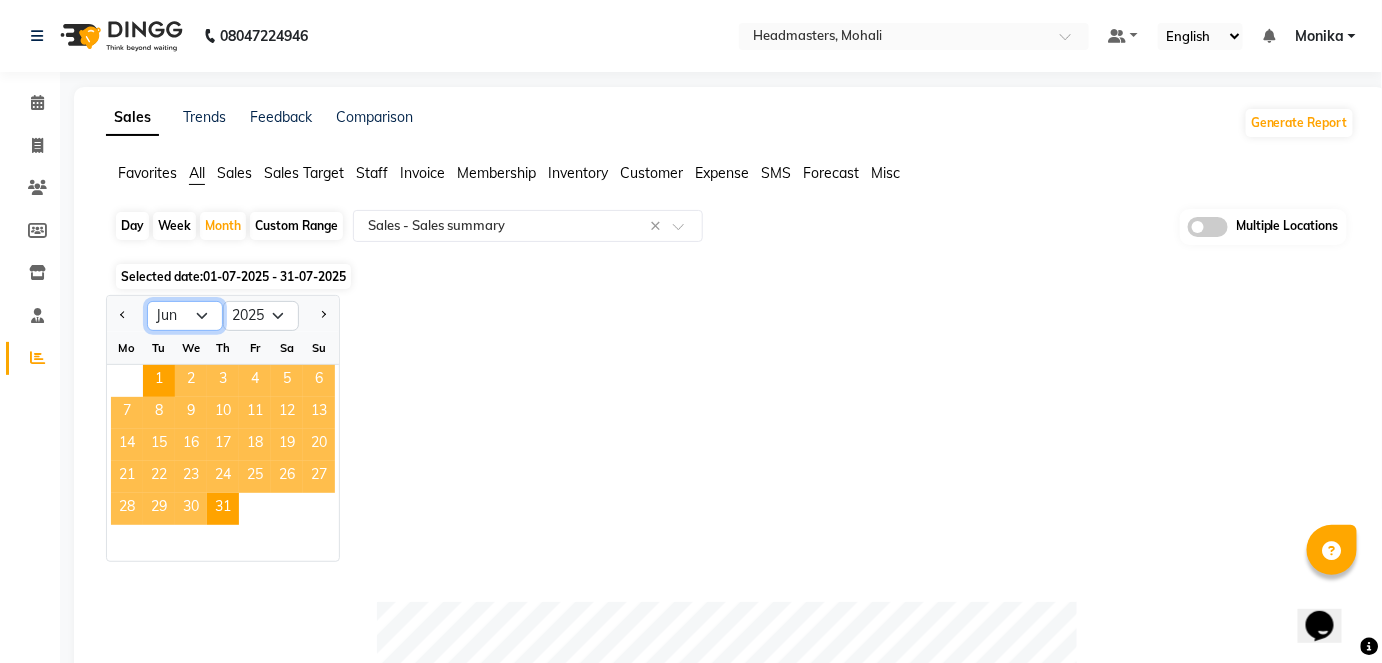 click on "Jan Feb Mar Apr May Jun Jul Aug Sep Oct Nov Dec" 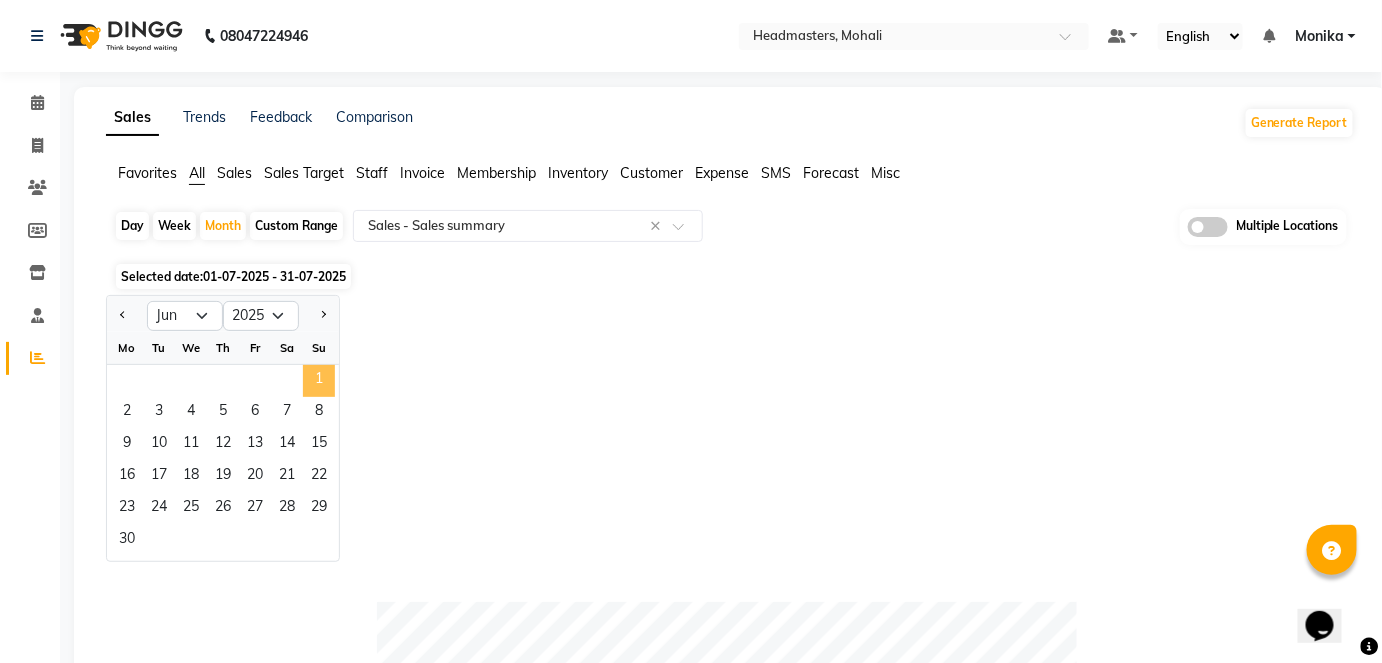 click on "1" 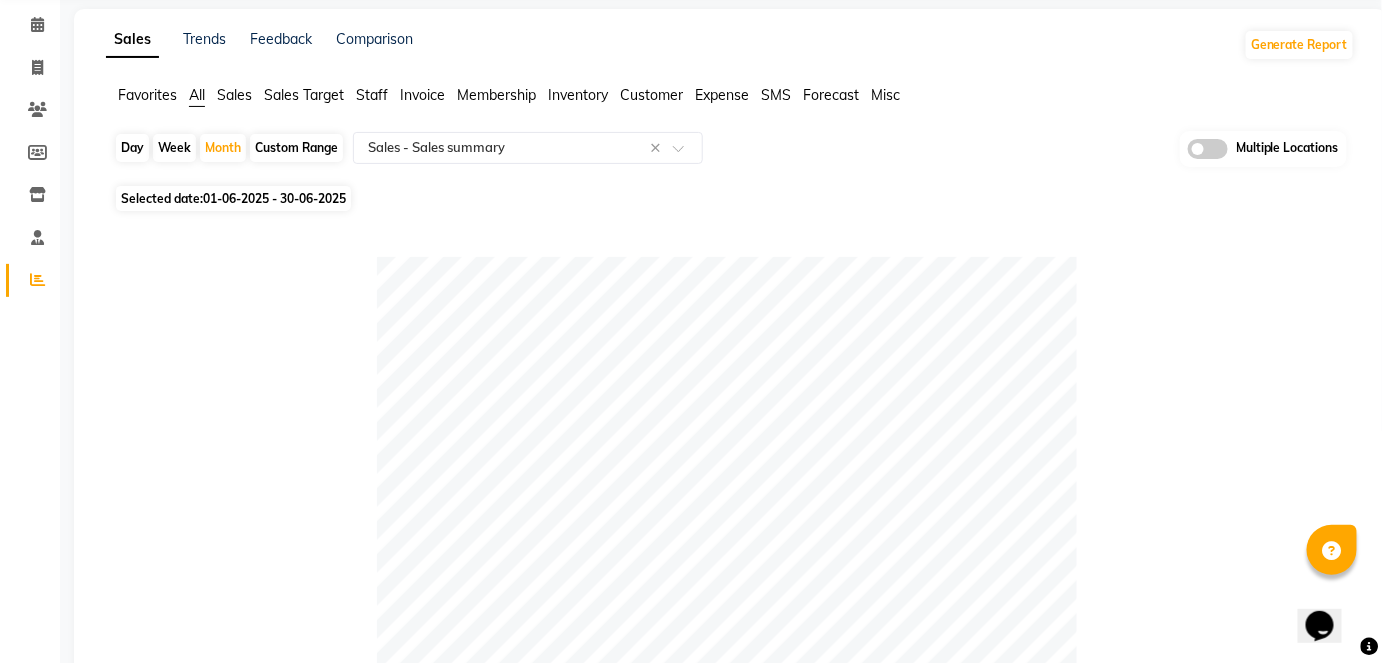 scroll, scrollTop: 0, scrollLeft: 0, axis: both 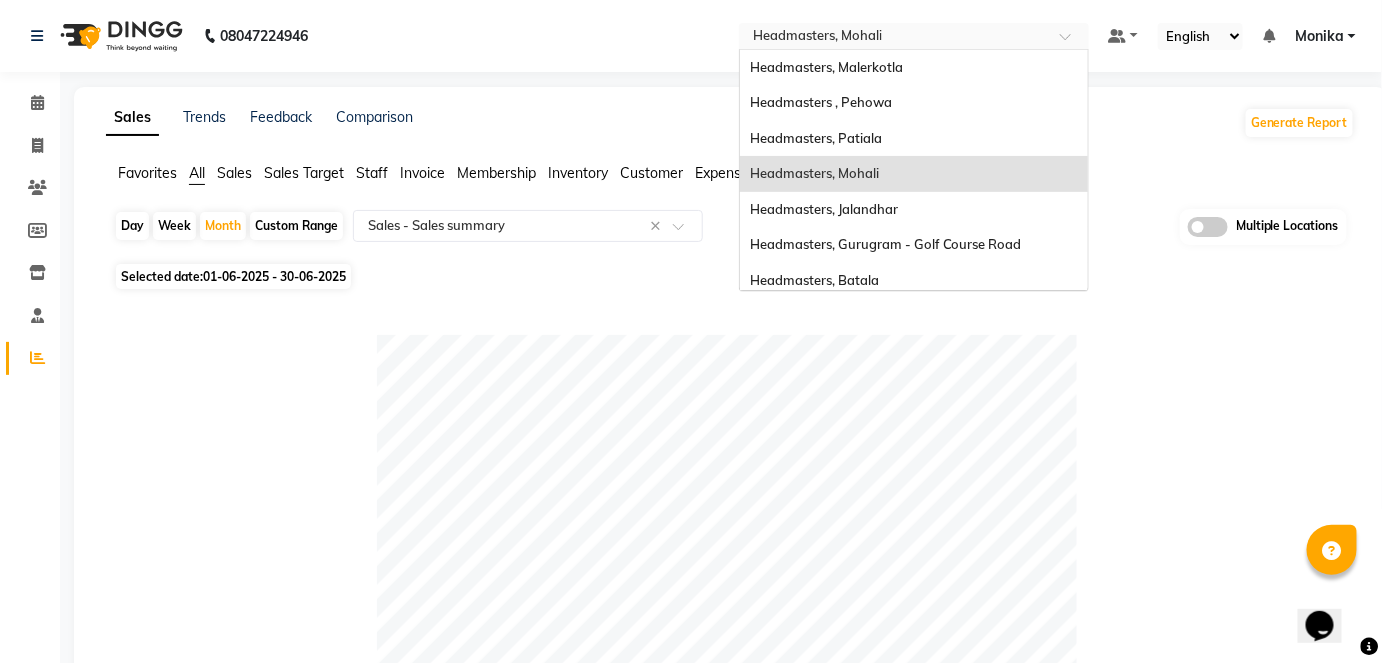 click at bounding box center [894, 38] 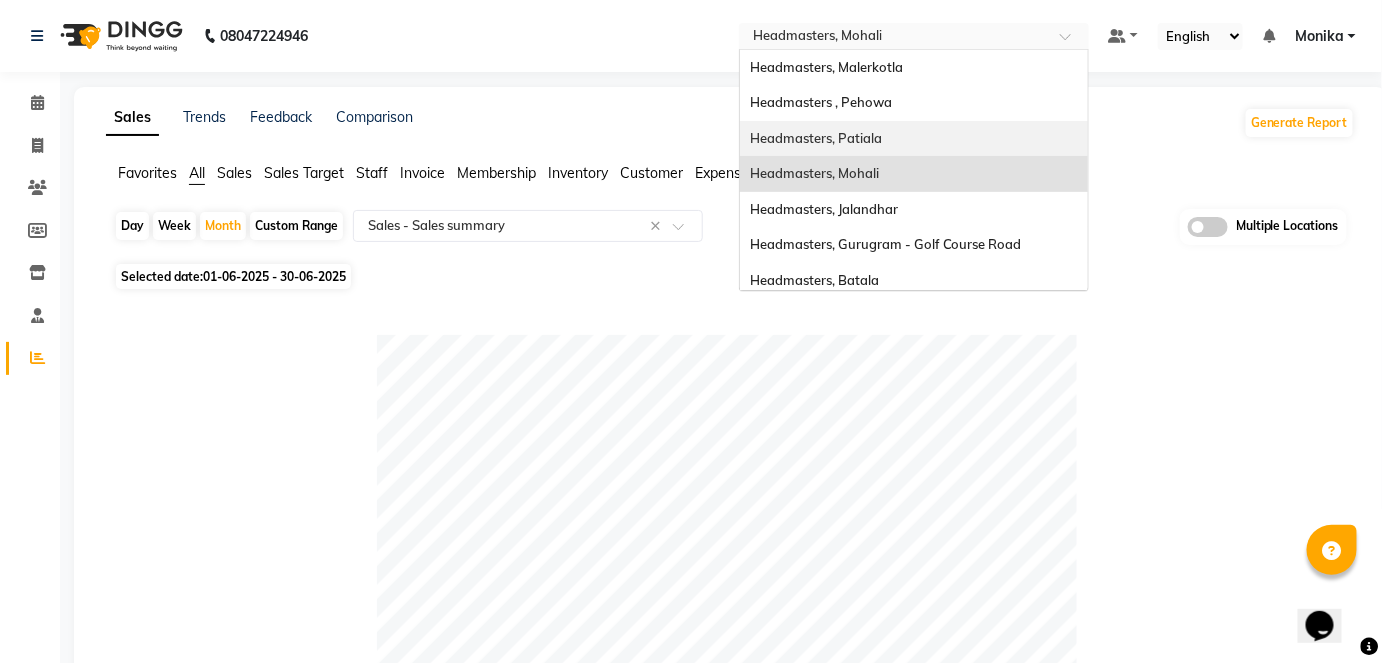 click on "Headmasters, Patiala" at bounding box center [816, 138] 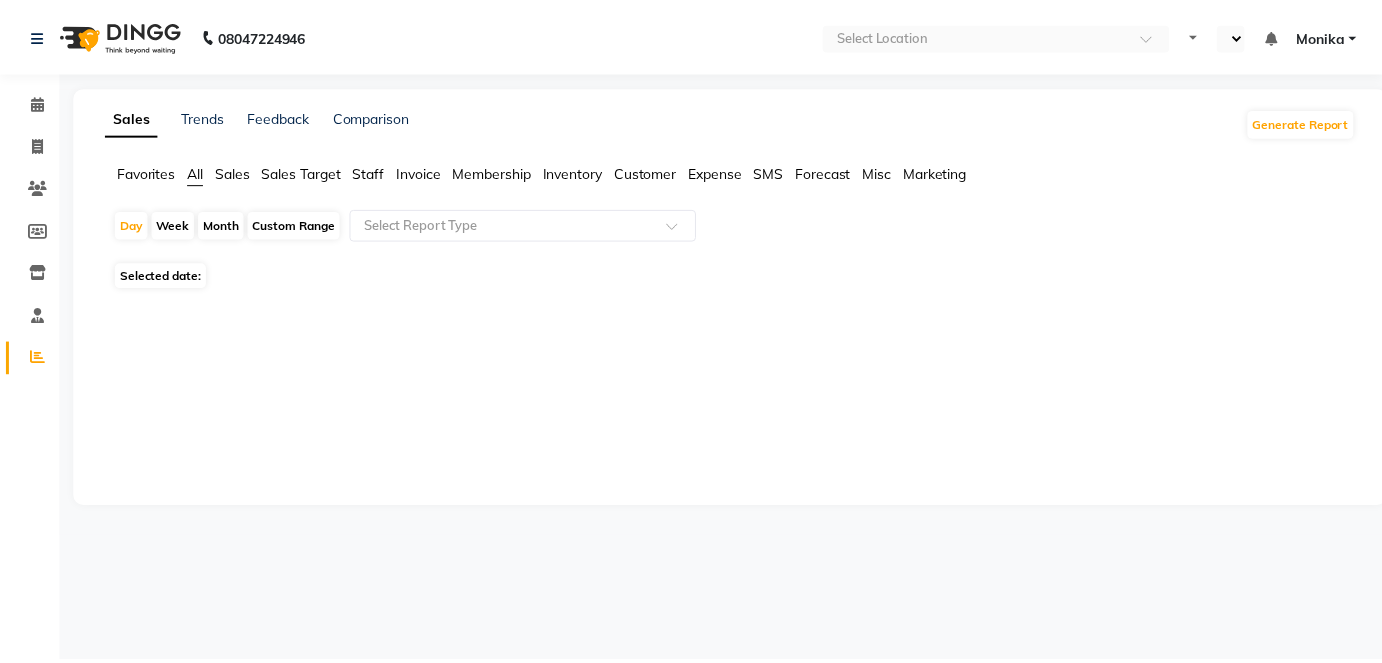 scroll, scrollTop: 0, scrollLeft: 0, axis: both 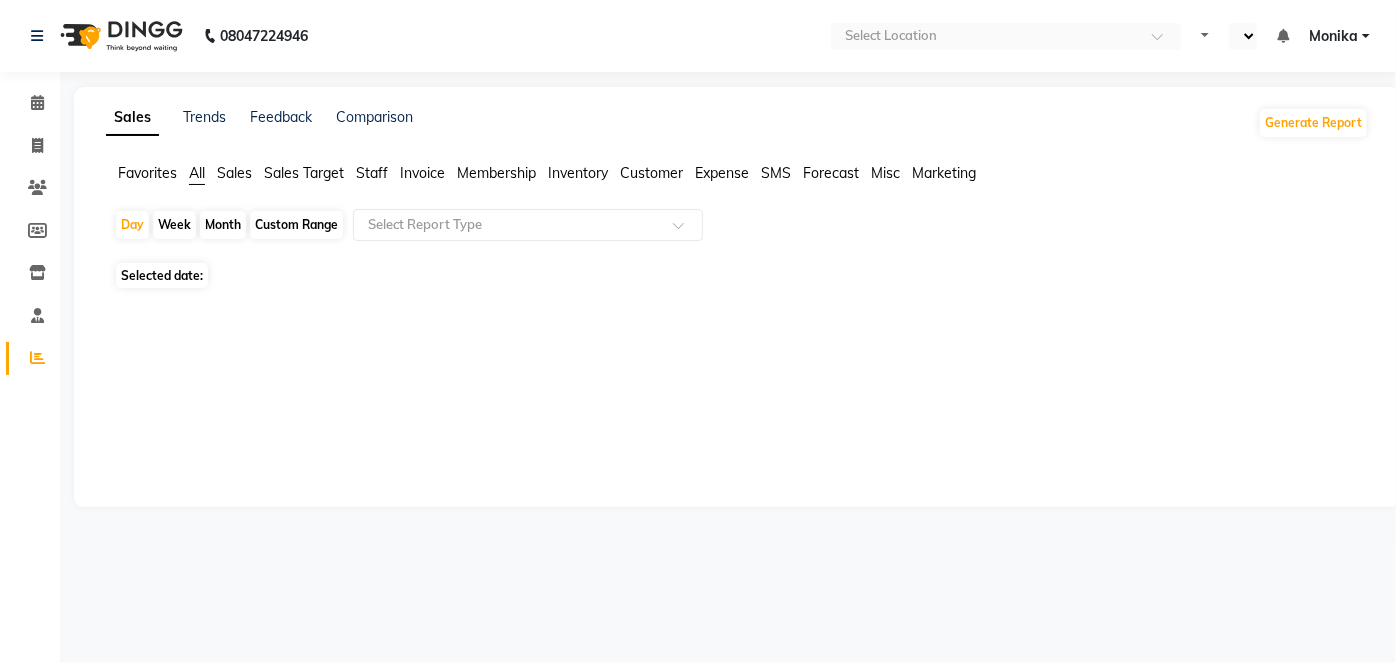 select on "en" 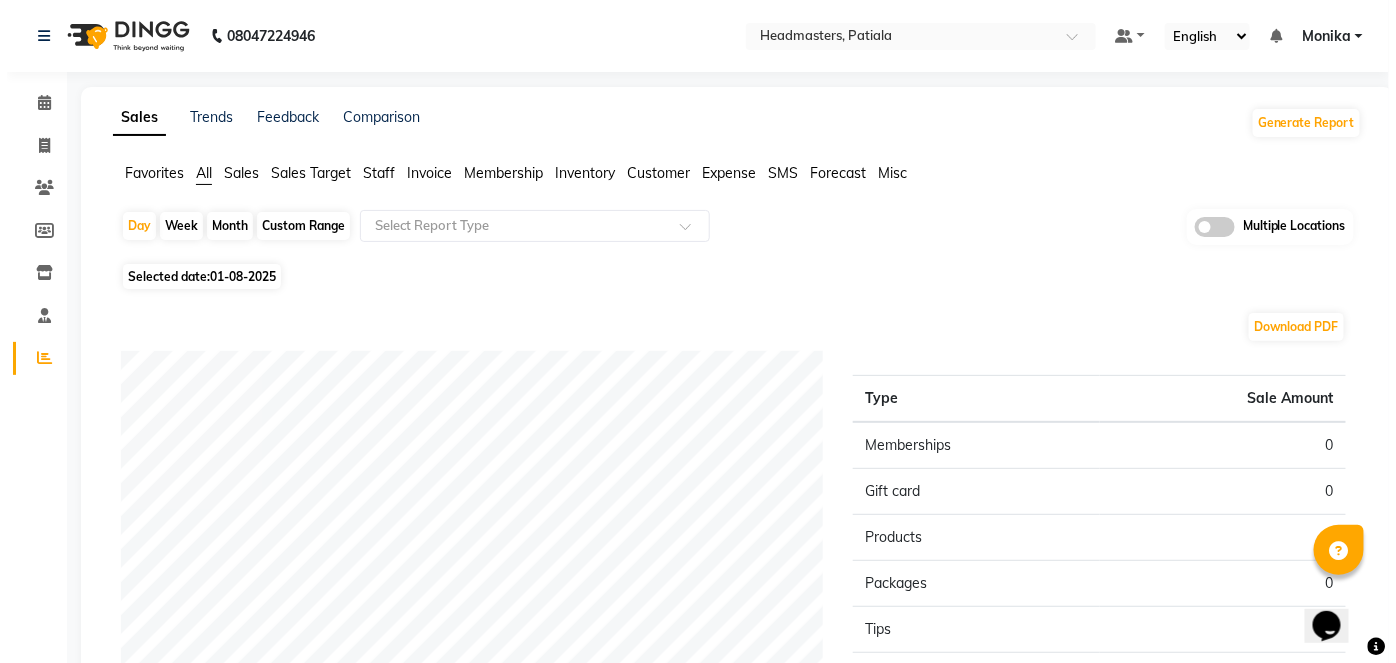scroll, scrollTop: 0, scrollLeft: 0, axis: both 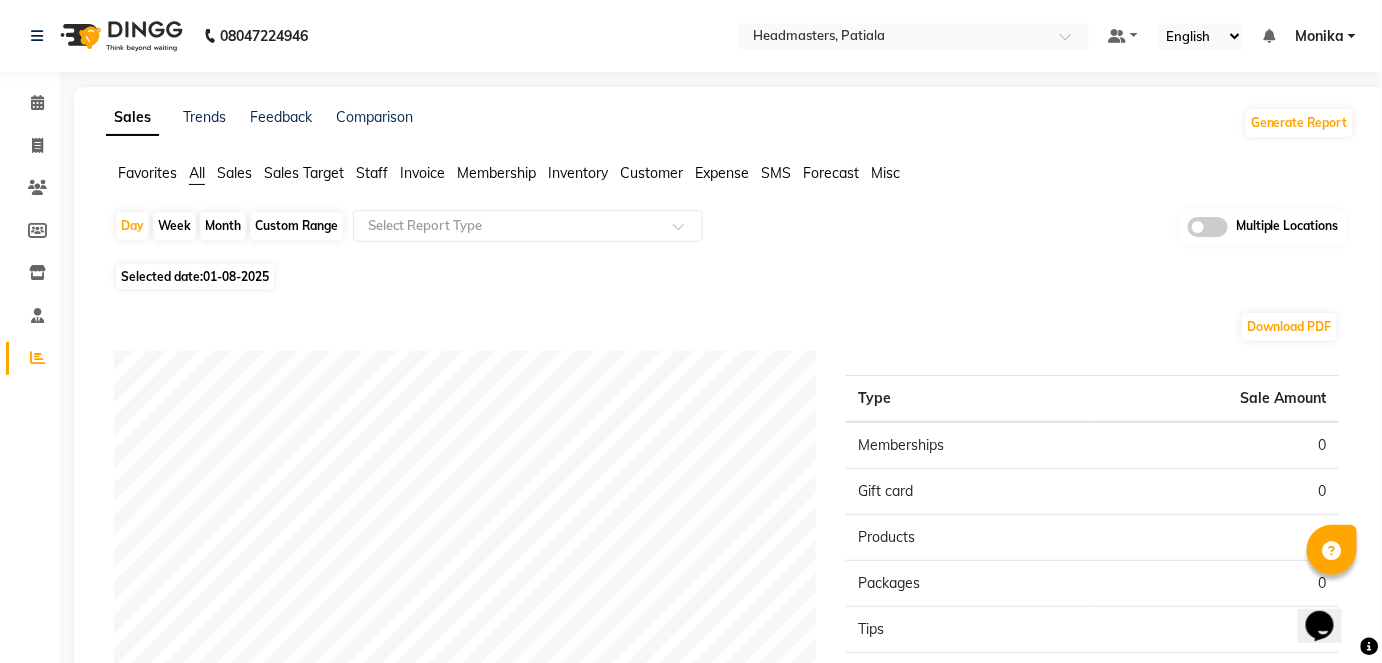 click on "Month" 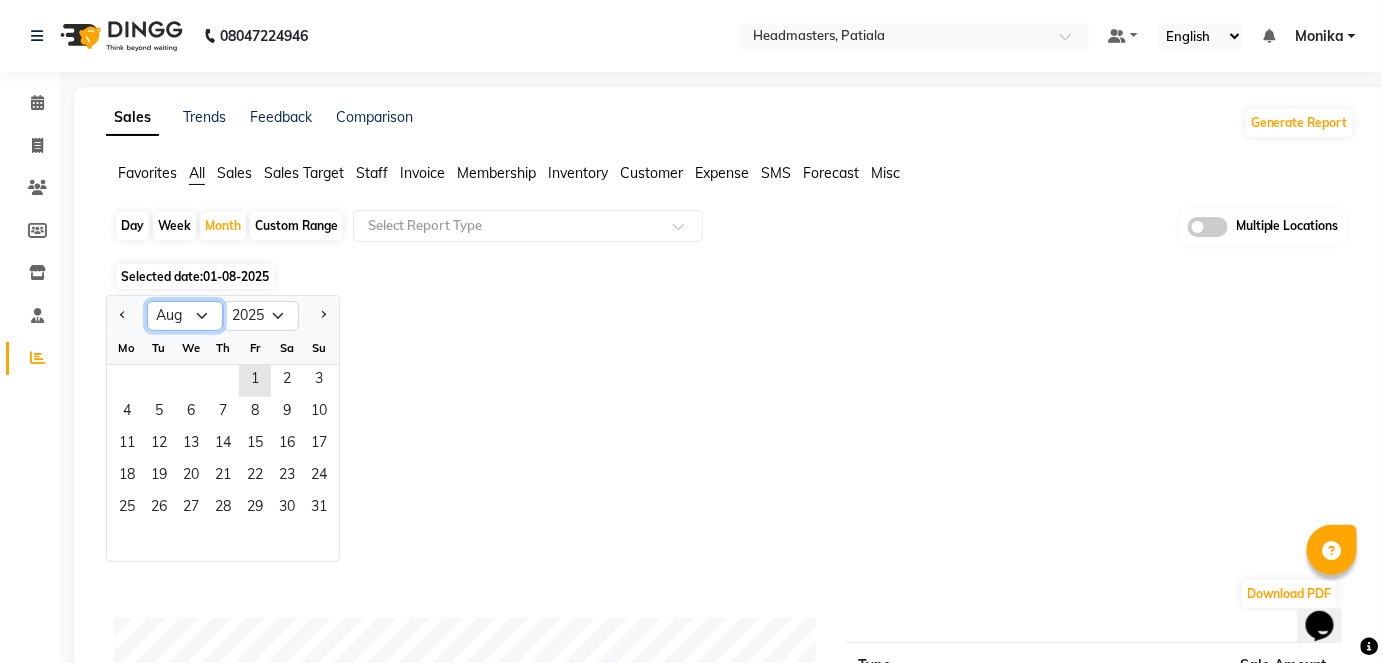 click on "Jan Feb Mar Apr May Jun Jul Aug Sep Oct Nov Dec" 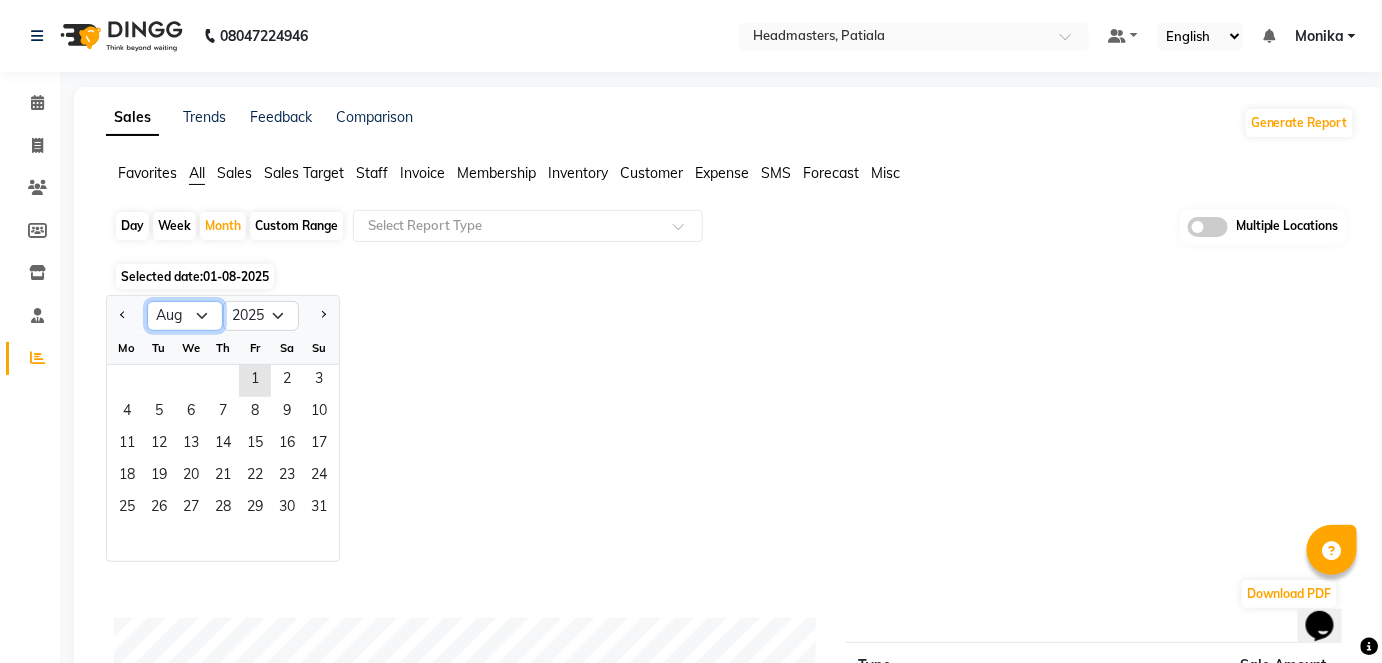 select on "7" 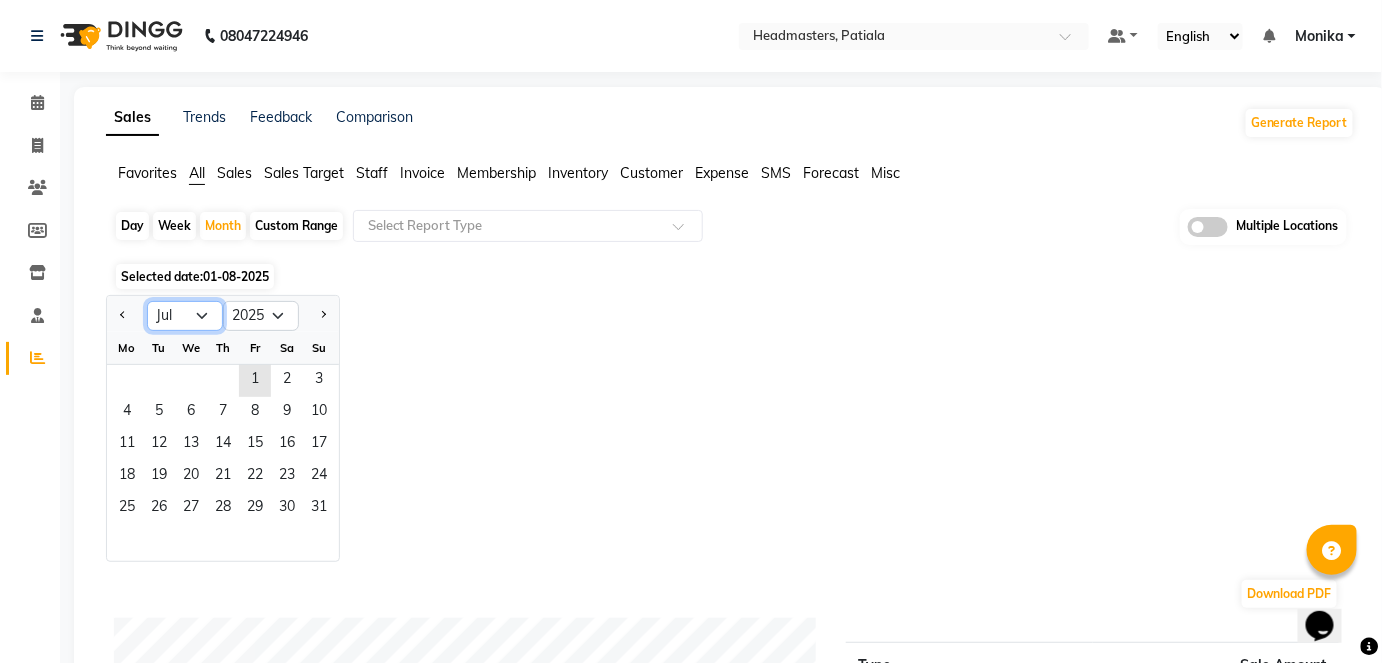 click on "Jan Feb Mar Apr May Jun Jul Aug Sep Oct Nov Dec" 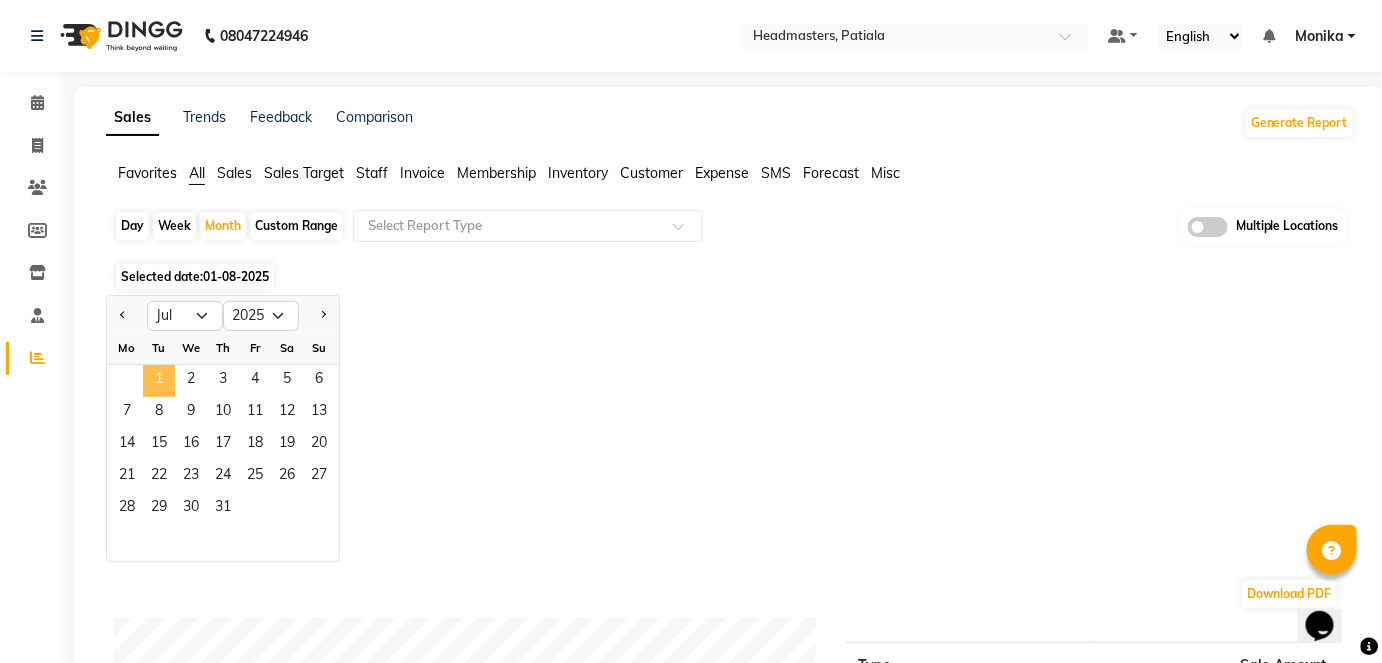 click on "1" 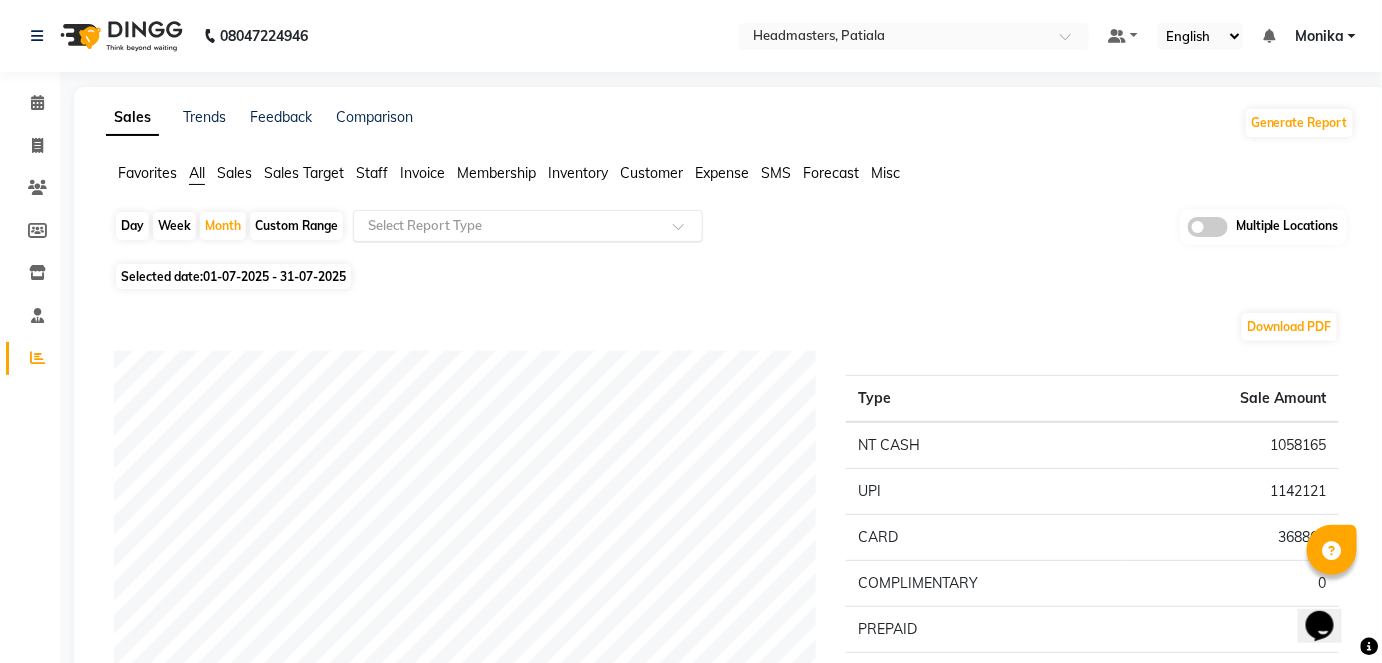 click 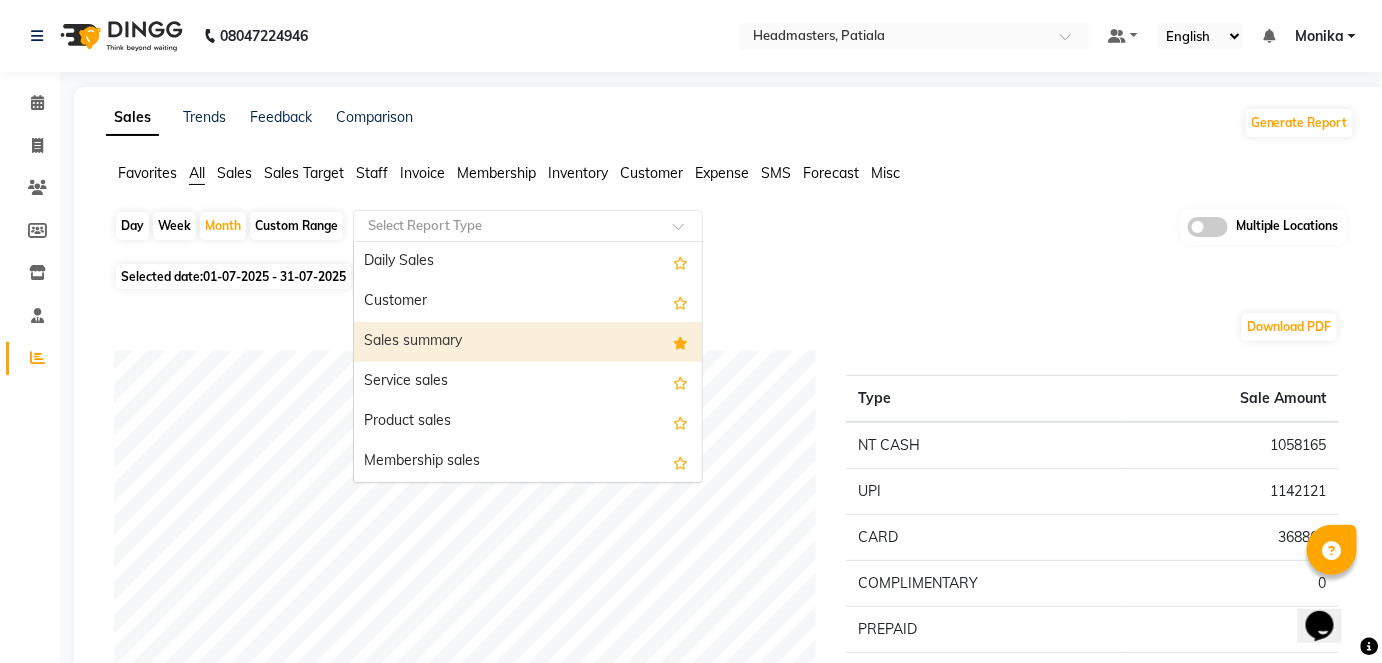 click on "Sales summary" at bounding box center (528, 342) 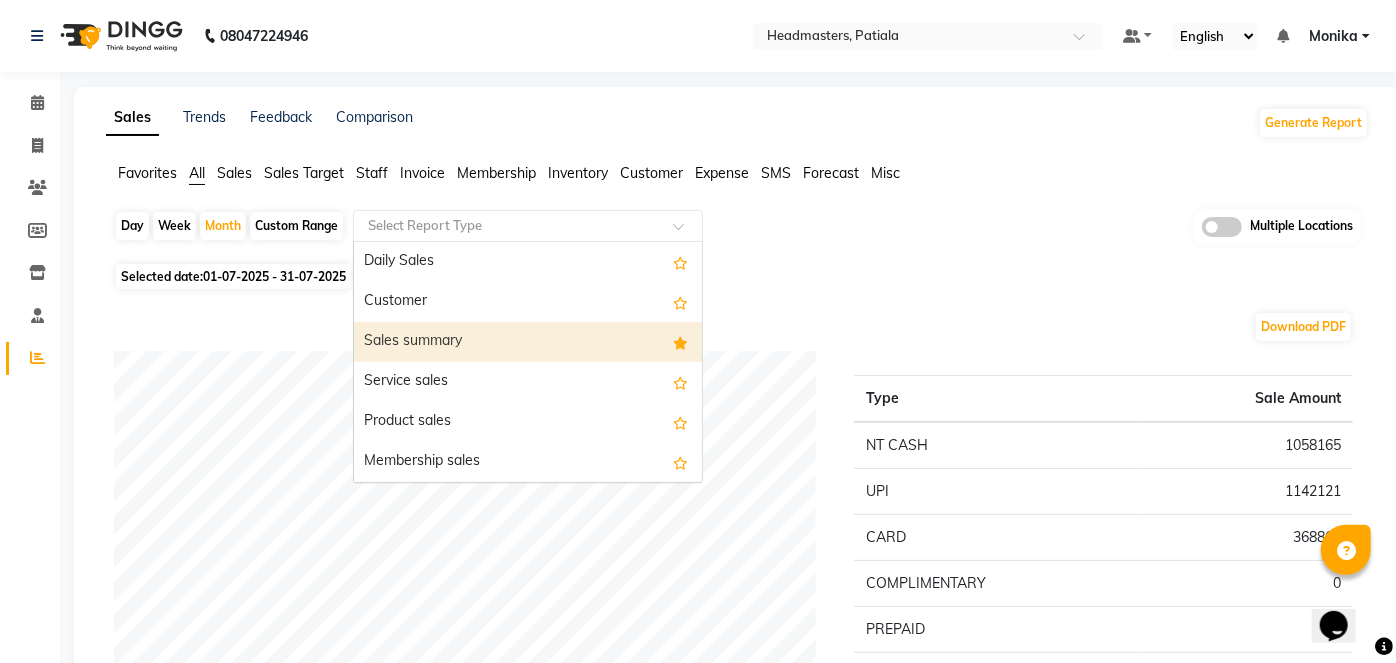 select on "full_report" 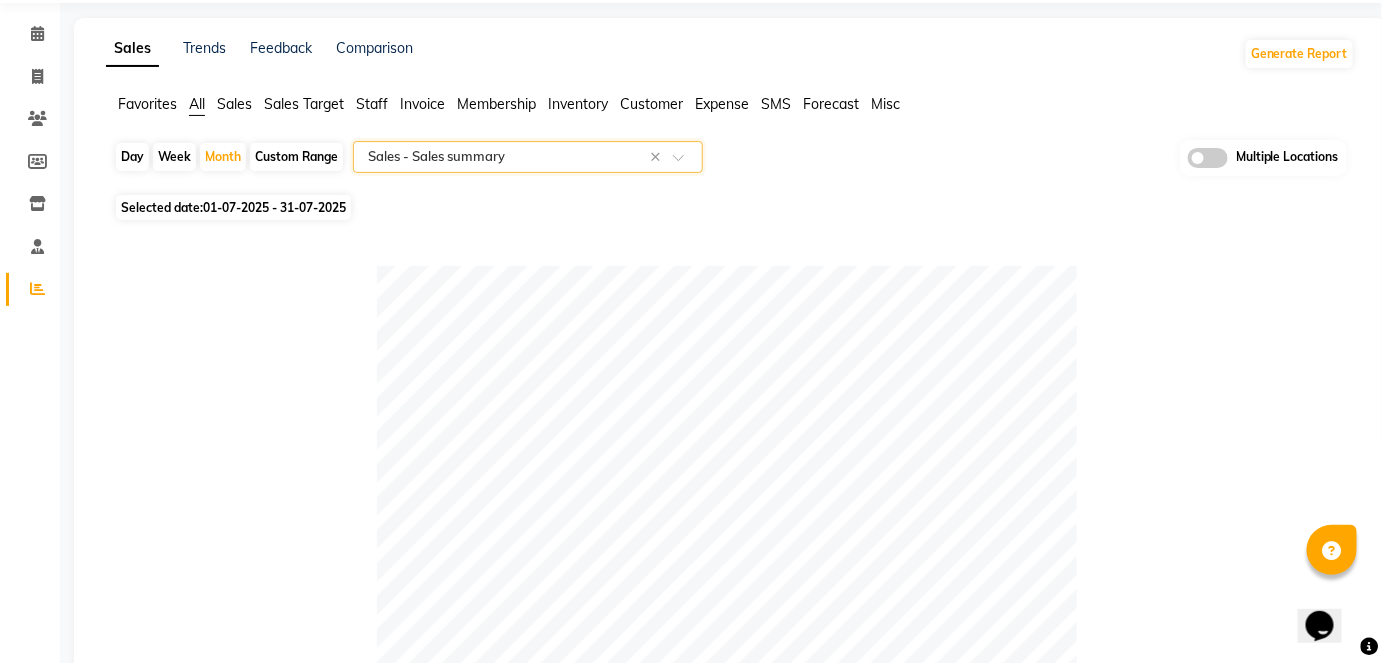 scroll, scrollTop: 0, scrollLeft: 0, axis: both 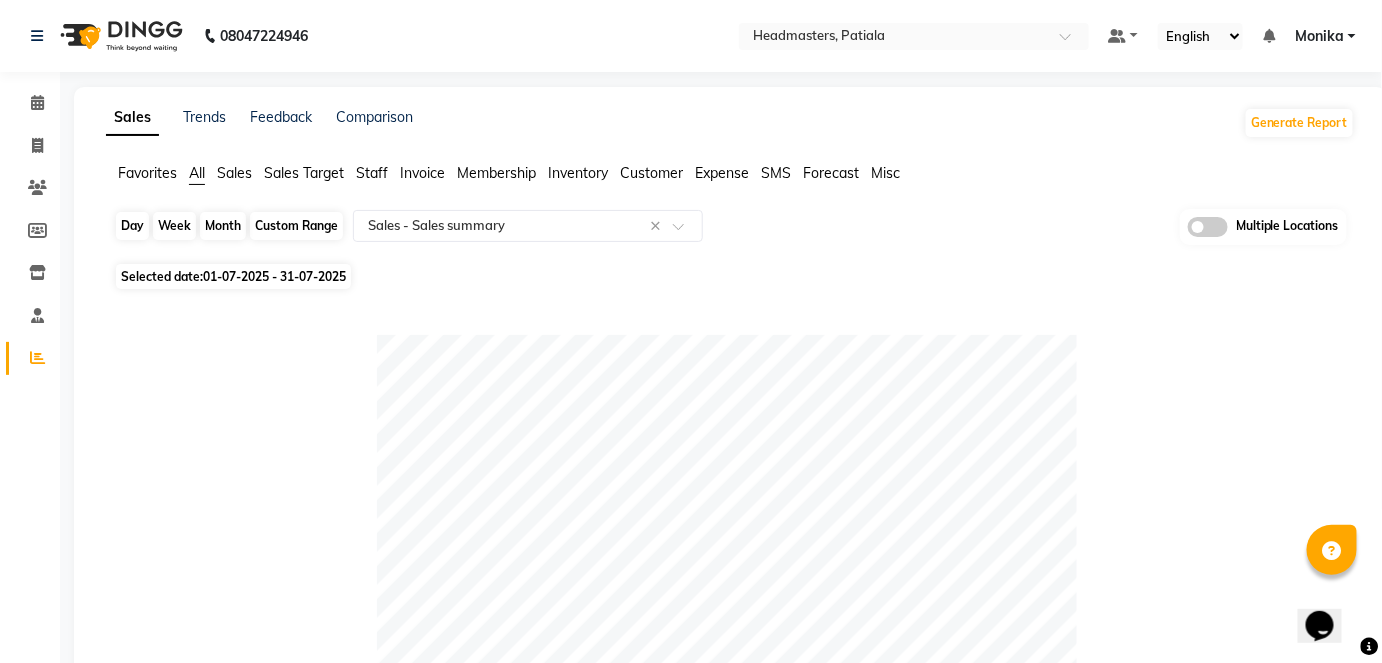click on "Month" 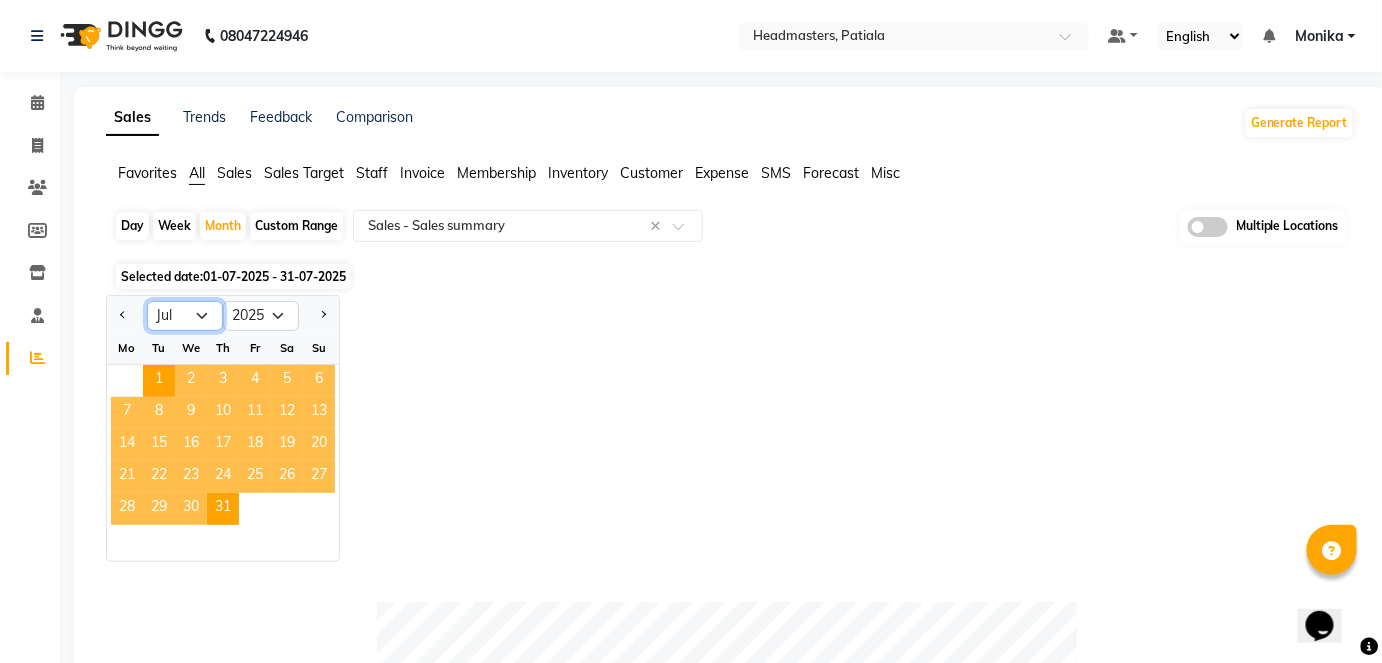 click on "Jan Feb Mar Apr May Jun Jul Aug Sep Oct Nov Dec" 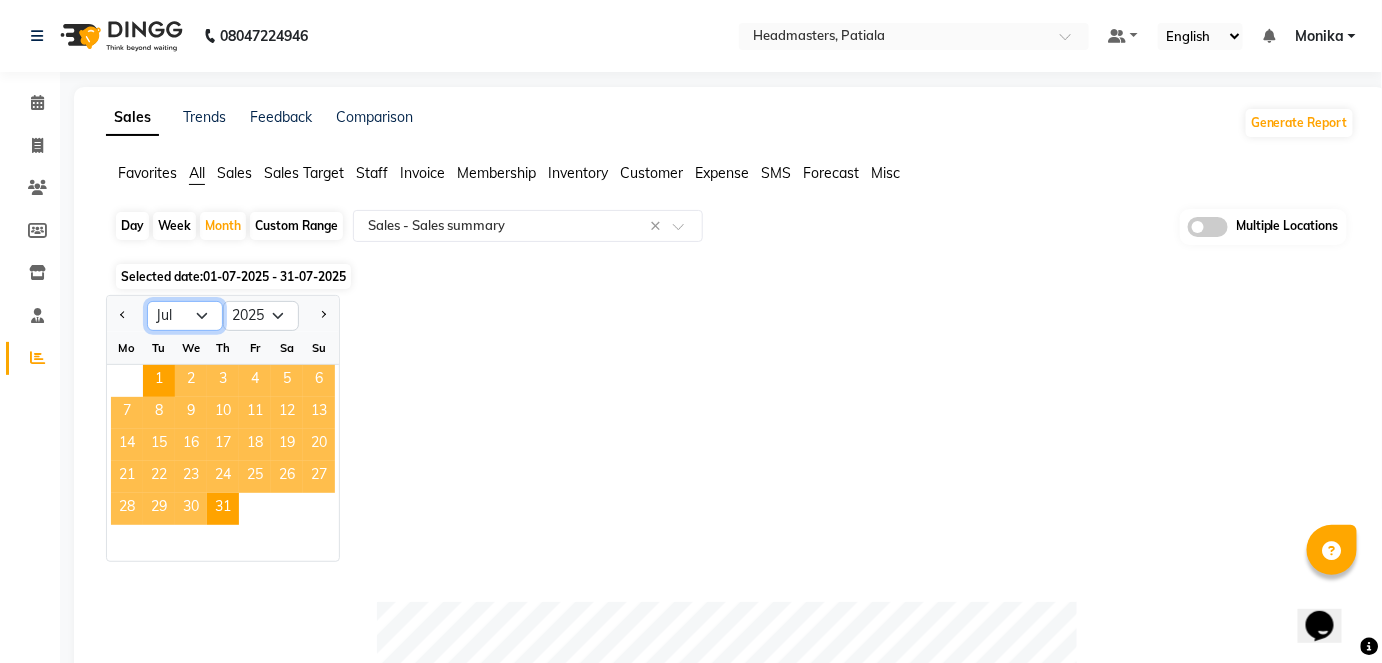 select on "6" 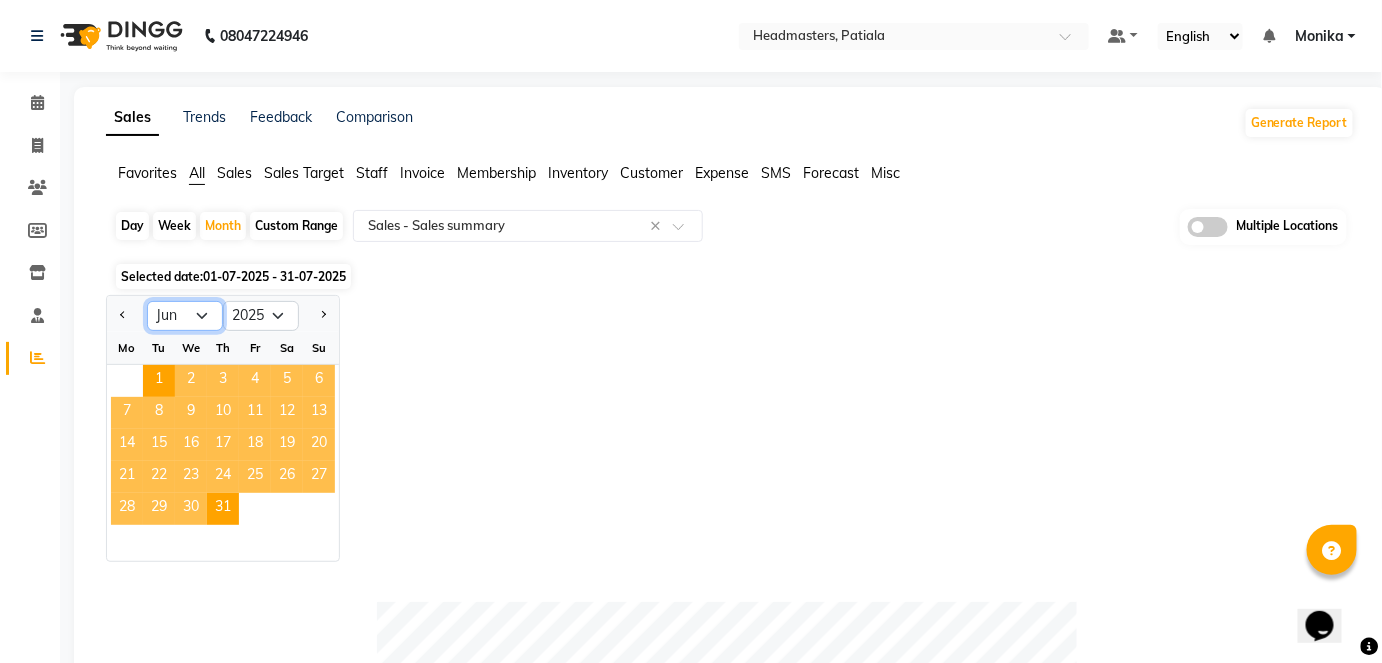 click on "Jan Feb Mar Apr May Jun Jul Aug Sep Oct Nov Dec" 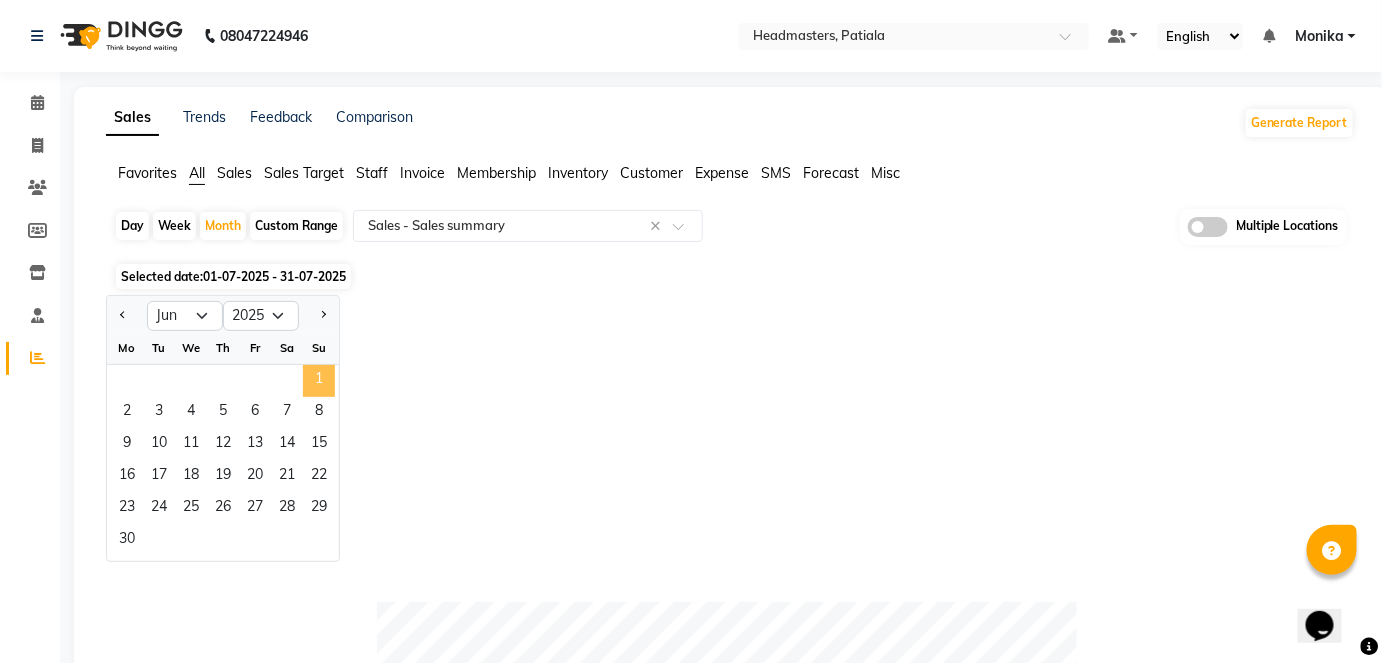 click on "1" 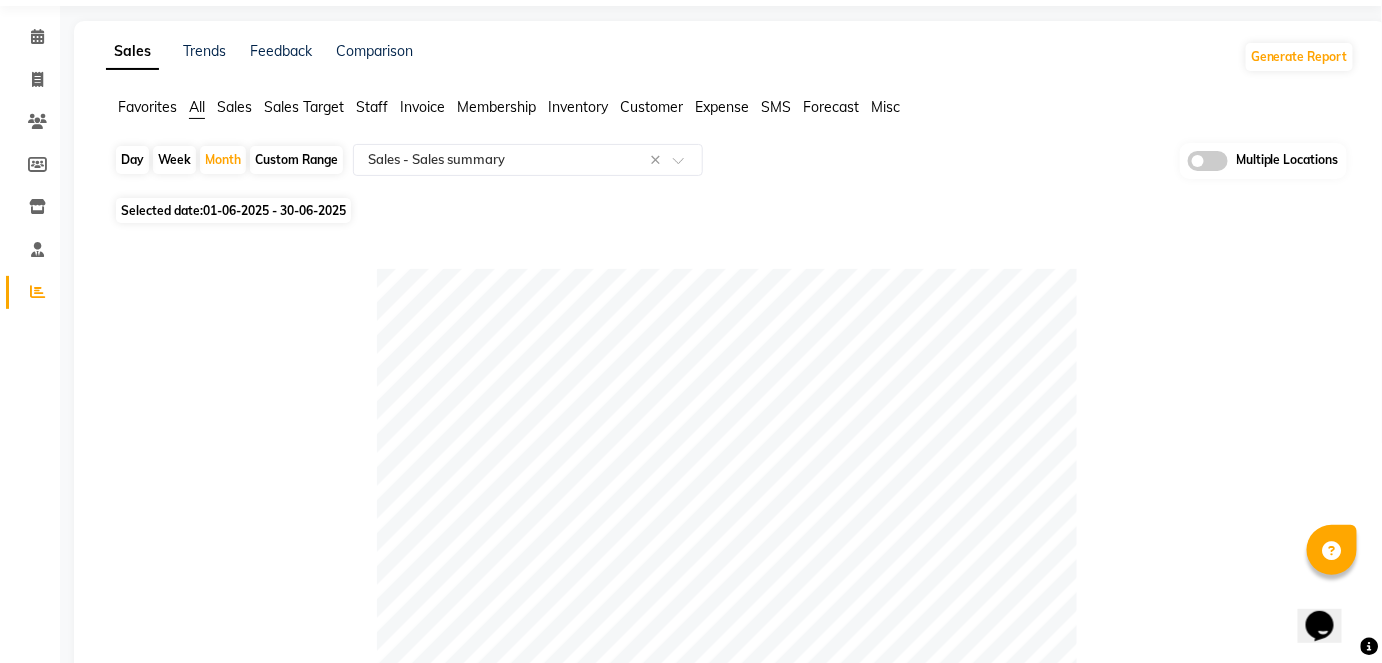 scroll, scrollTop: 0, scrollLeft: 0, axis: both 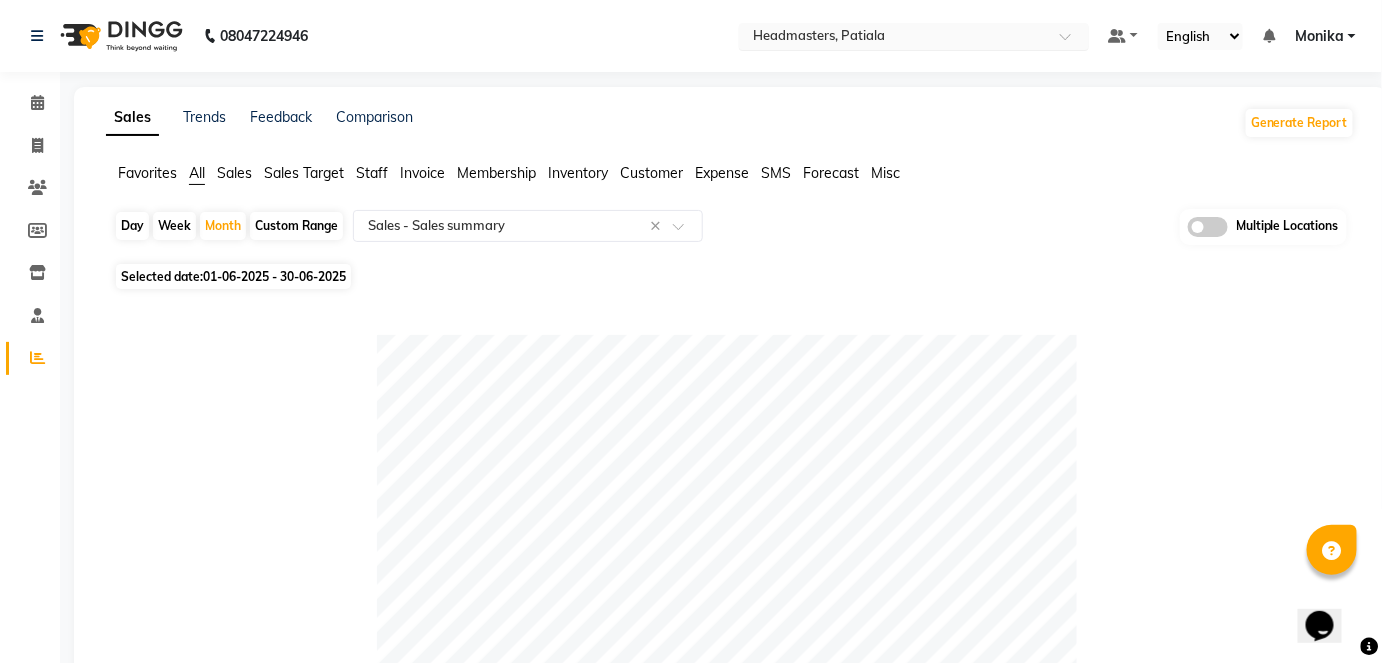 click on "Select Location × Headmasters, Patiala" at bounding box center [914, 36] 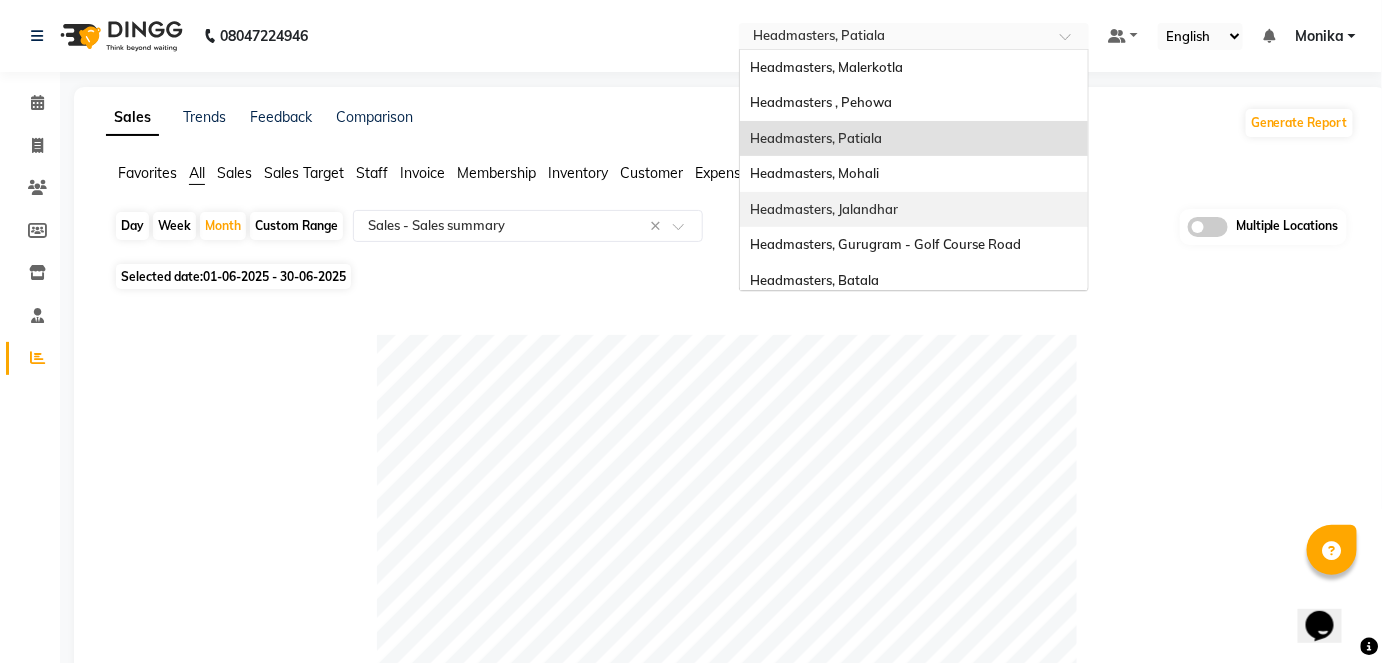 click on "Headmasters, Jalandhar" at bounding box center (824, 209) 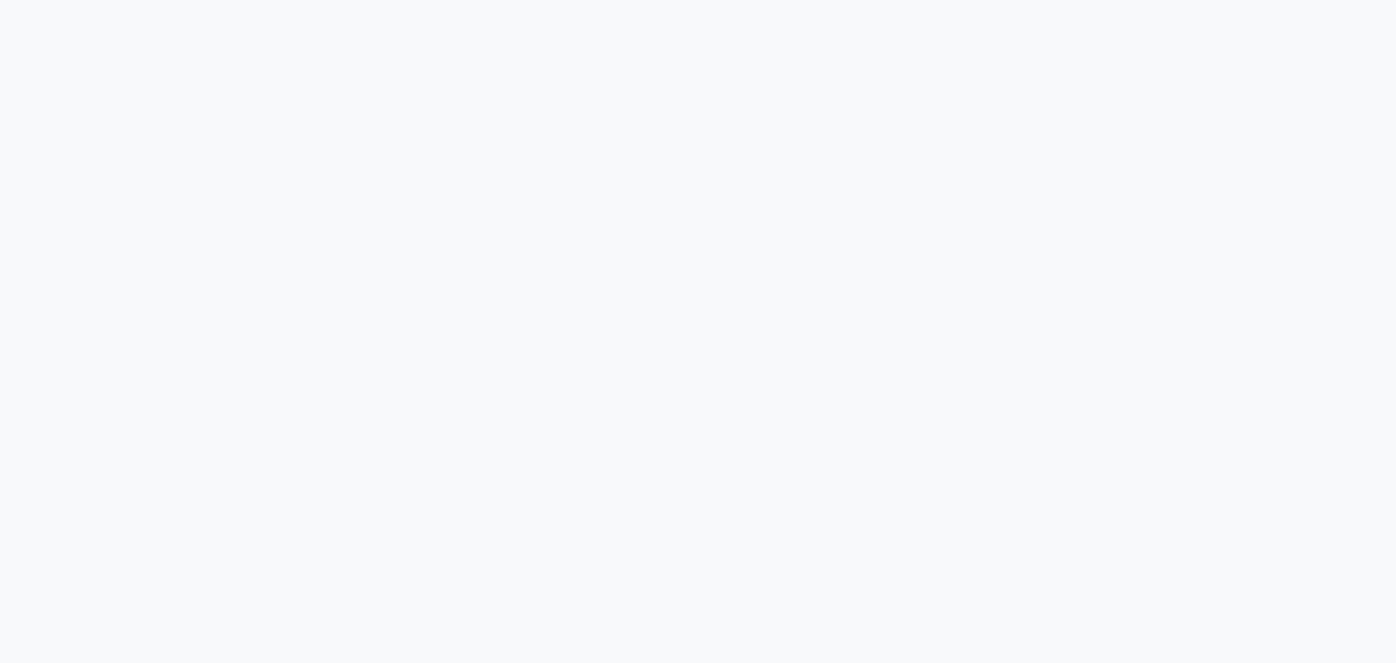 scroll, scrollTop: 0, scrollLeft: 0, axis: both 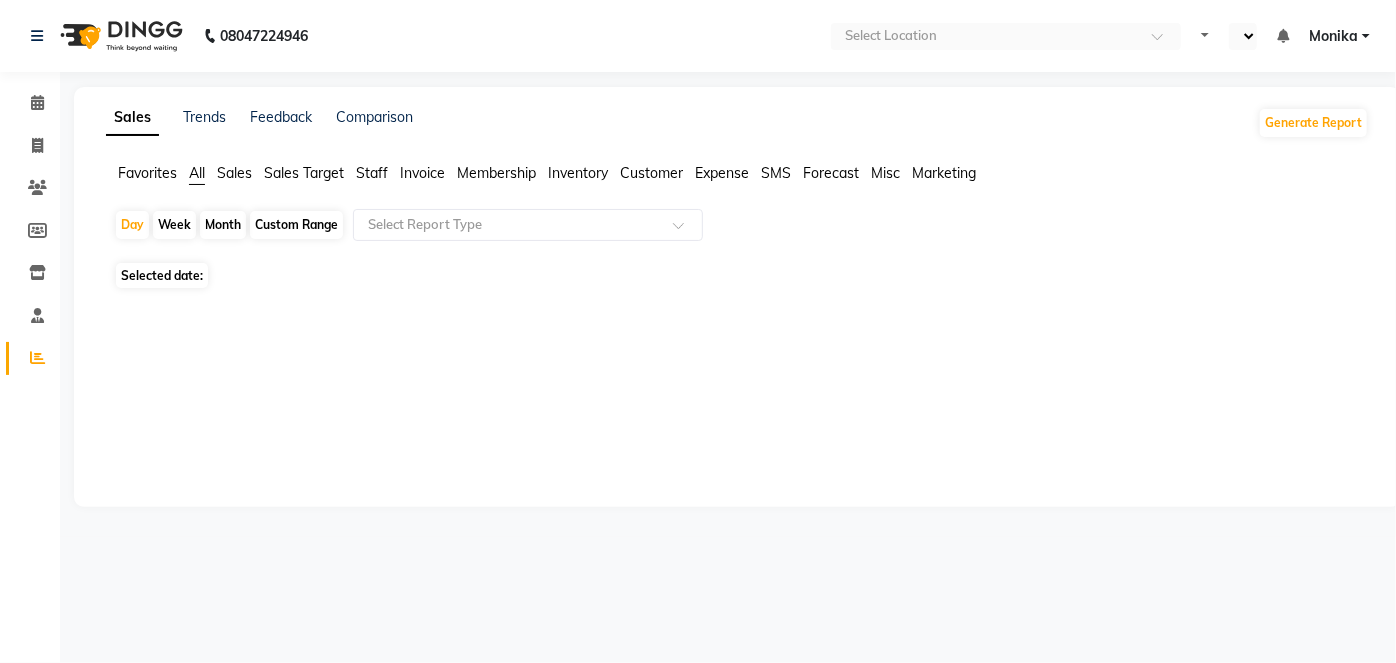 select on "en" 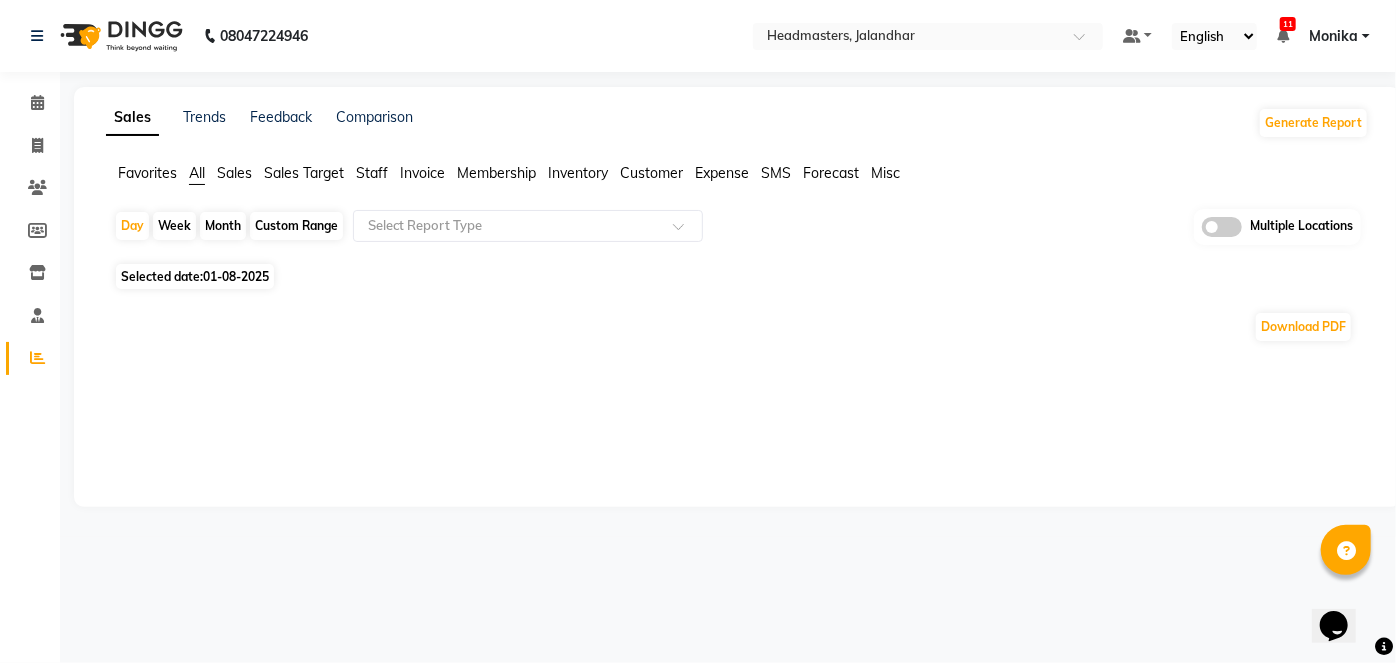 scroll, scrollTop: 0, scrollLeft: 0, axis: both 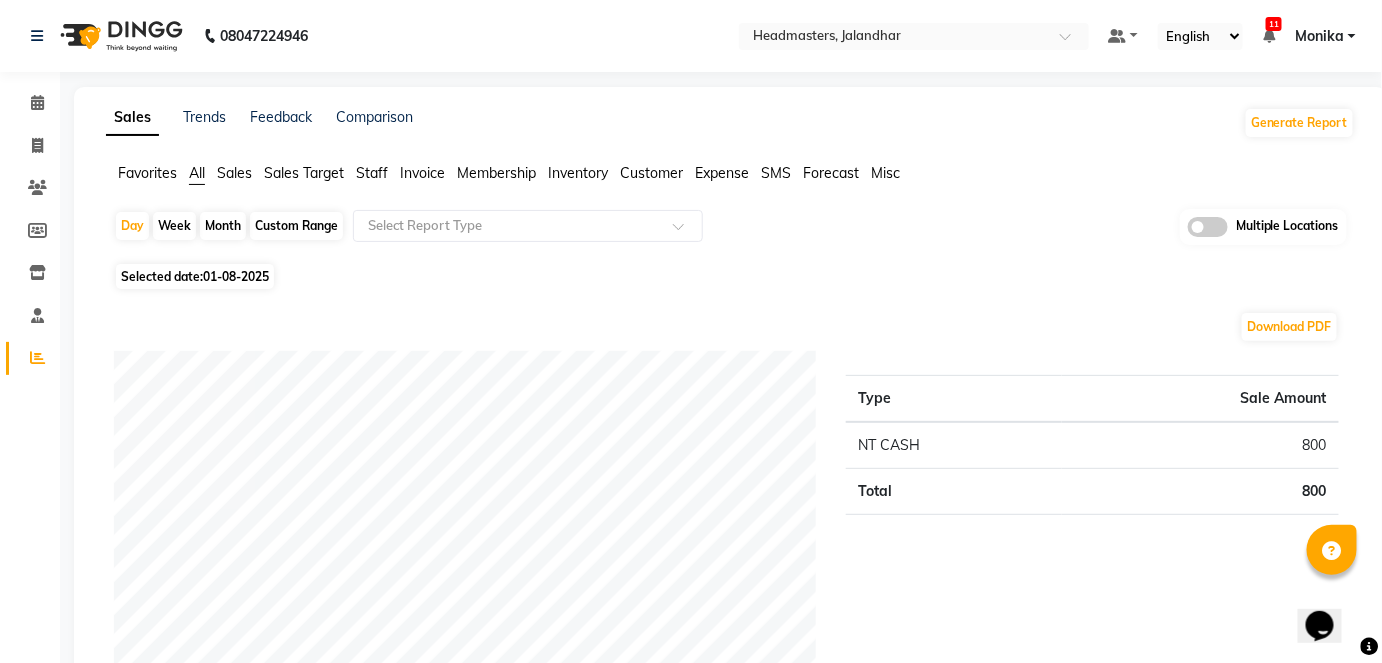 click on "Month" 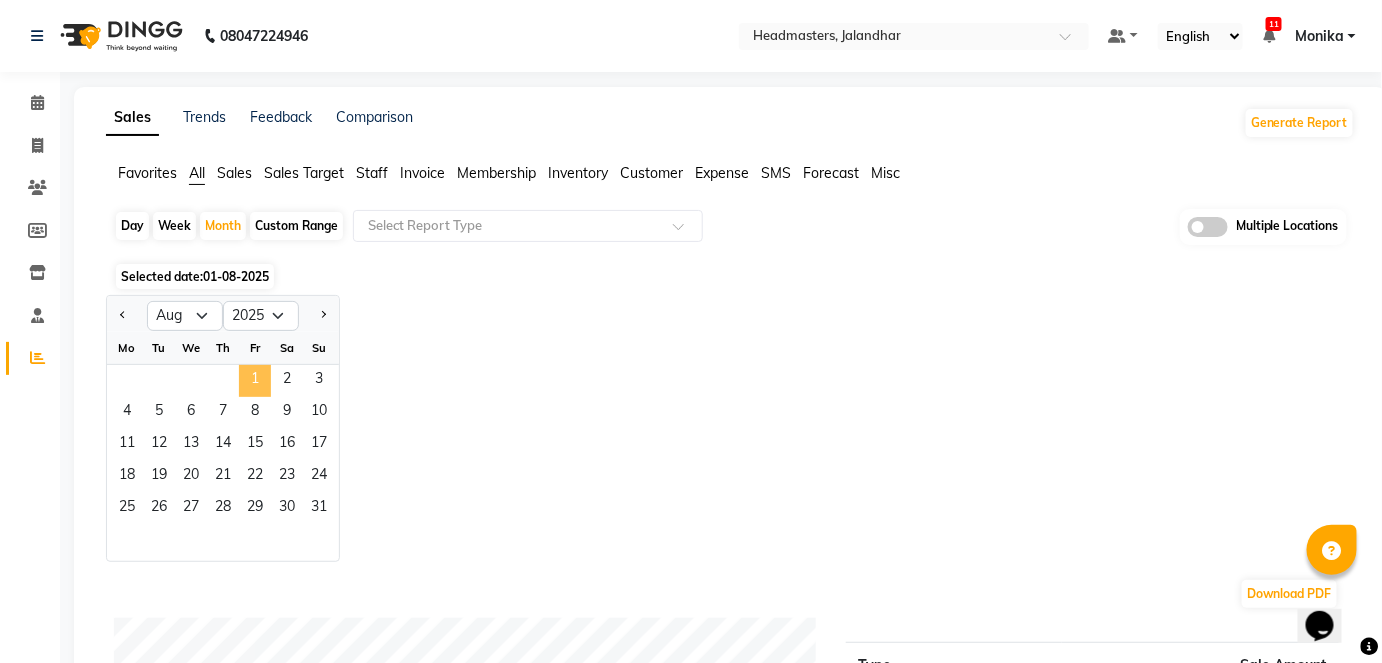 click on "1" 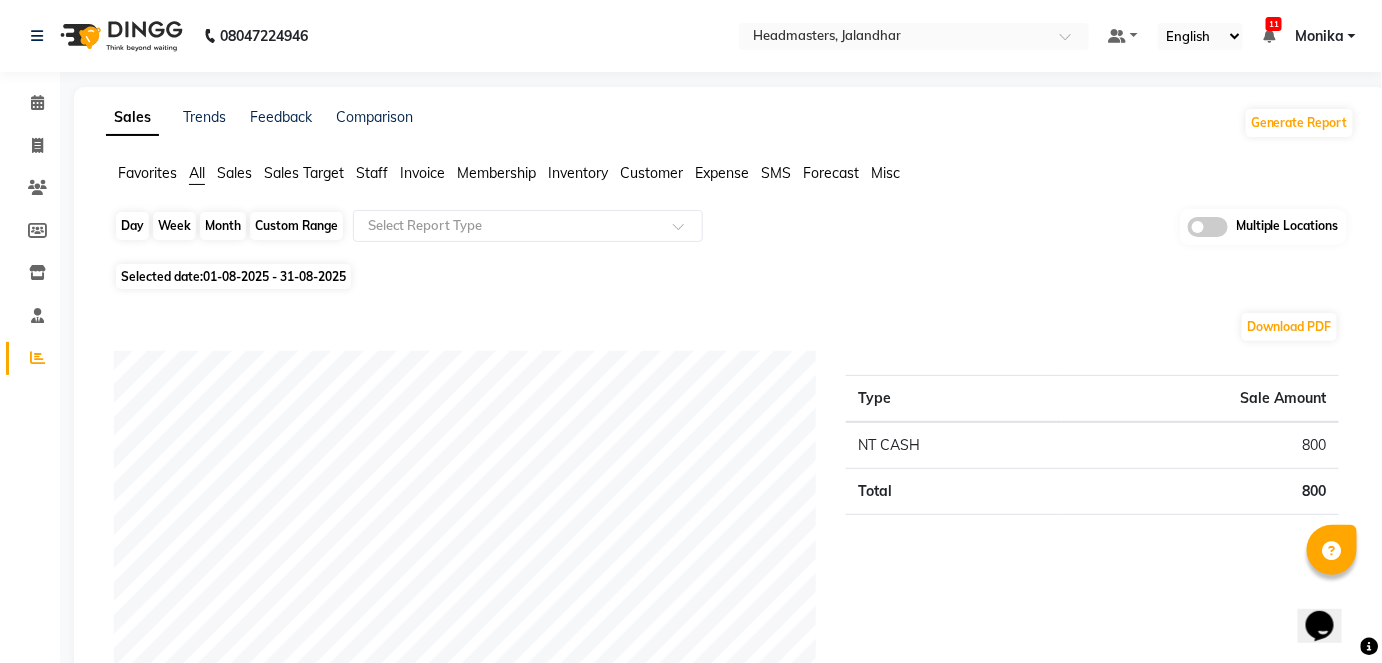 click on "Month" 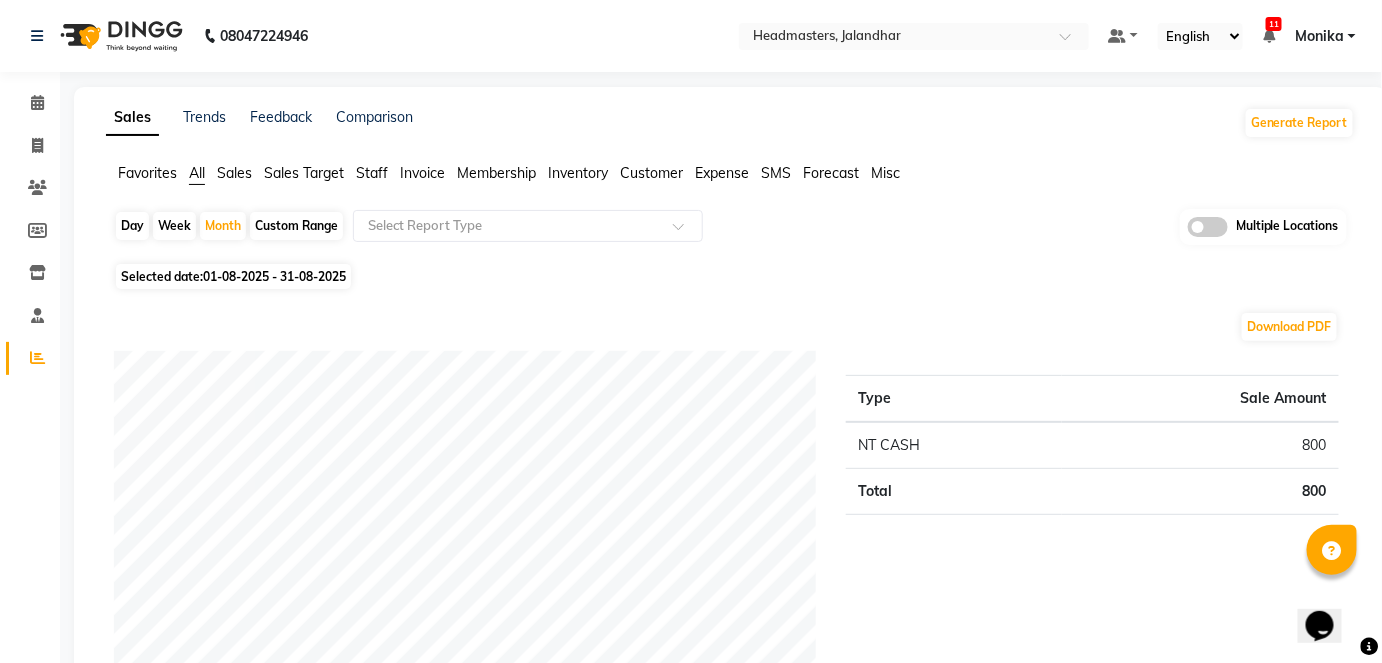 select on "8" 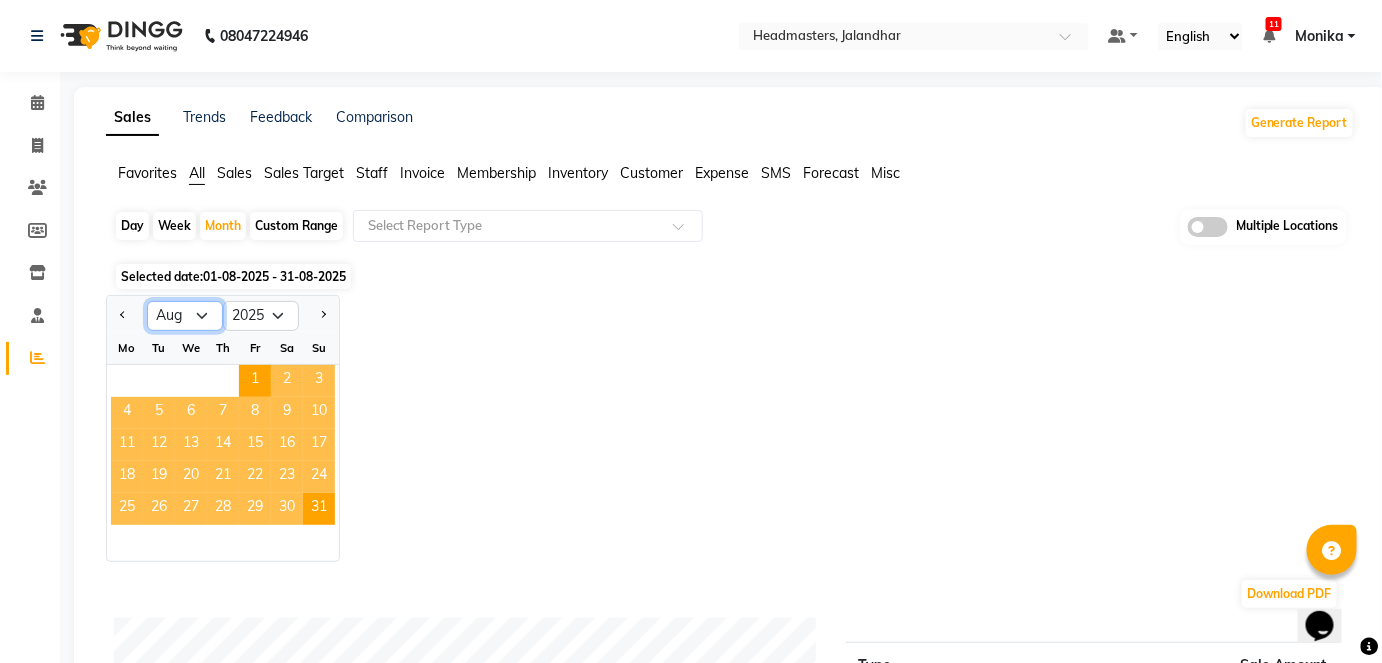 click on "Jan Feb Mar Apr May Jun Jul Aug Sep Oct Nov Dec" 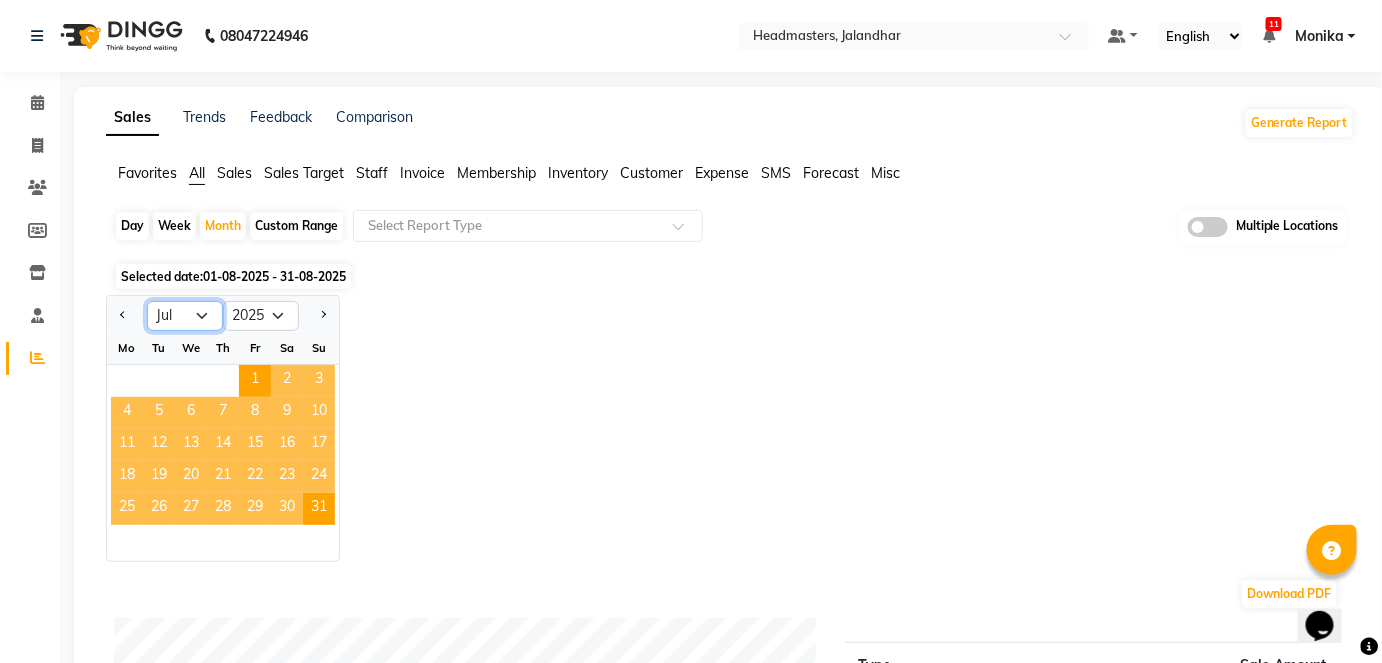 click on "Jan Feb Mar Apr May Jun Jul Aug Sep Oct Nov Dec" 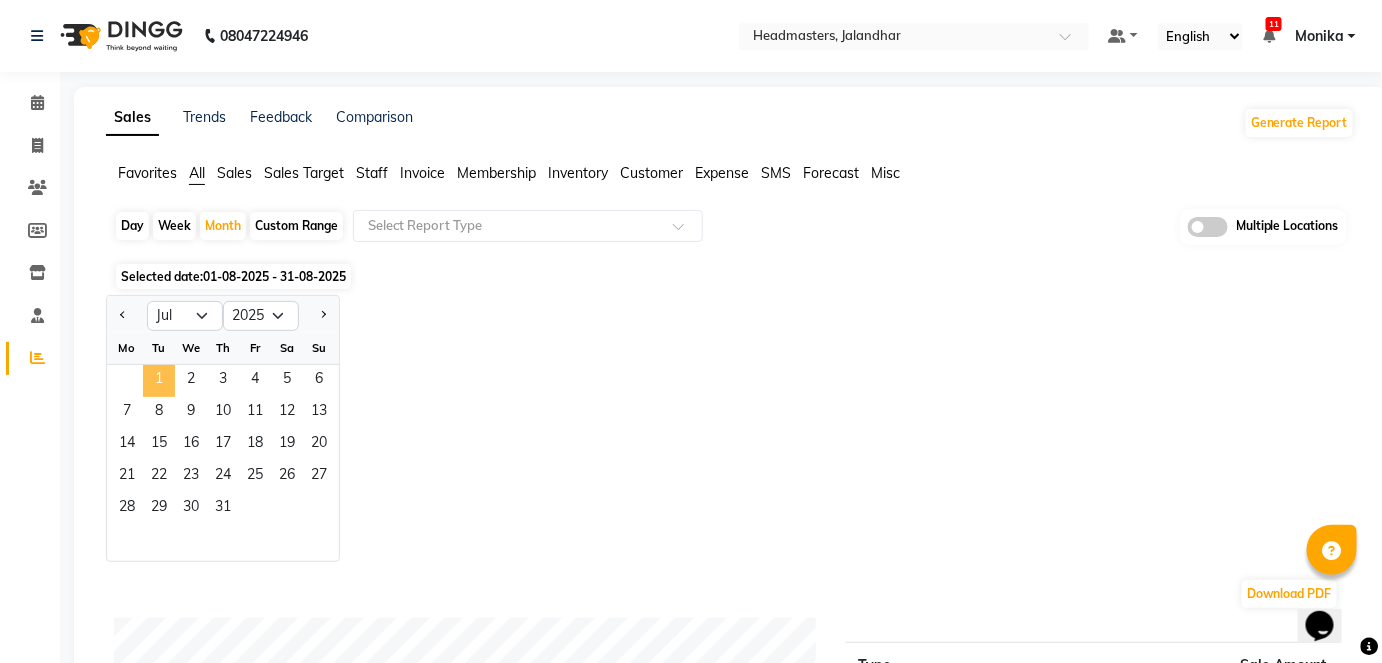 click on "1" 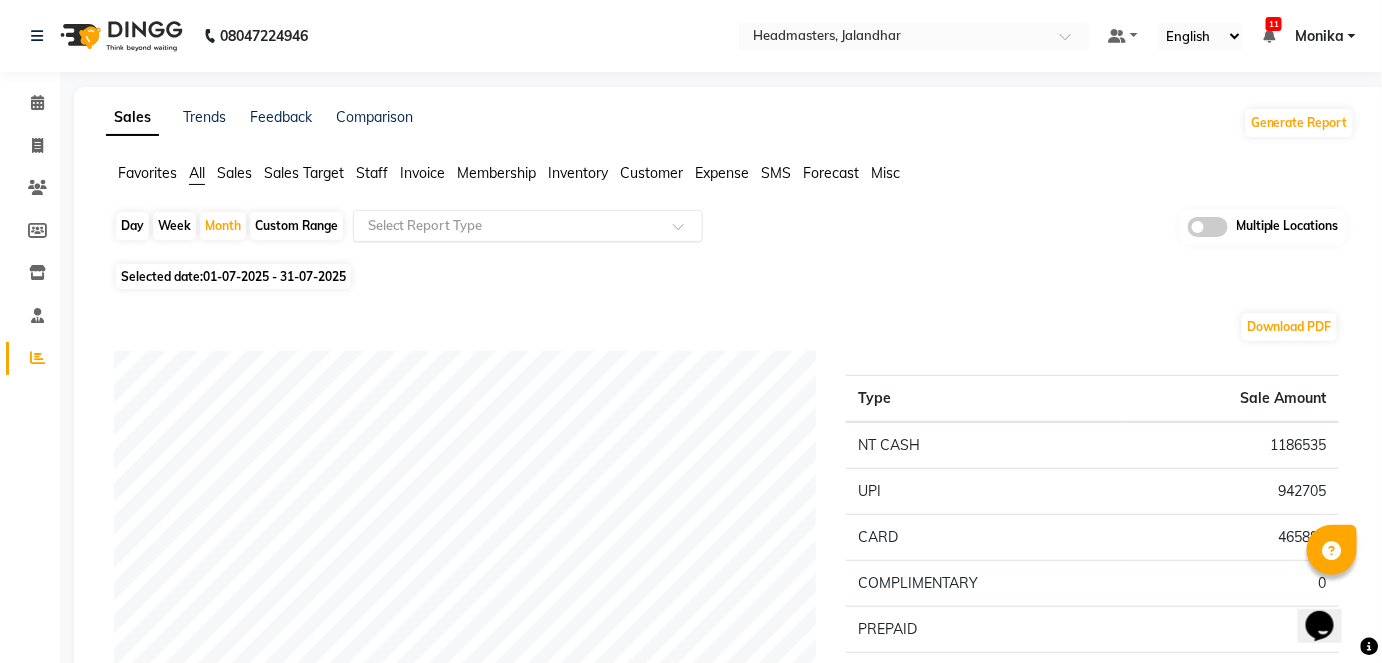 click 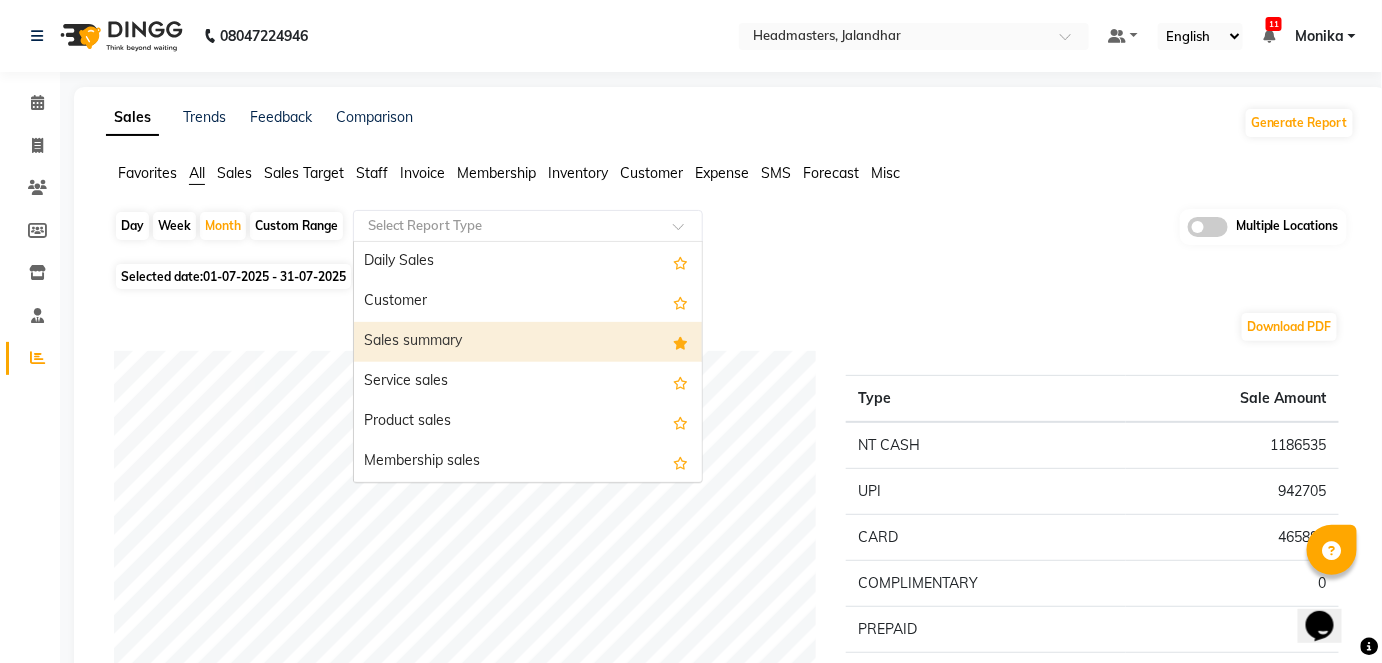 click on "Sales summary" at bounding box center [528, 342] 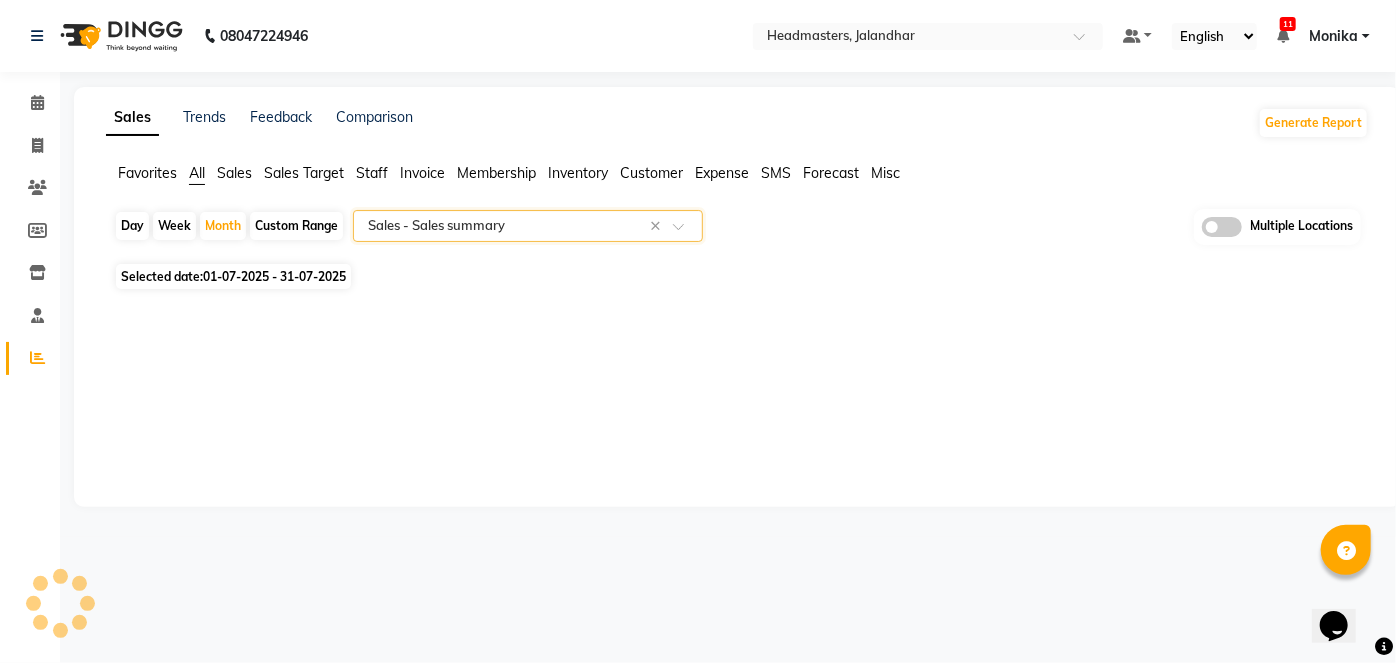 select on "full_report" 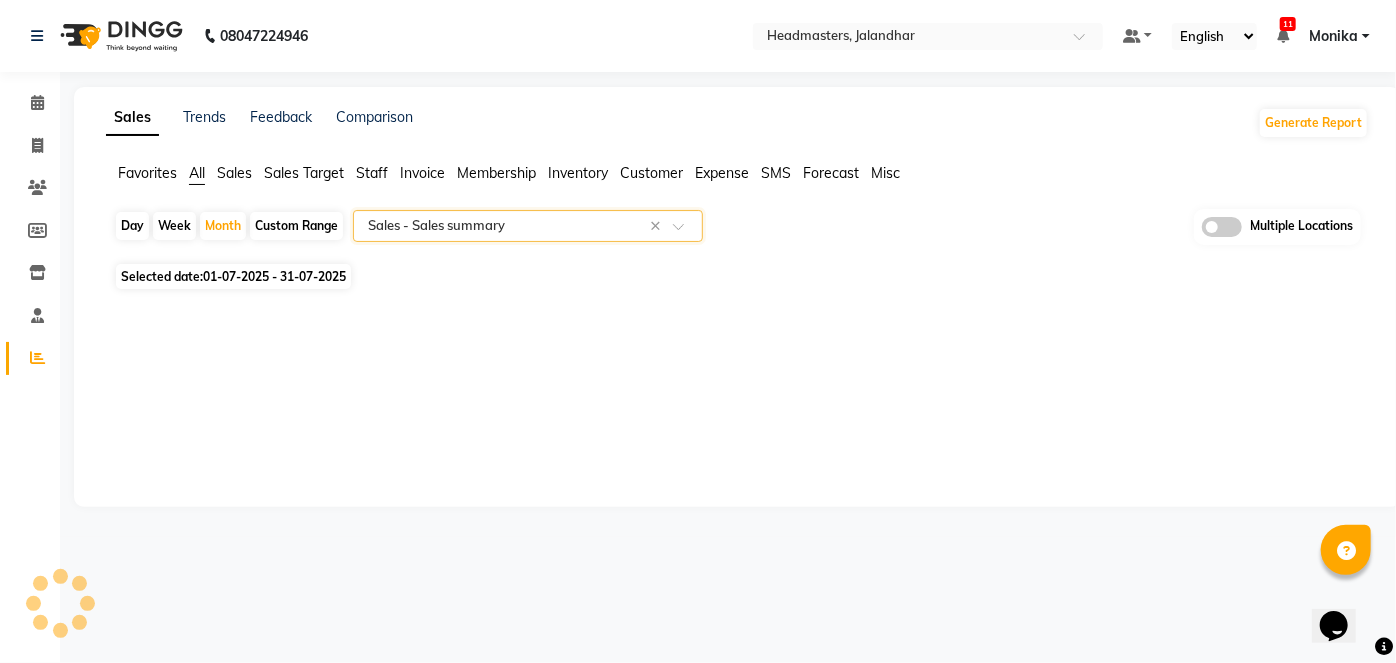 select on "csv" 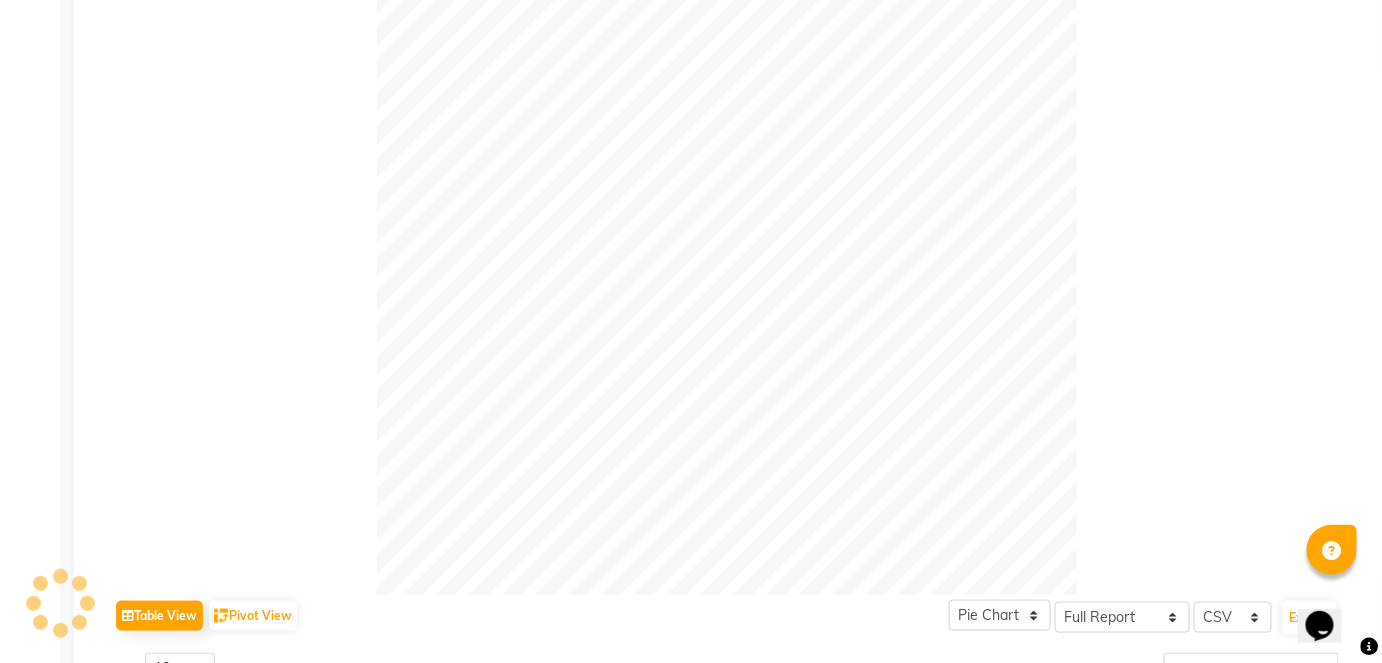 scroll, scrollTop: 0, scrollLeft: 0, axis: both 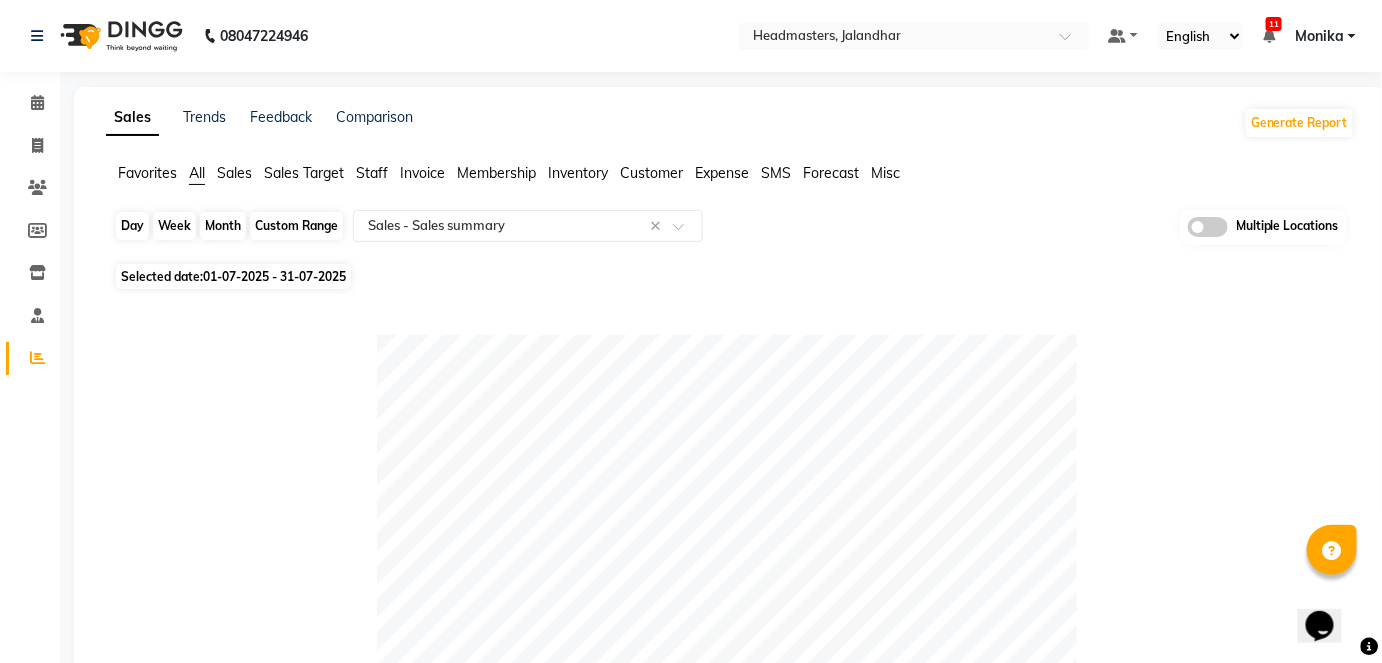 click on "Month" 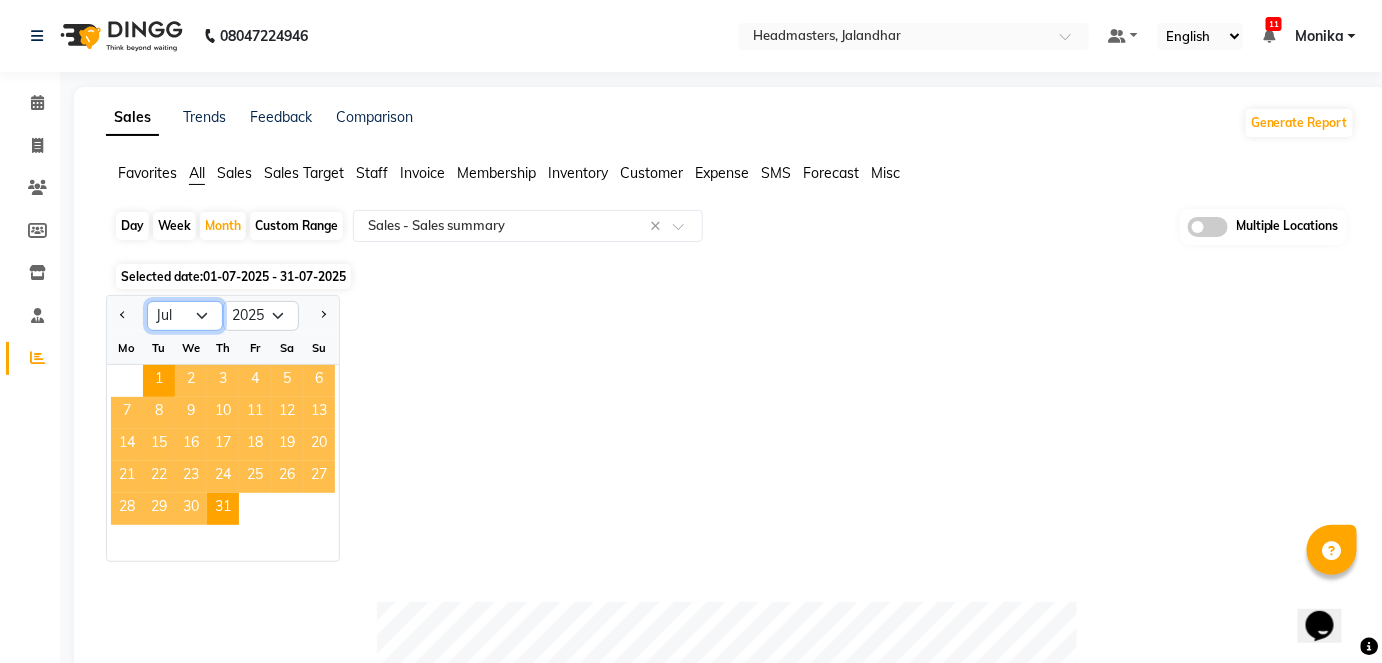 click on "Jan Feb Mar Apr May Jun Jul Aug Sep Oct Nov Dec" 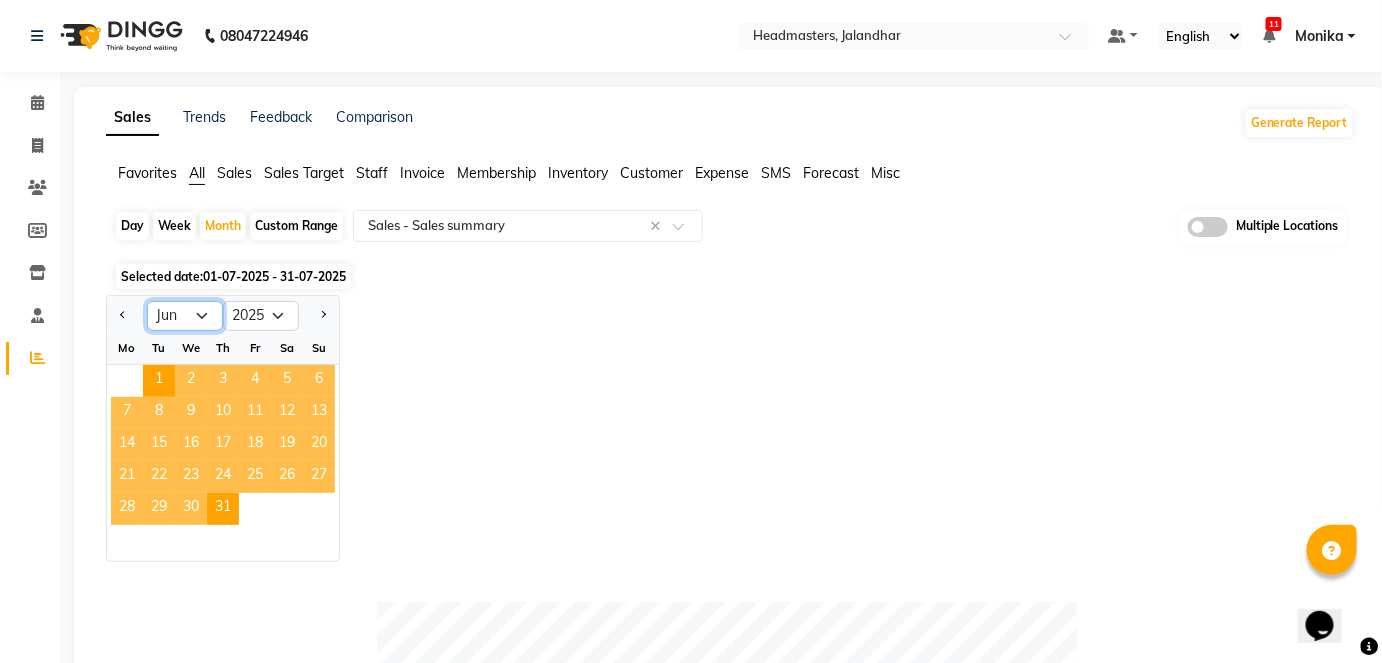 click on "Jan Feb Mar Apr May Jun Jul Aug Sep Oct Nov Dec" 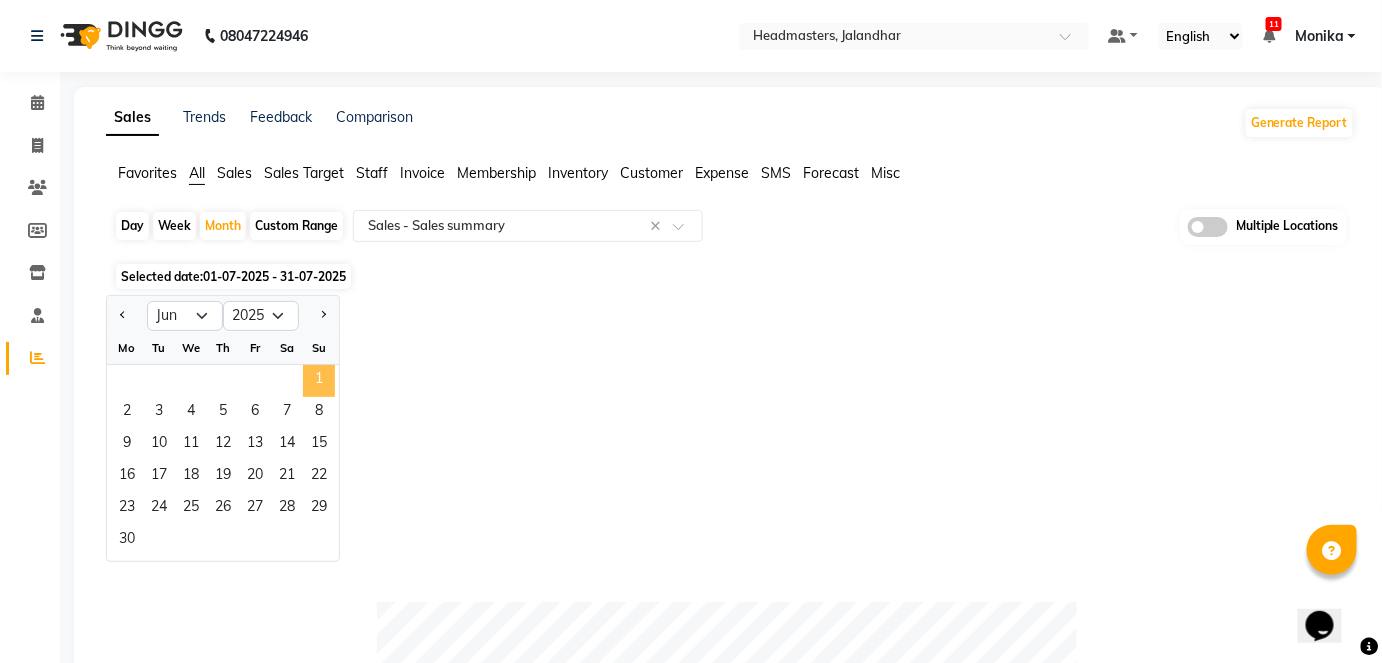 click on "1" 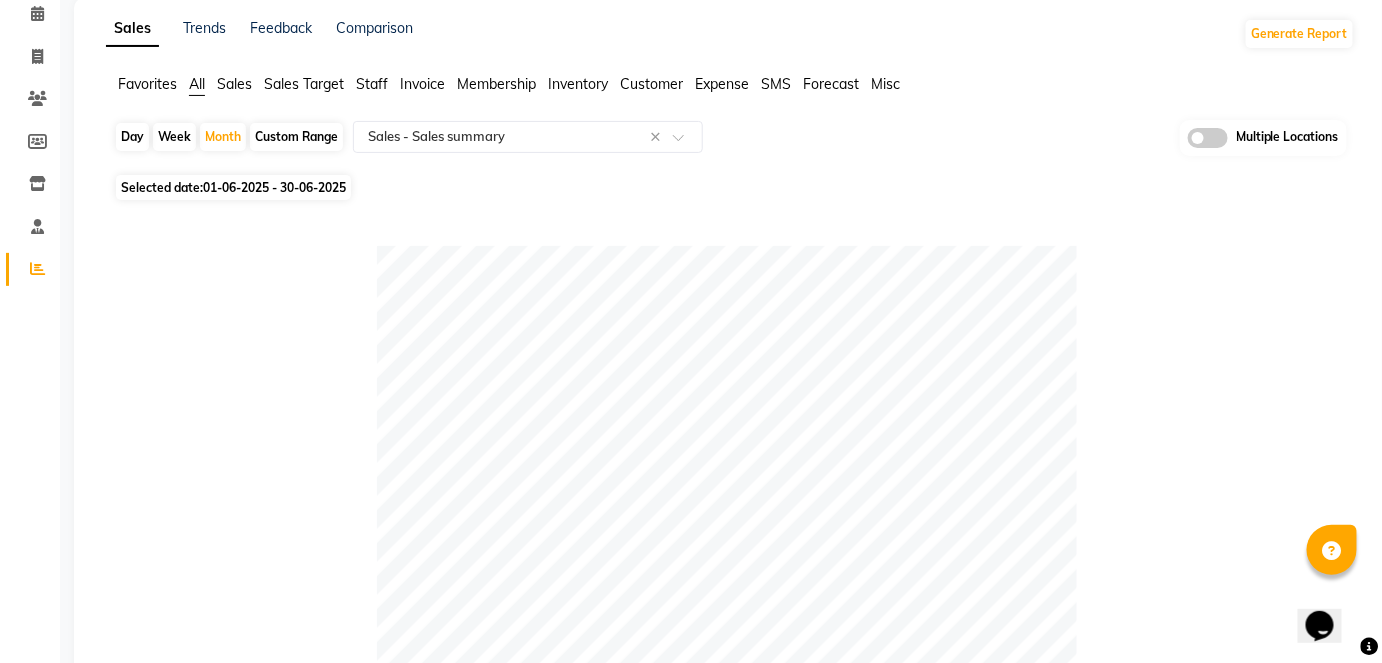 scroll, scrollTop: 0, scrollLeft: 0, axis: both 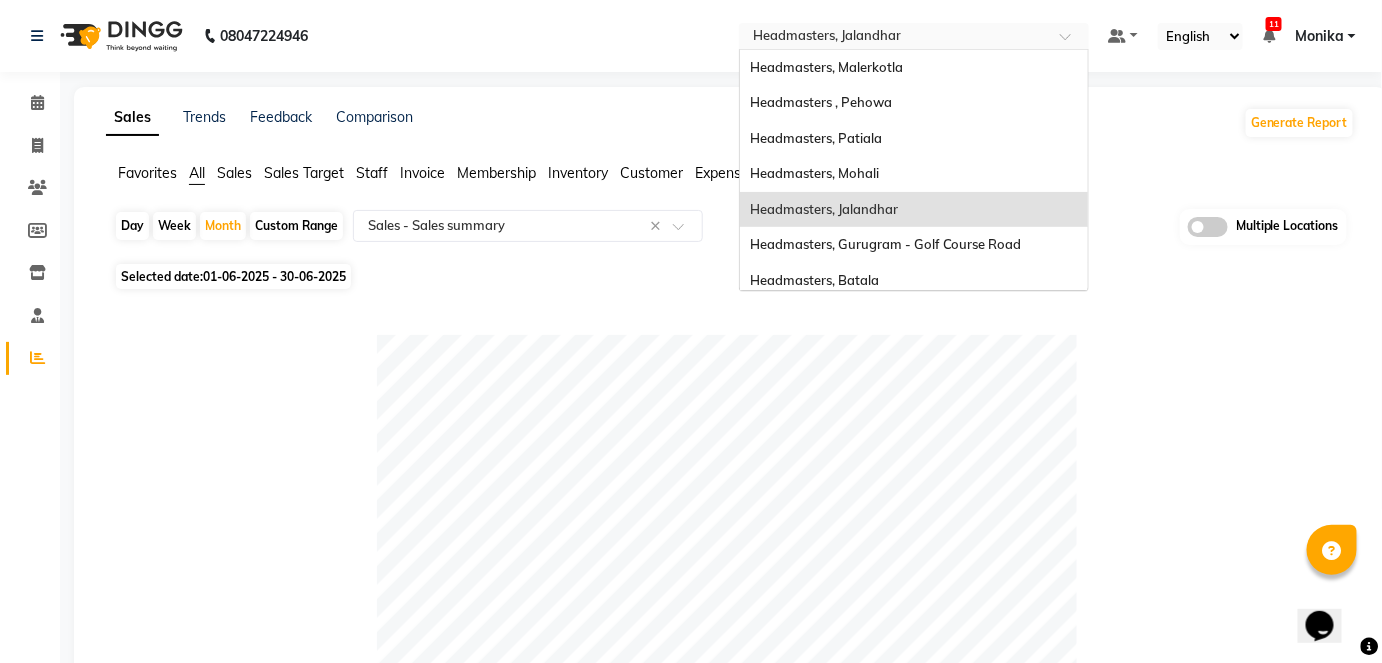 click at bounding box center [894, 38] 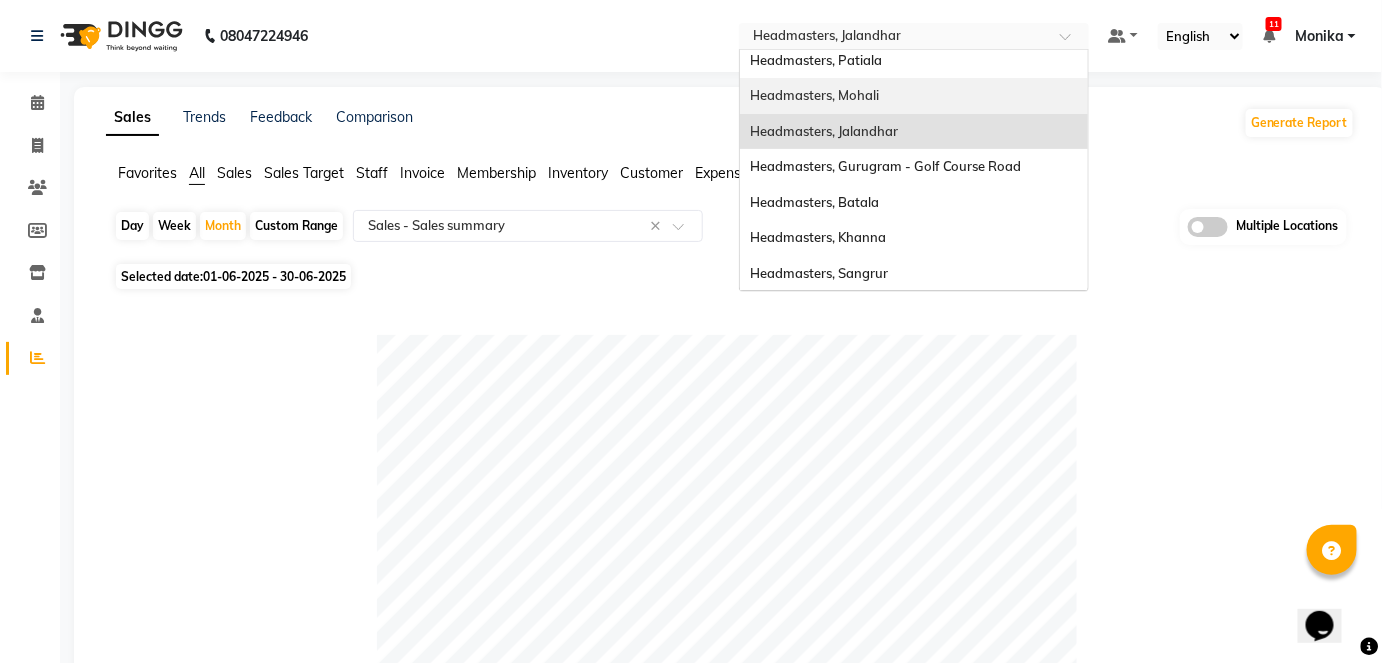 scroll, scrollTop: 137, scrollLeft: 0, axis: vertical 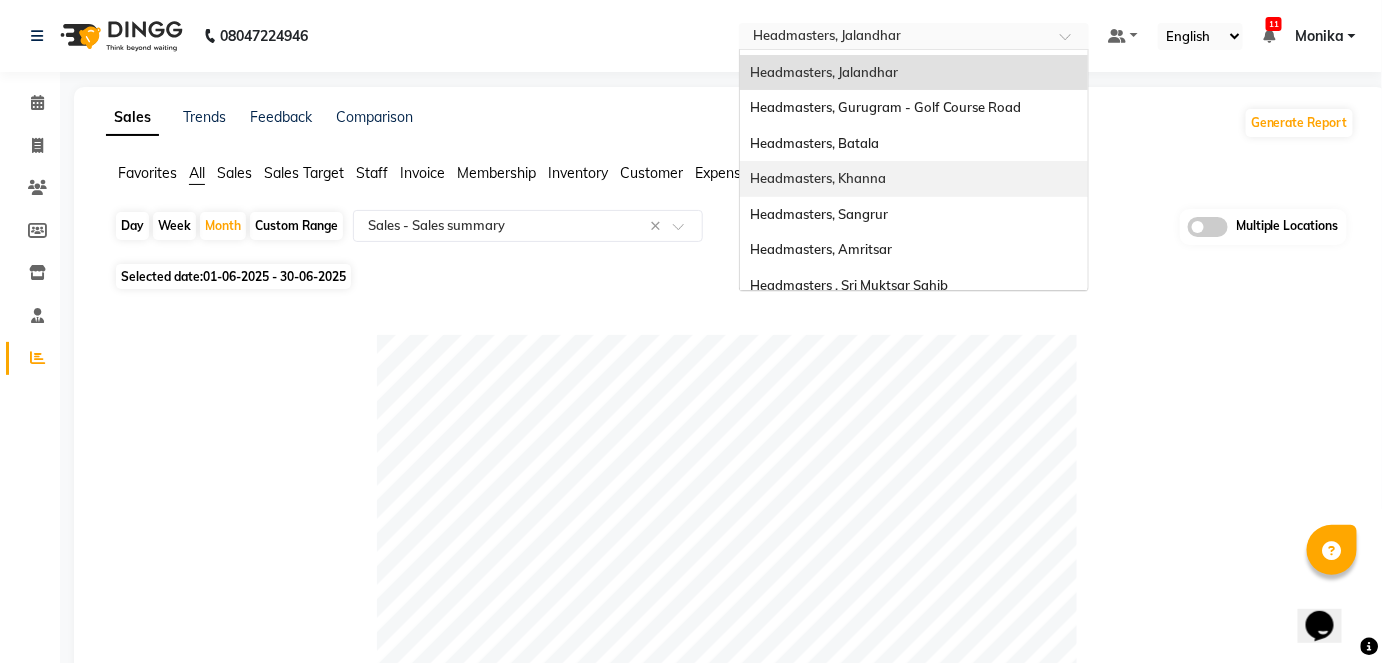 click on "Headmasters, Khanna" at bounding box center [914, 179] 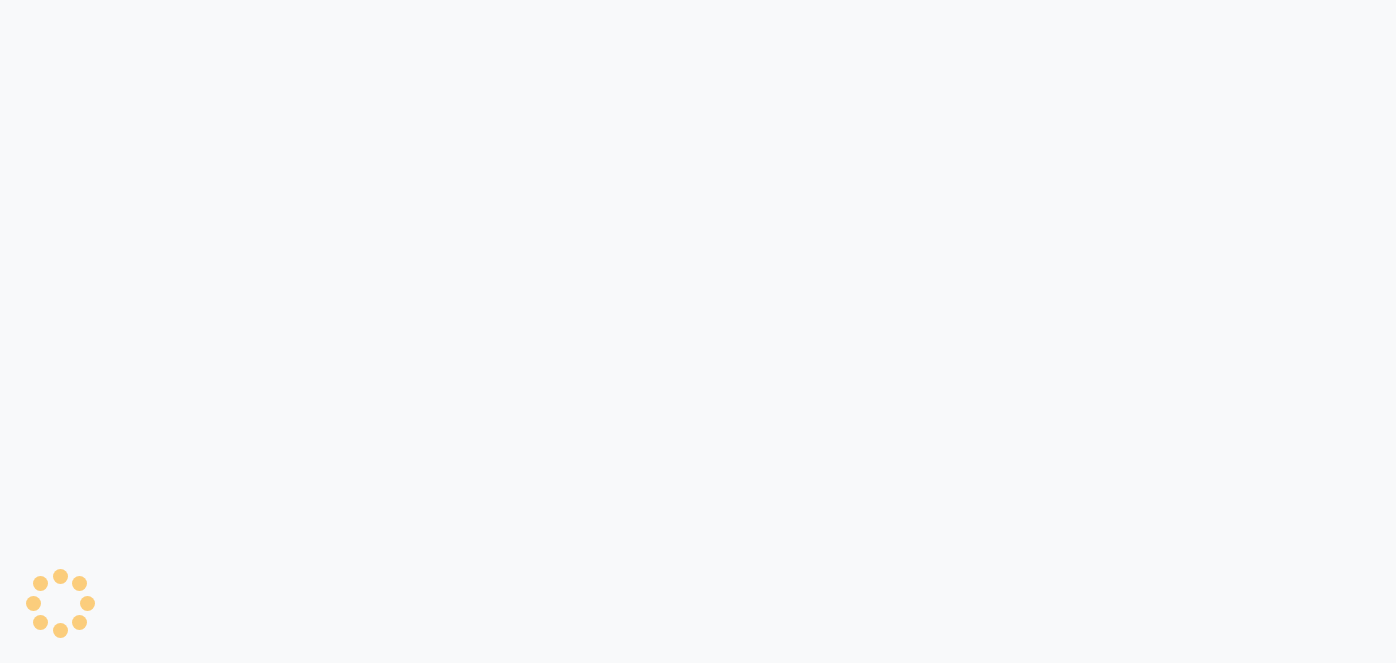 scroll, scrollTop: 0, scrollLeft: 0, axis: both 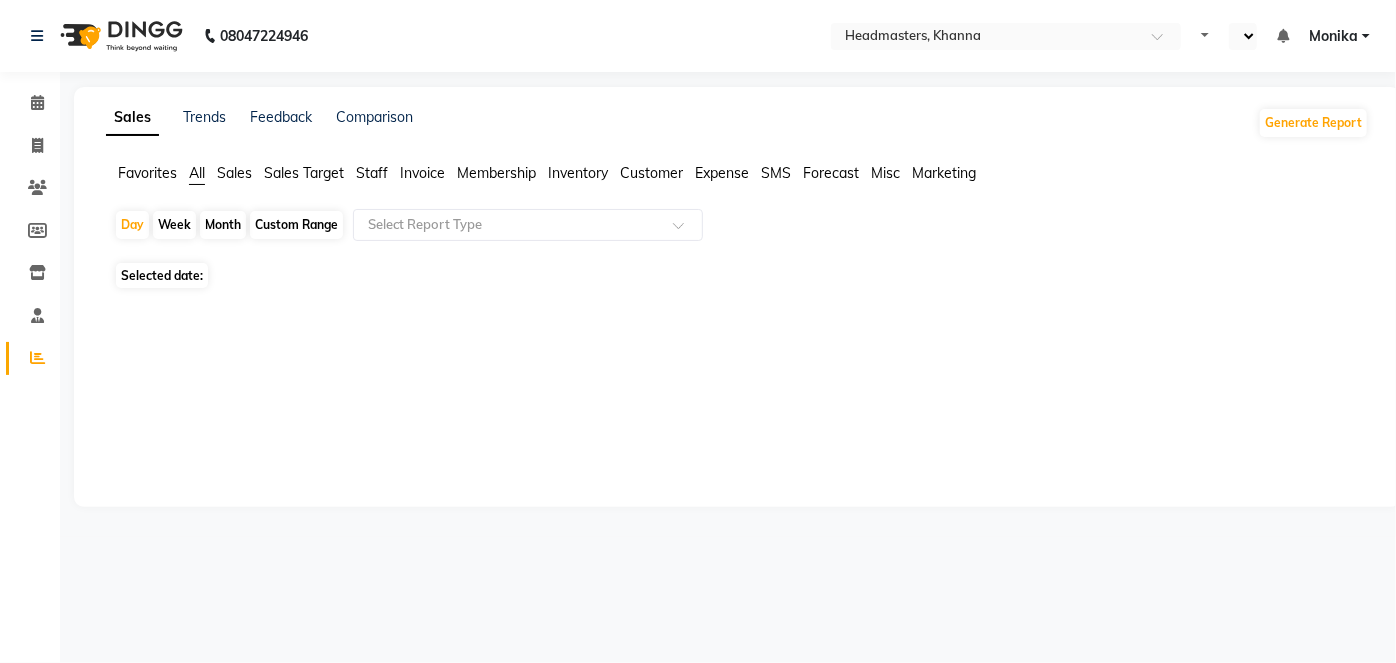 select on "en" 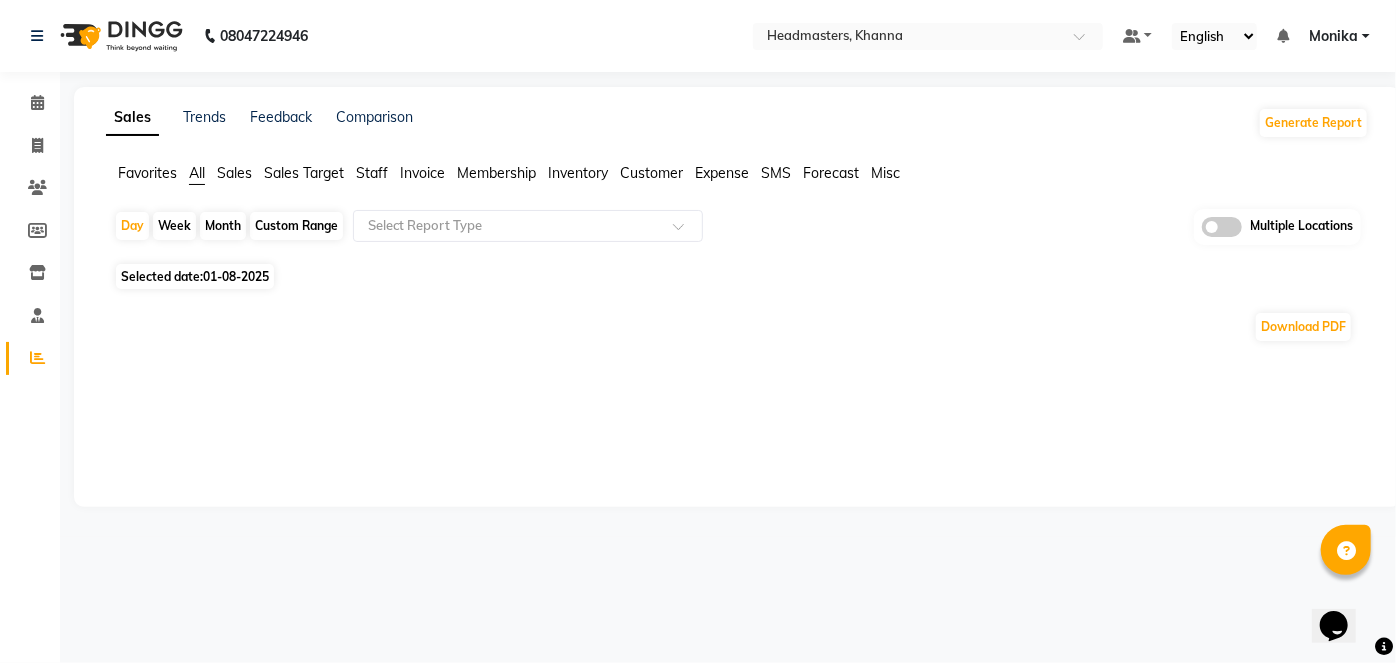 scroll, scrollTop: 0, scrollLeft: 0, axis: both 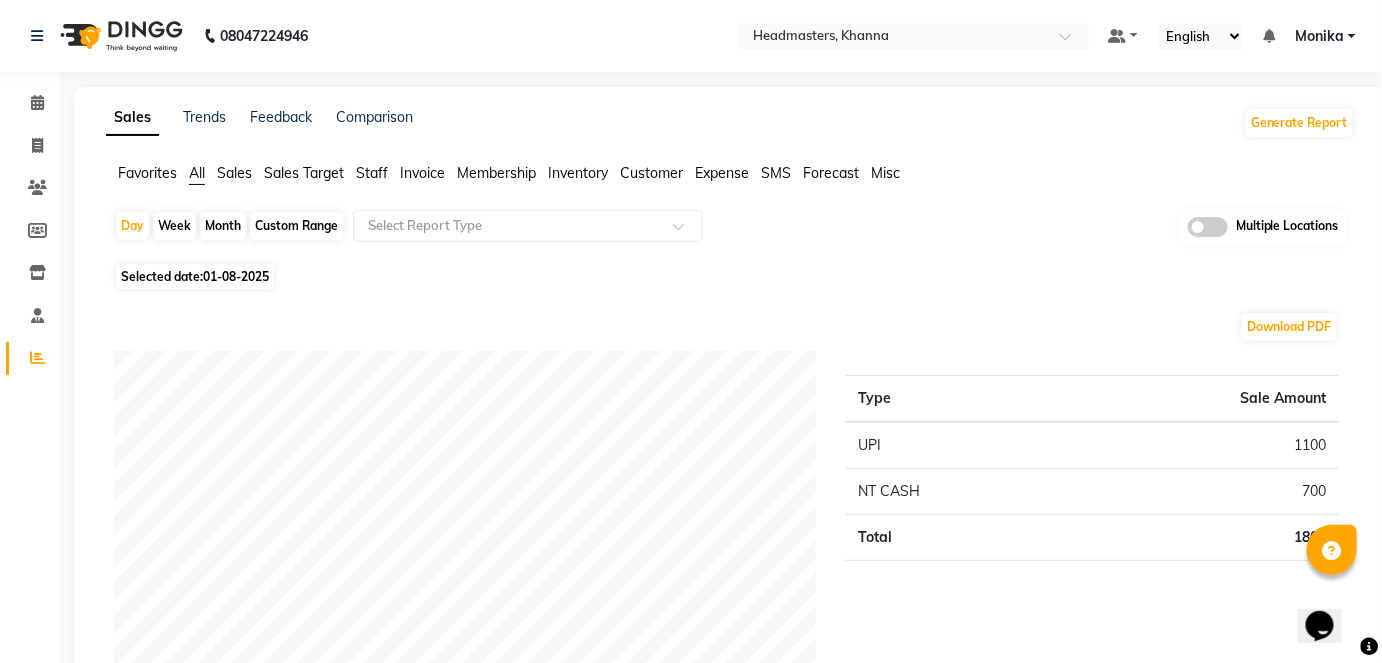 click on "Month" 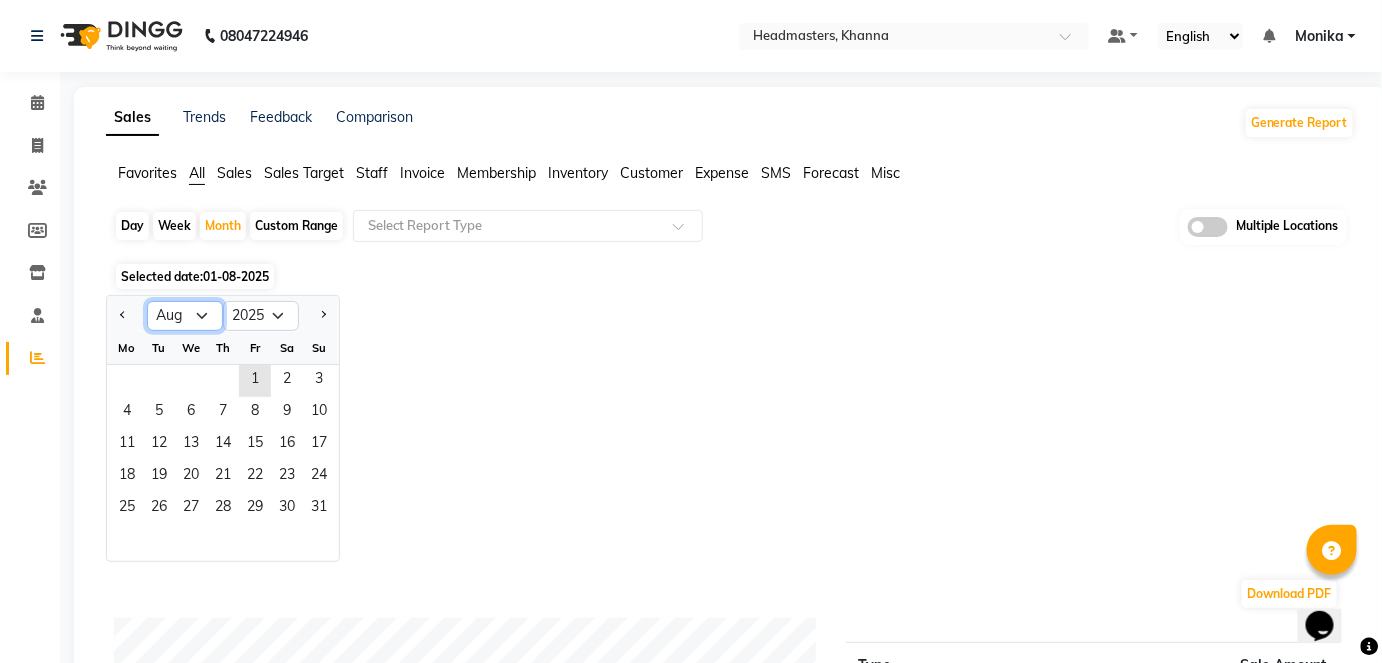 click on "Jan Feb Mar Apr May Jun Jul Aug Sep Oct Nov Dec" 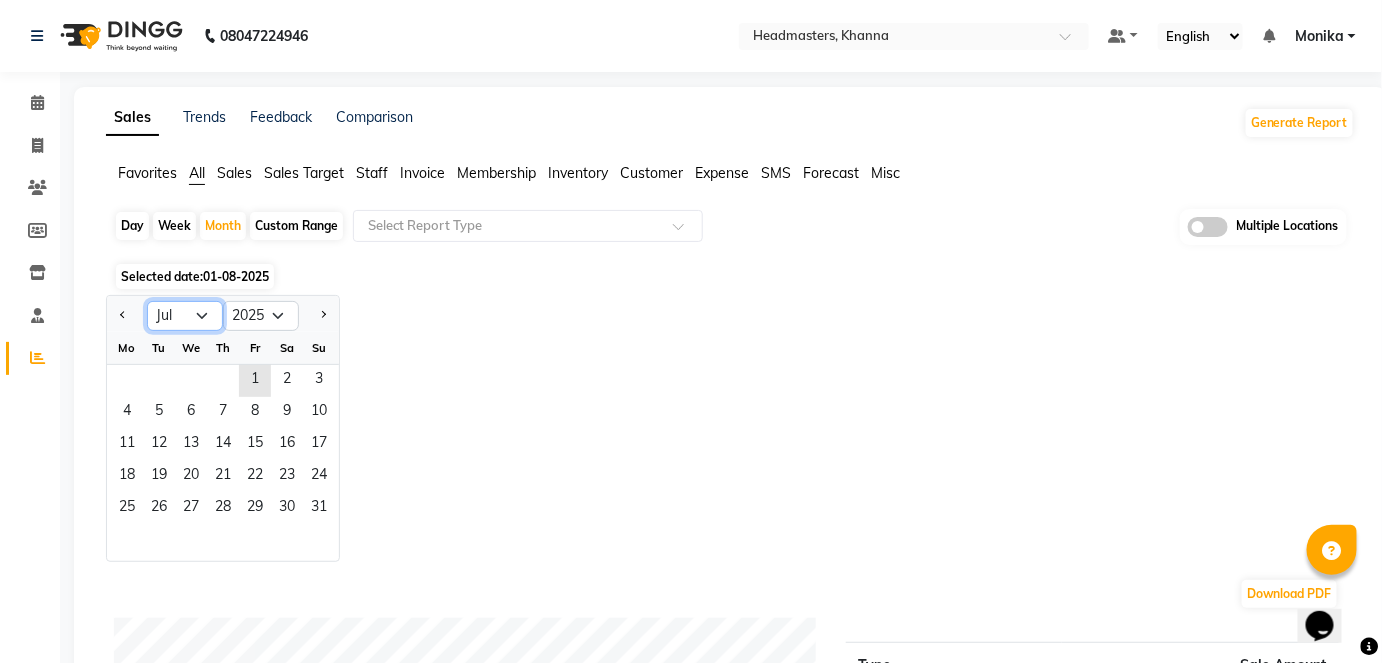 click on "Jan Feb Mar Apr May Jun Jul Aug Sep Oct Nov Dec" 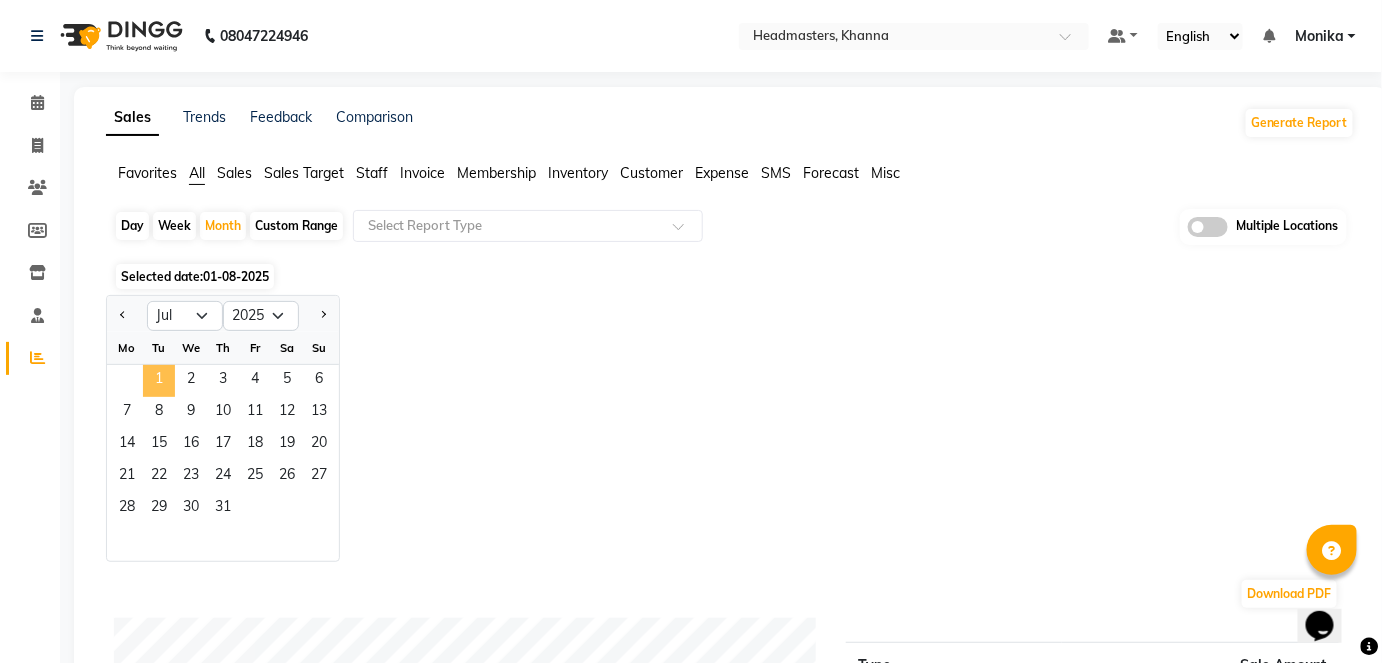 click on "1" 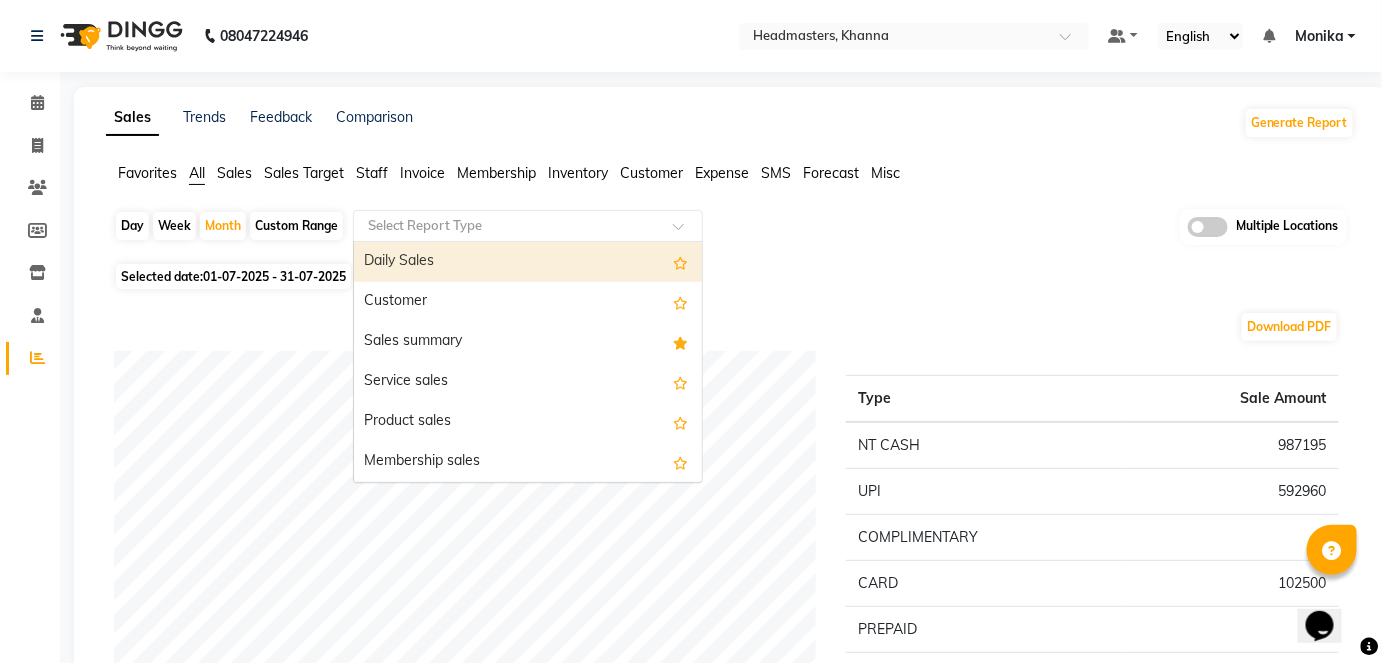 click 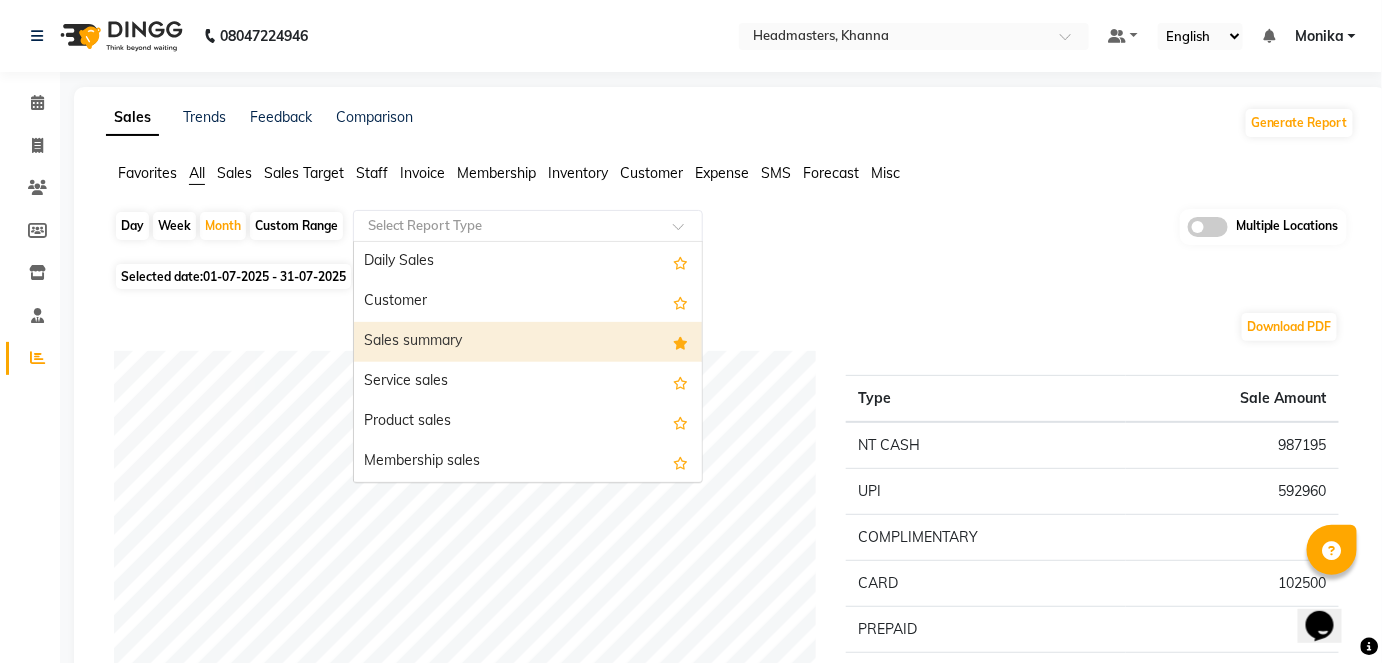 click on "Sales summary" at bounding box center [528, 342] 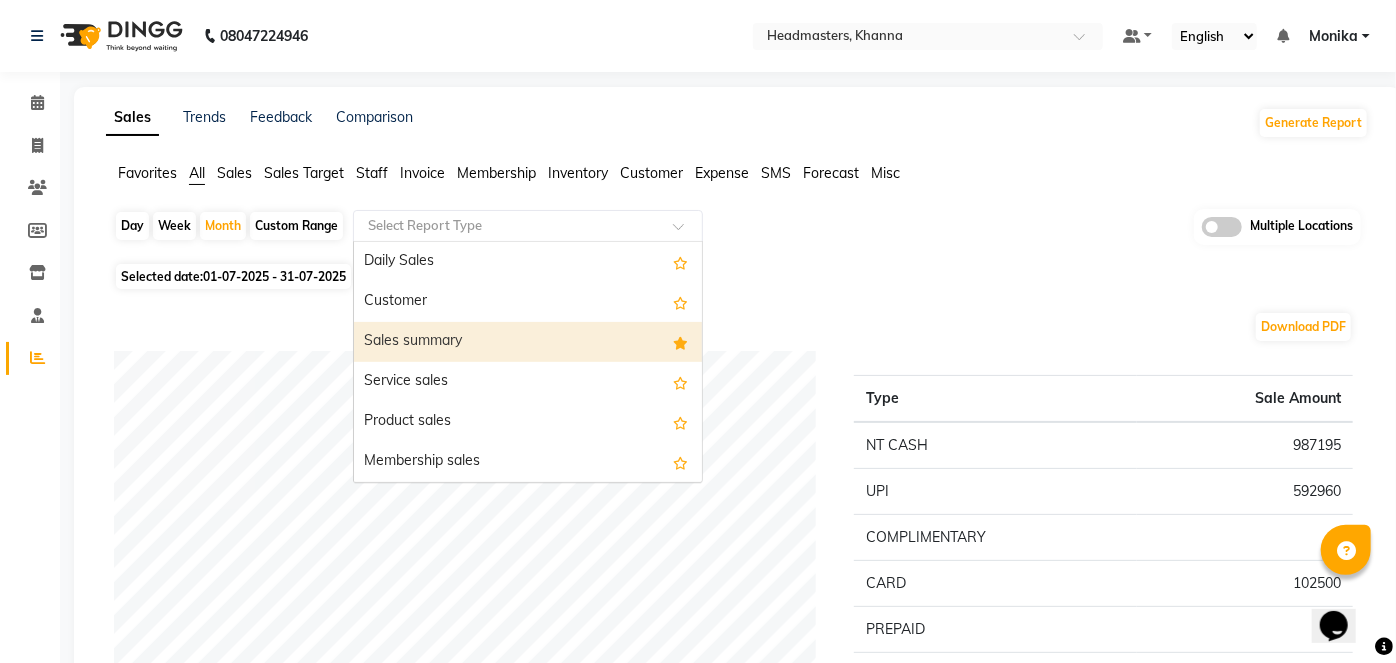 select on "full_report" 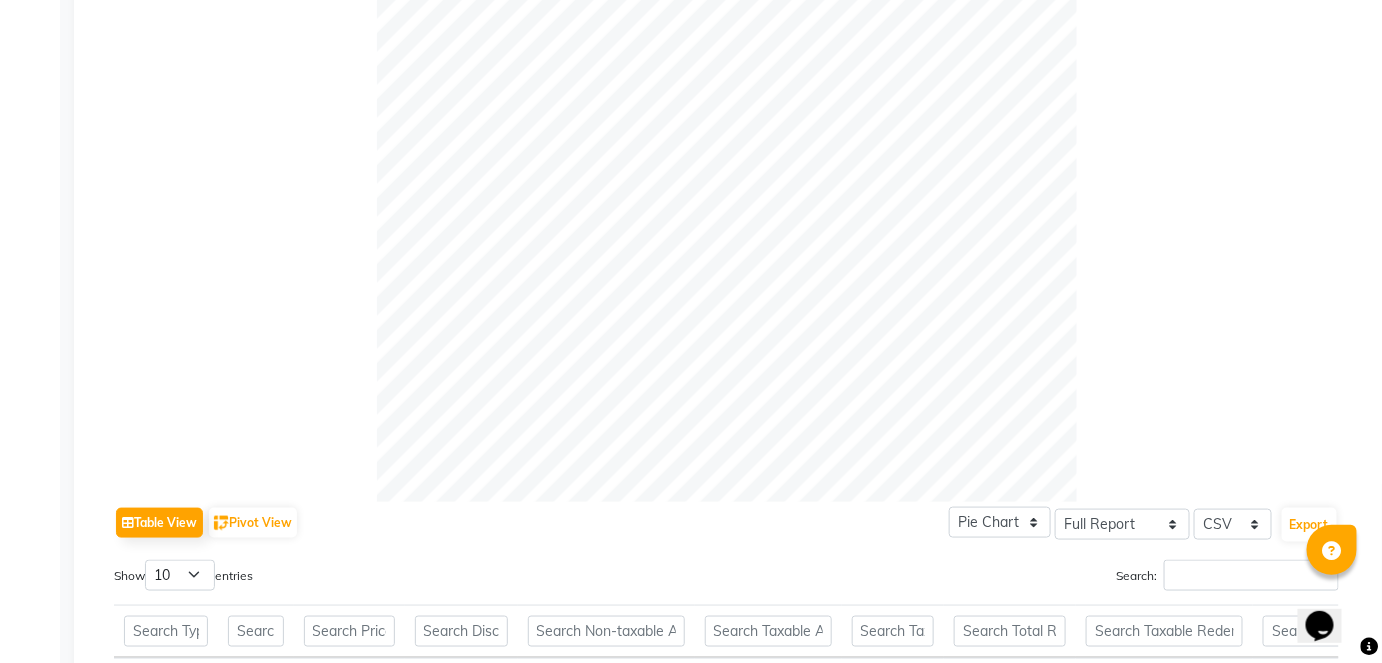 scroll, scrollTop: 0, scrollLeft: 0, axis: both 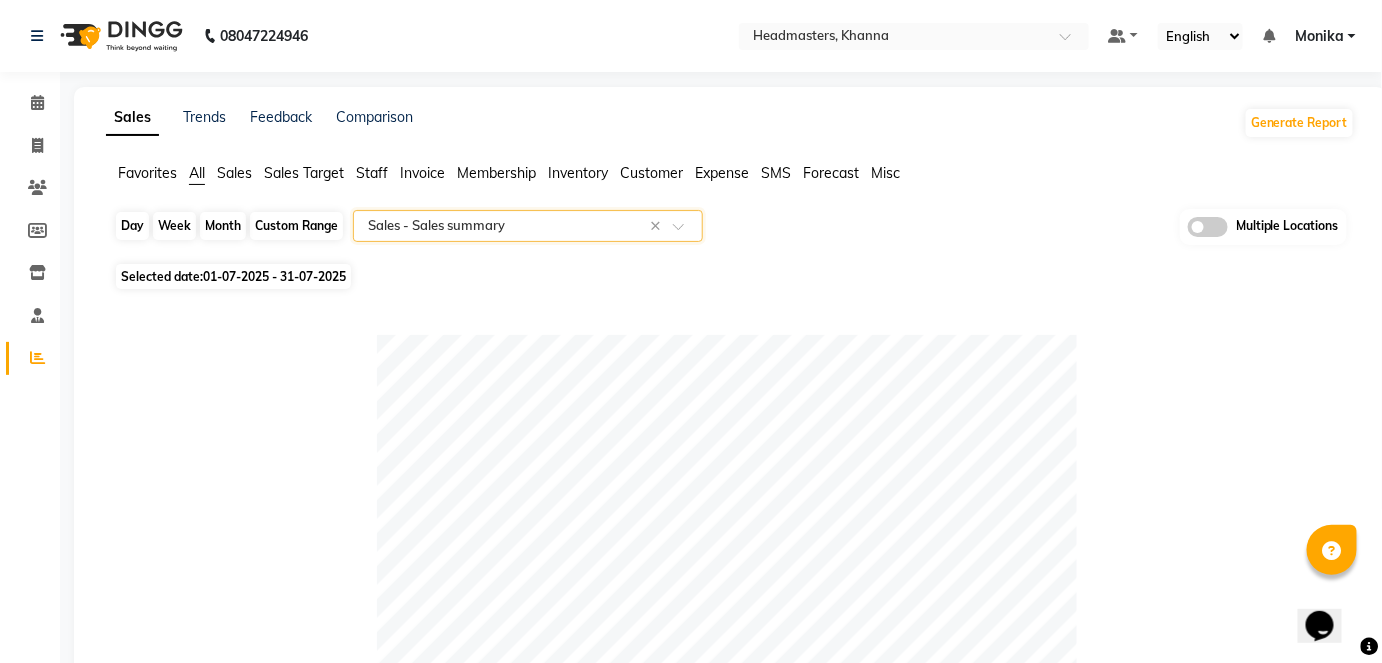 click on "Month" 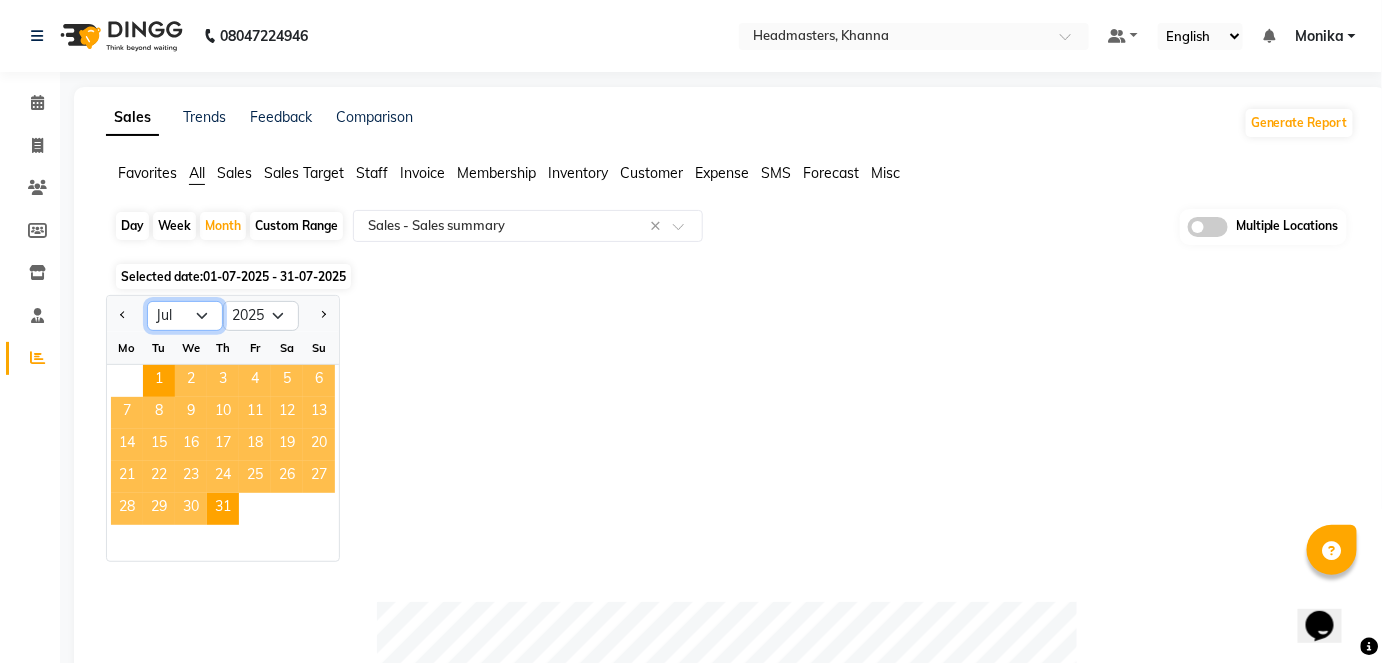 click on "Jan Feb Mar Apr May Jun Jul Aug Sep Oct Nov Dec" 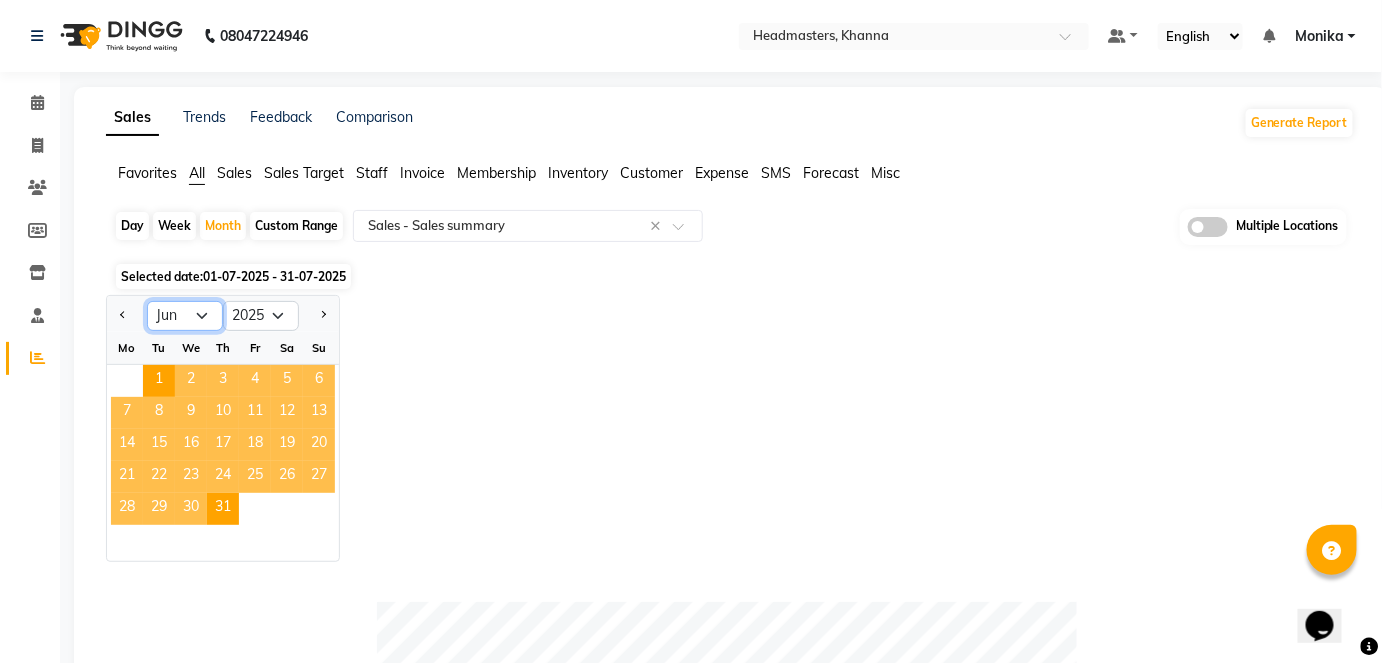 click on "Jan Feb Mar Apr May Jun Jul Aug Sep Oct Nov Dec" 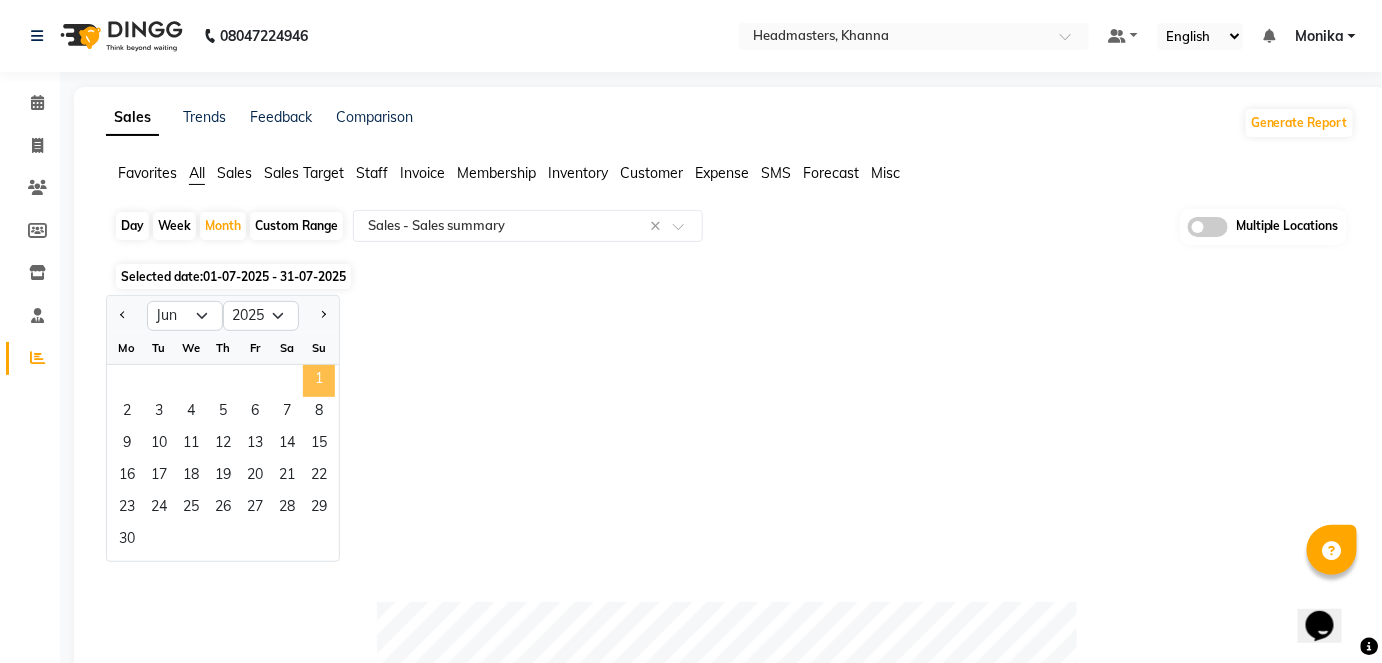 click on "1" 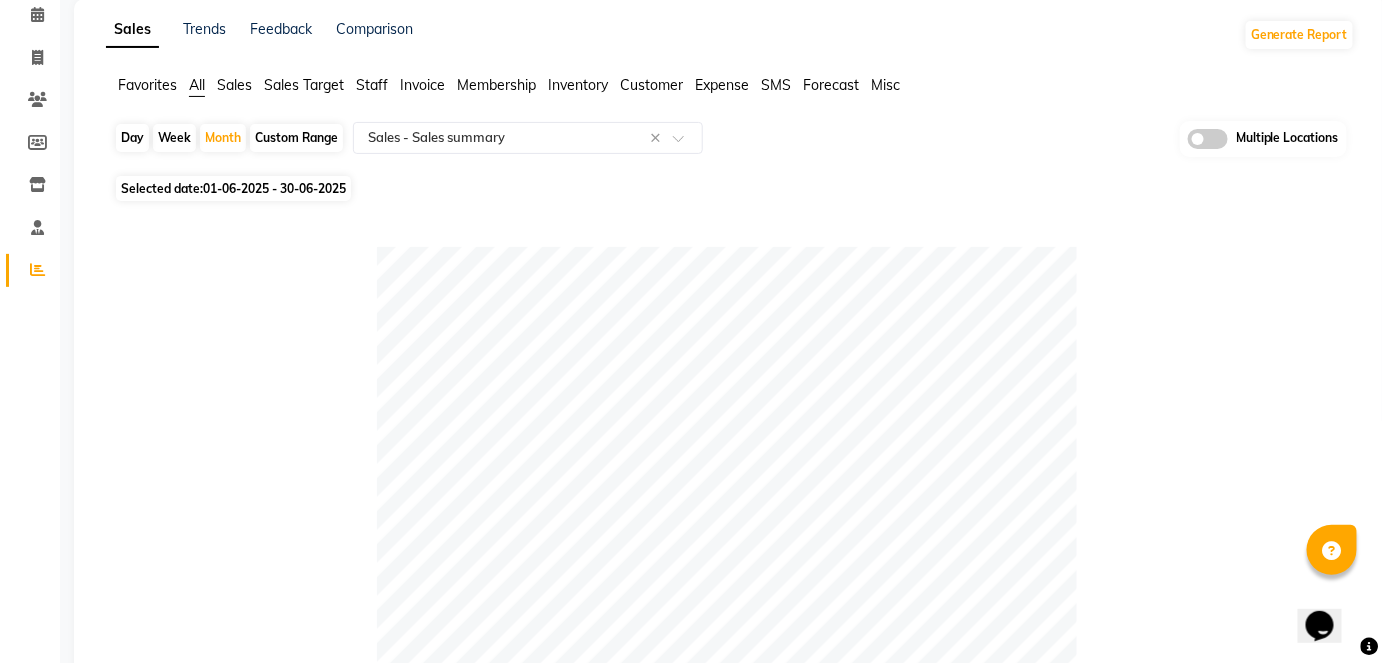 scroll, scrollTop: 0, scrollLeft: 0, axis: both 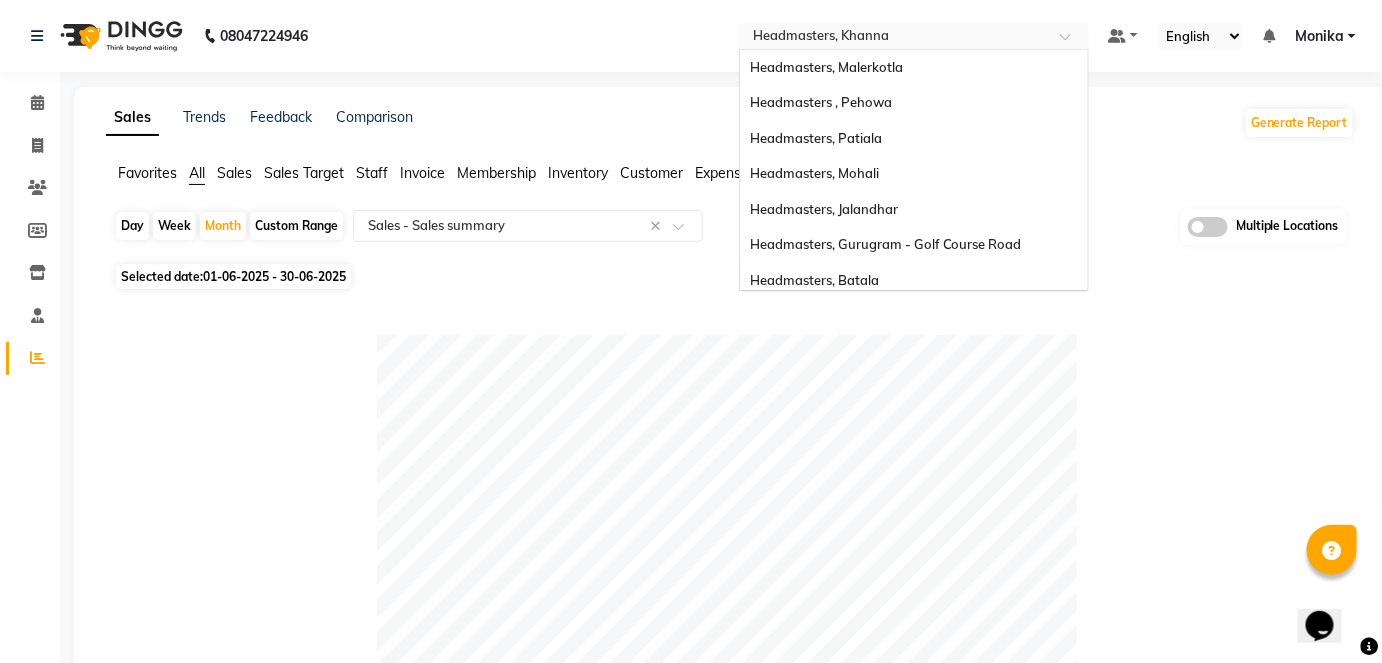 click at bounding box center (894, 38) 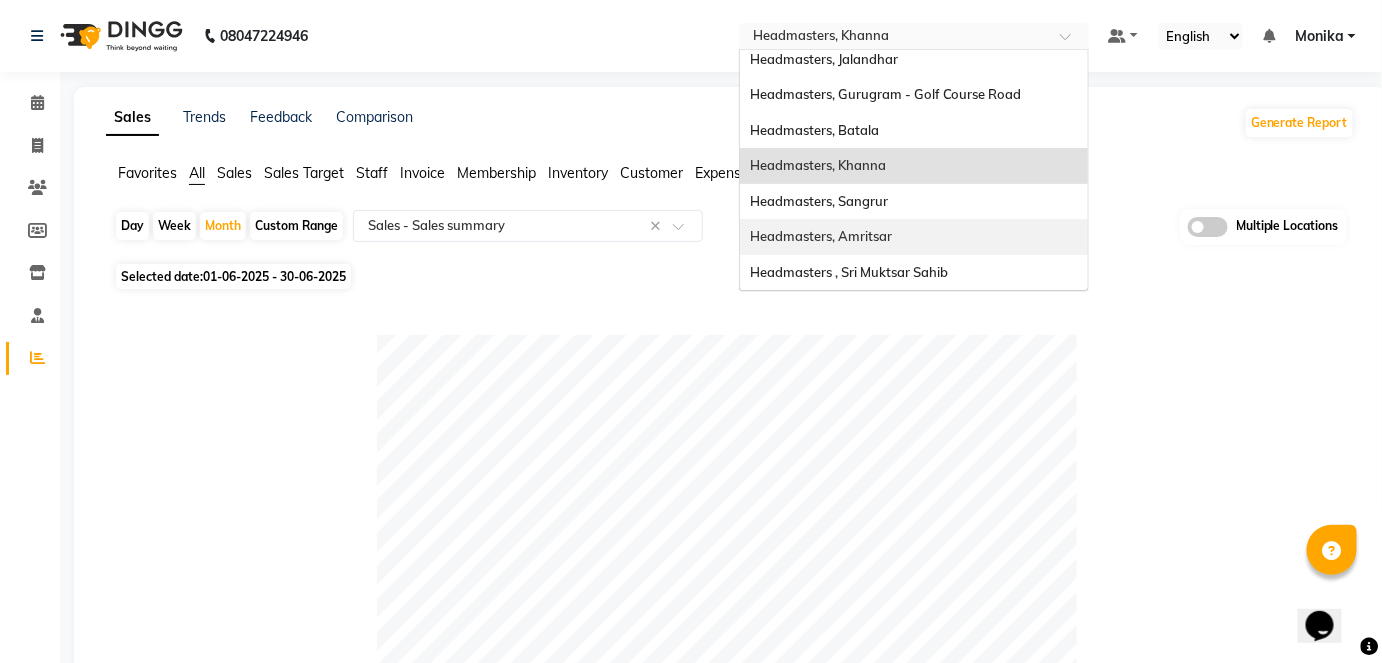 click on "Headmasters, Amritsar" at bounding box center (821, 236) 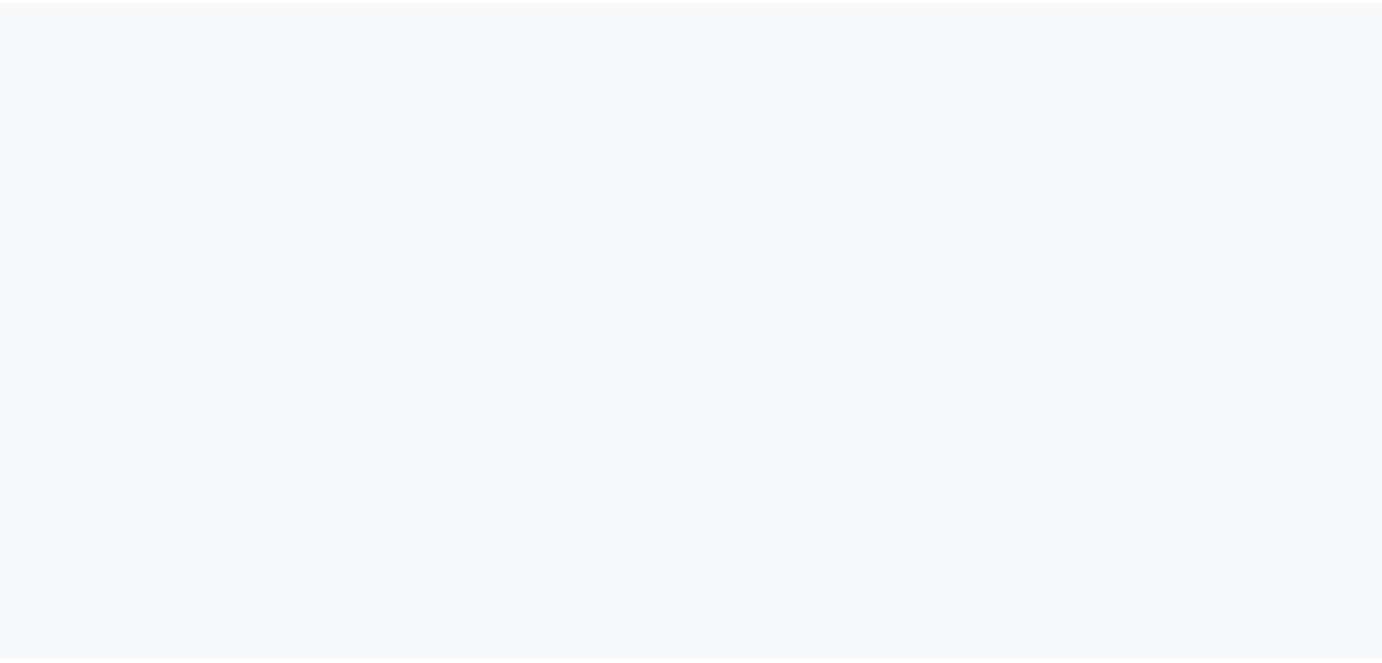 scroll, scrollTop: 0, scrollLeft: 0, axis: both 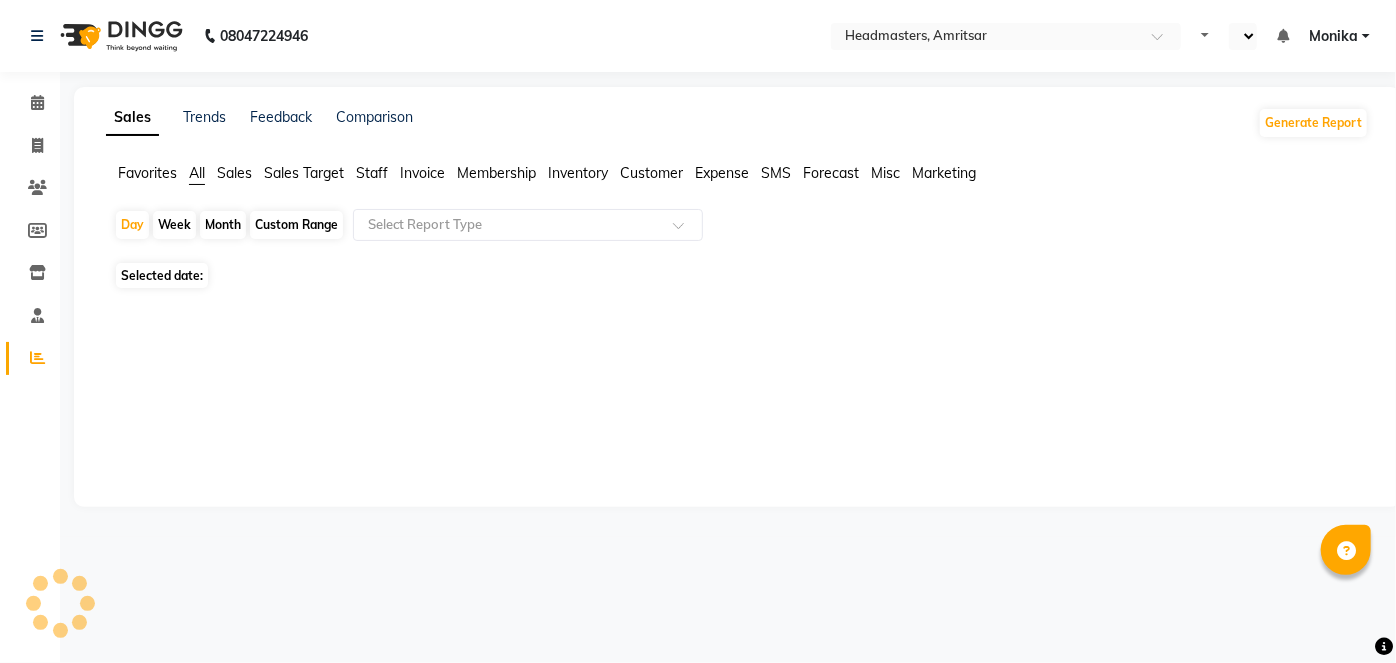 select on "en" 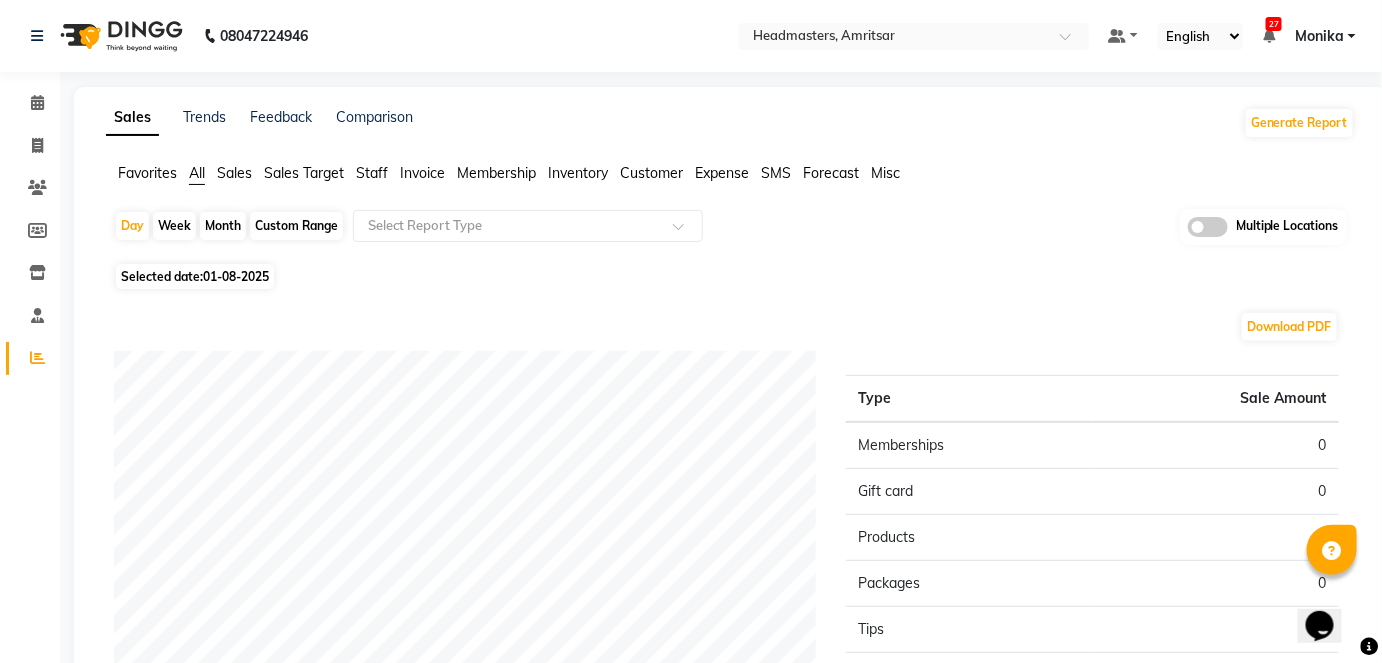scroll, scrollTop: 0, scrollLeft: 0, axis: both 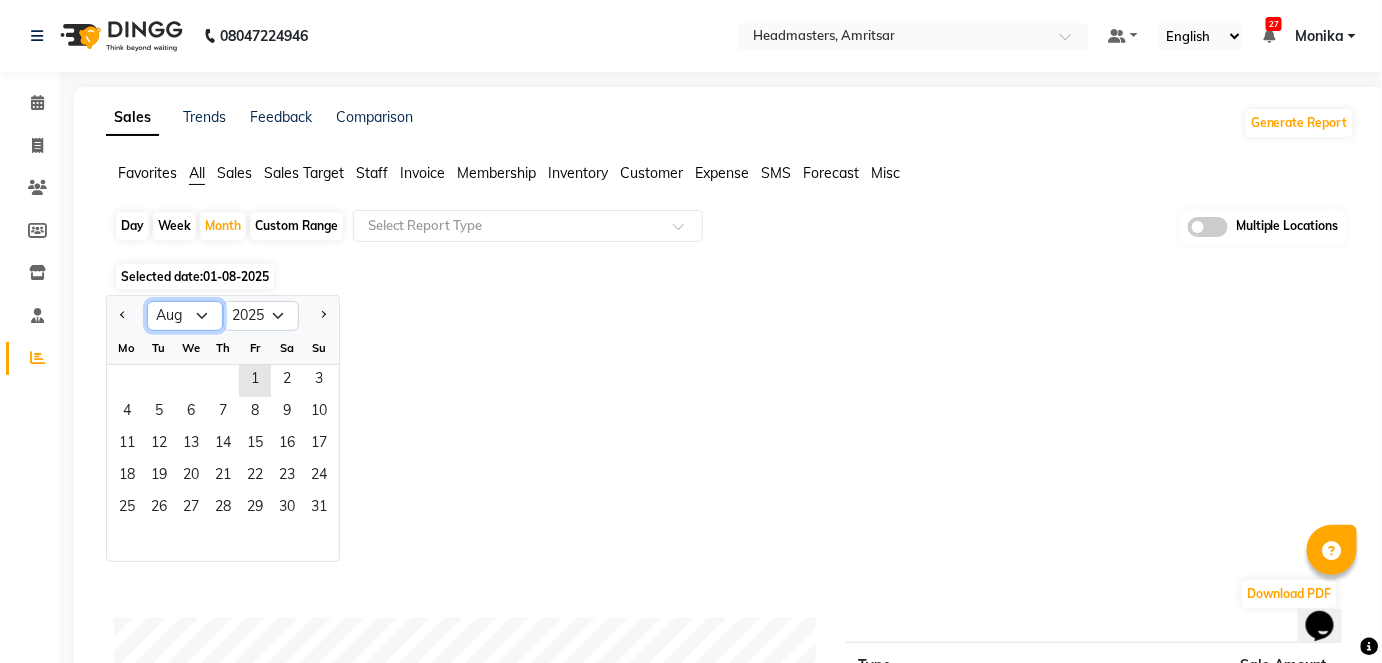 click on "Jan Feb Mar Apr May Jun Jul Aug Sep Oct Nov Dec" 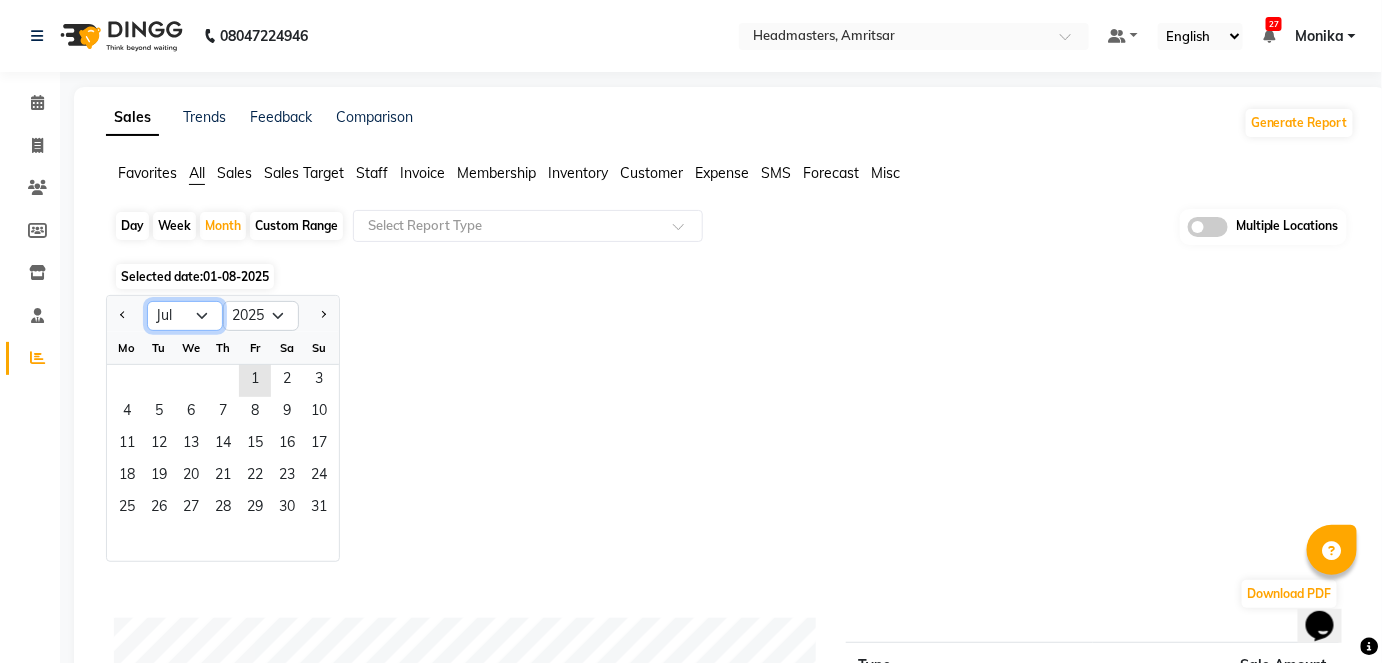 click on "Jan Feb Mar Apr May Jun Jul Aug Sep Oct Nov Dec" 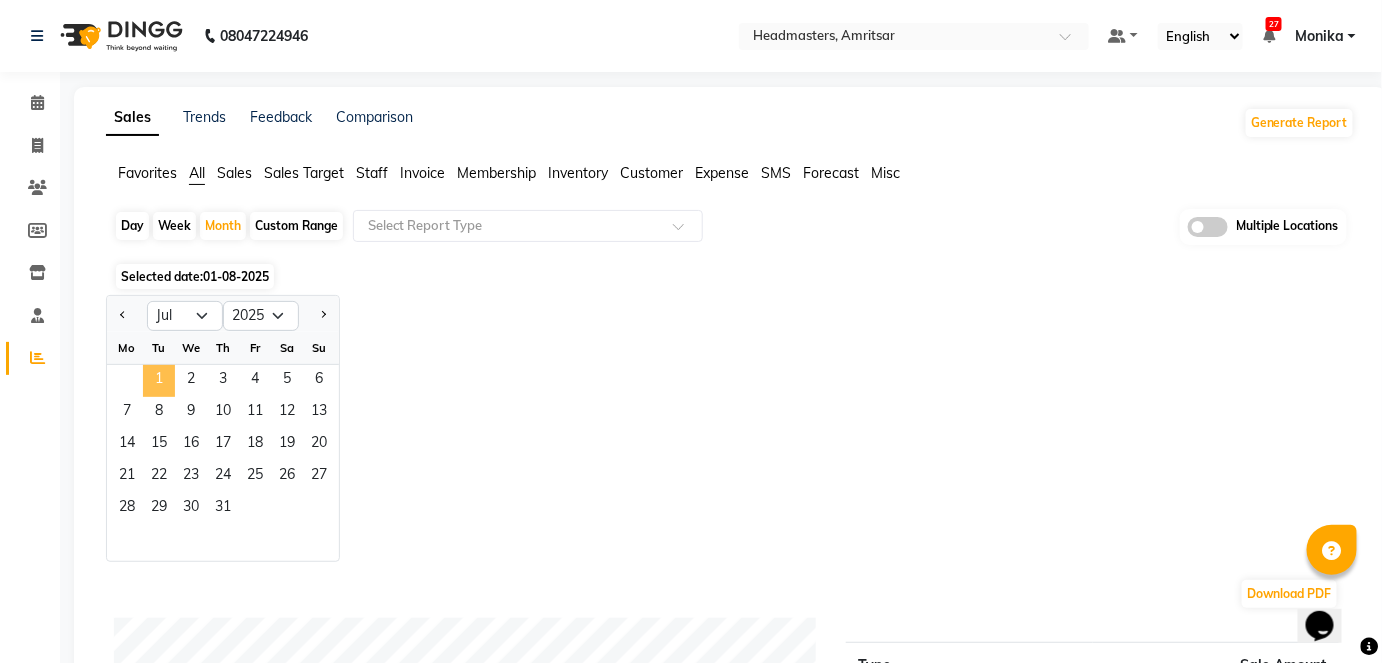 click on "1" 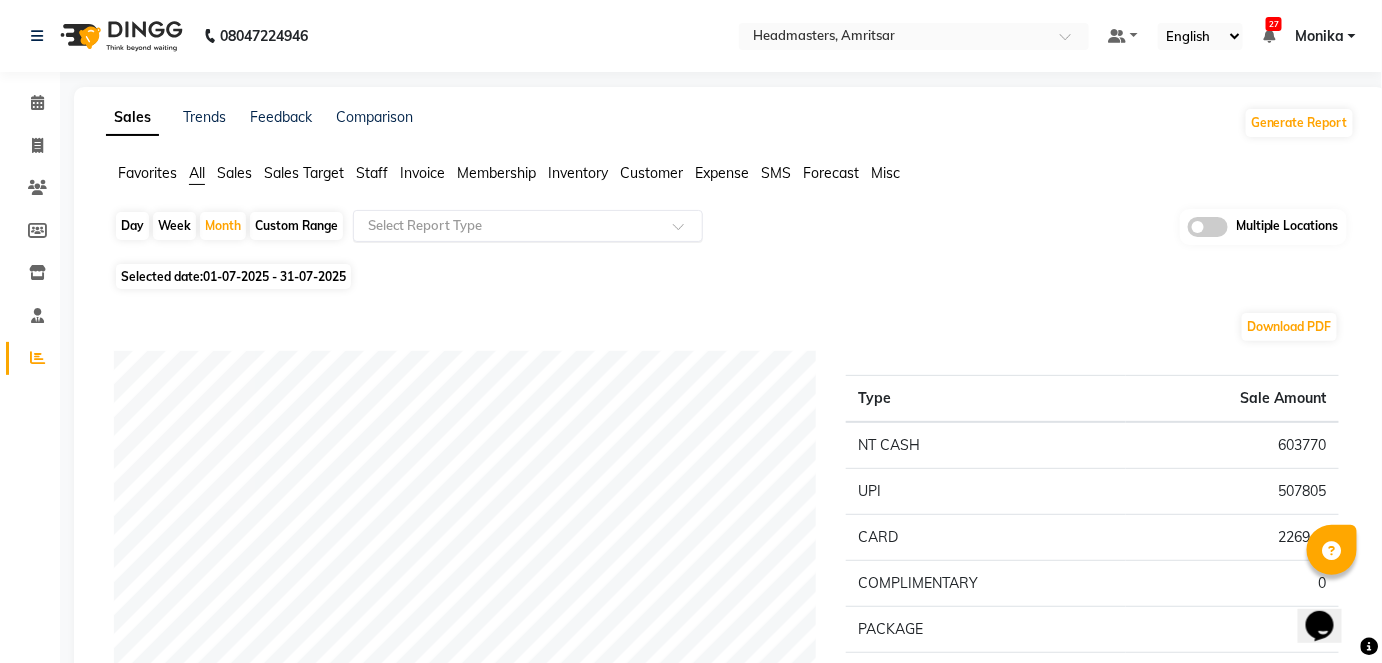 click 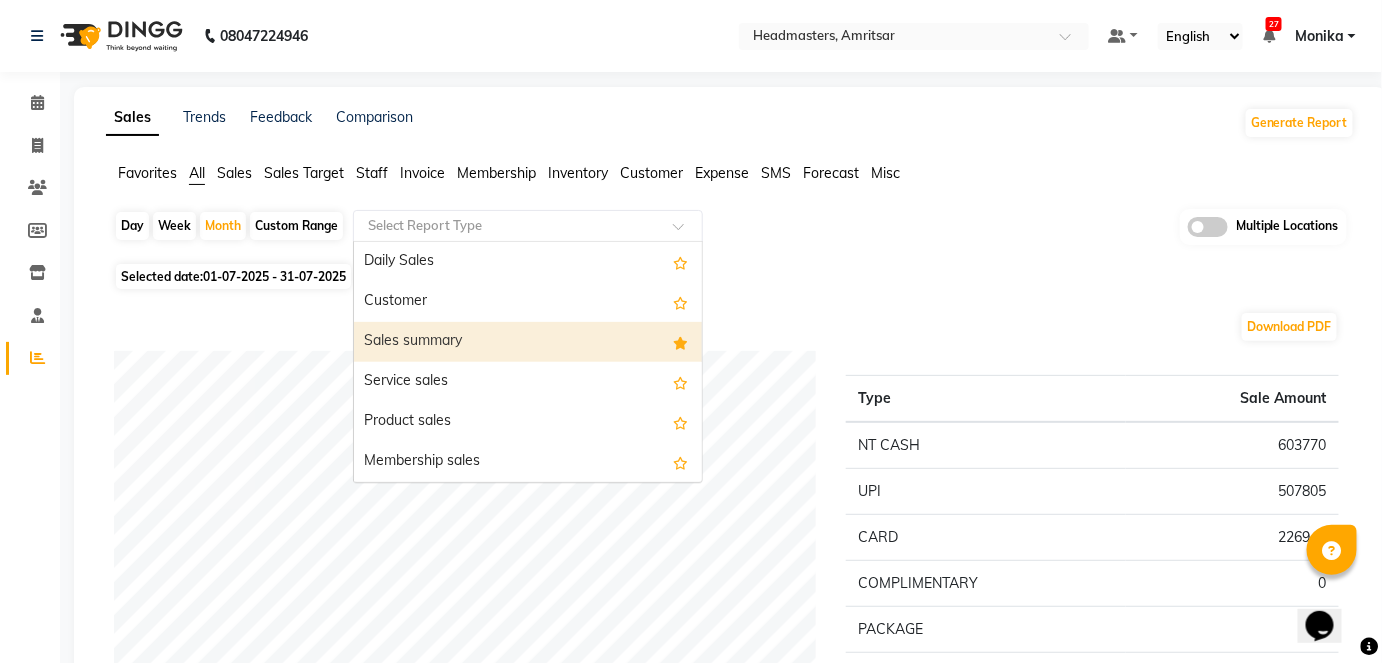 click on "Sales summary" at bounding box center [528, 342] 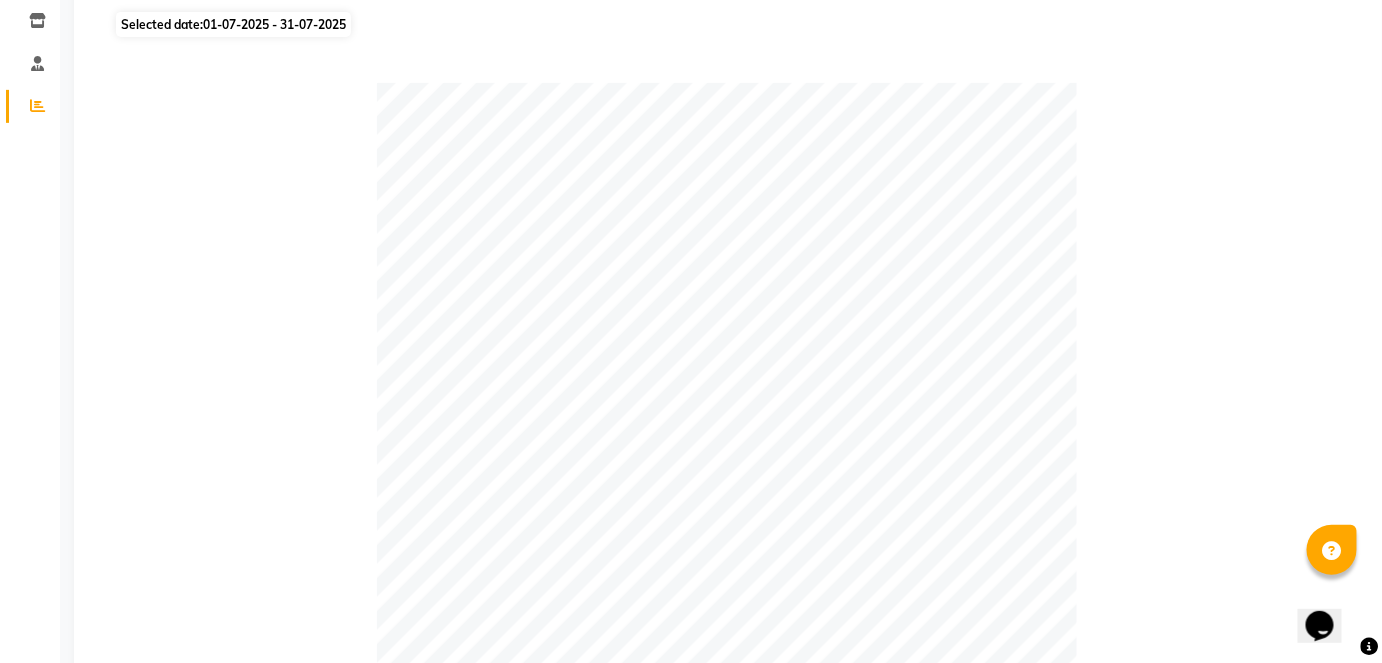 scroll, scrollTop: 0, scrollLeft: 0, axis: both 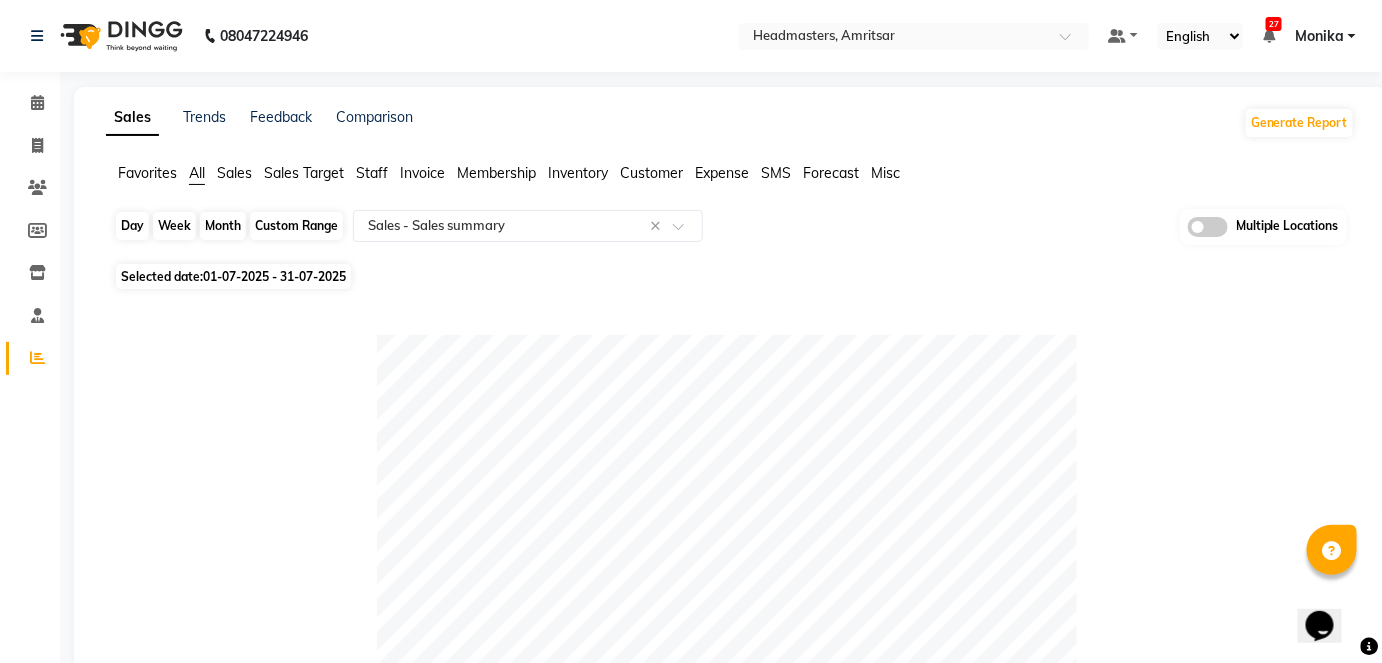 click on "Month" 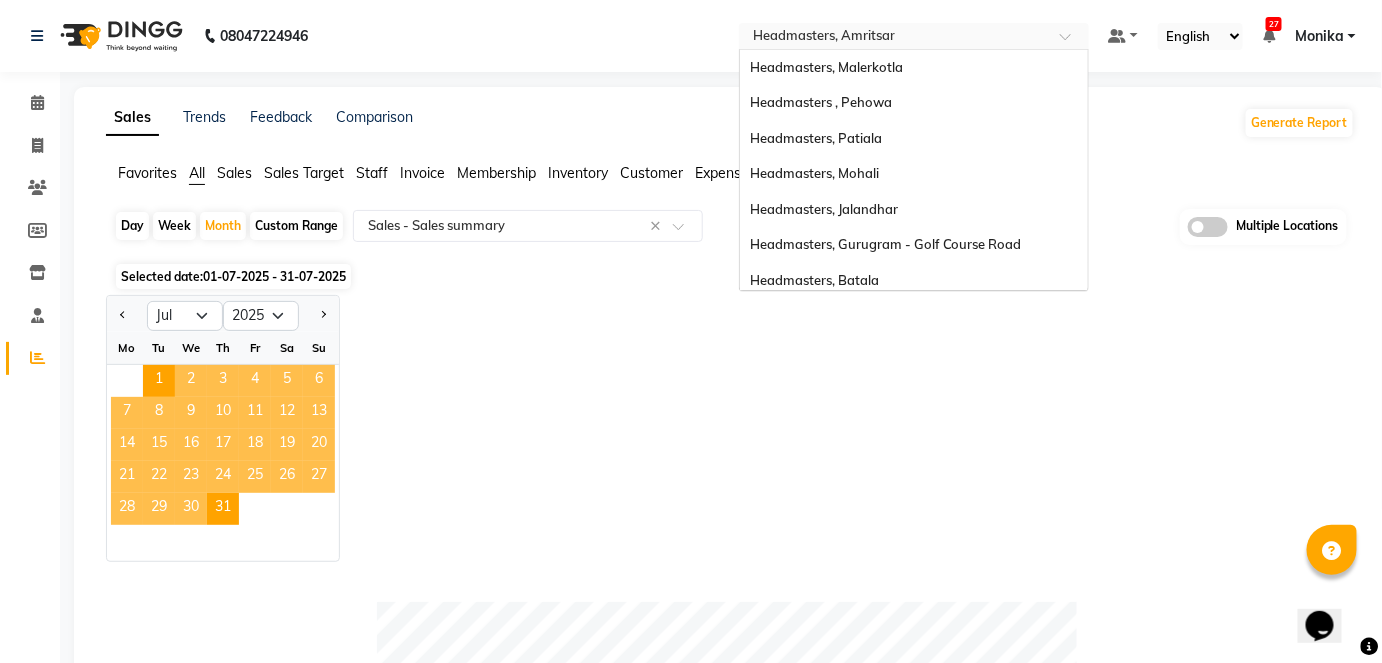 click at bounding box center [894, 38] 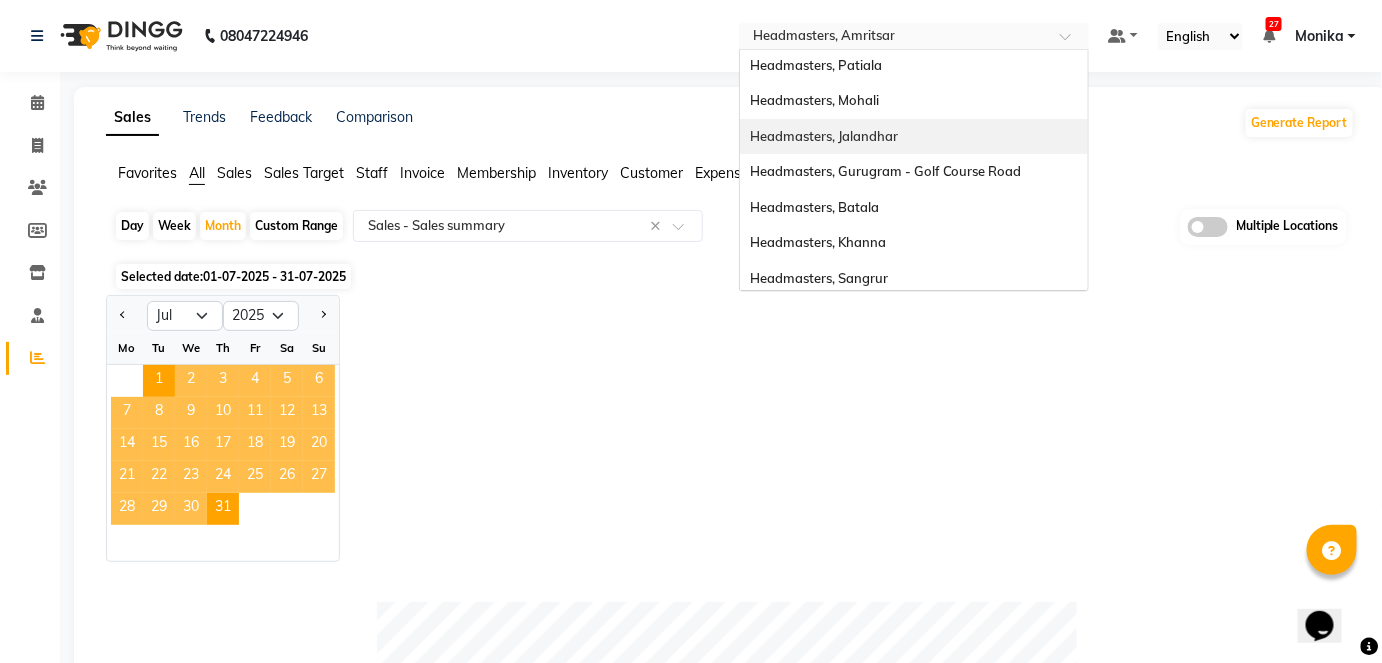 scroll, scrollTop: 150, scrollLeft: 0, axis: vertical 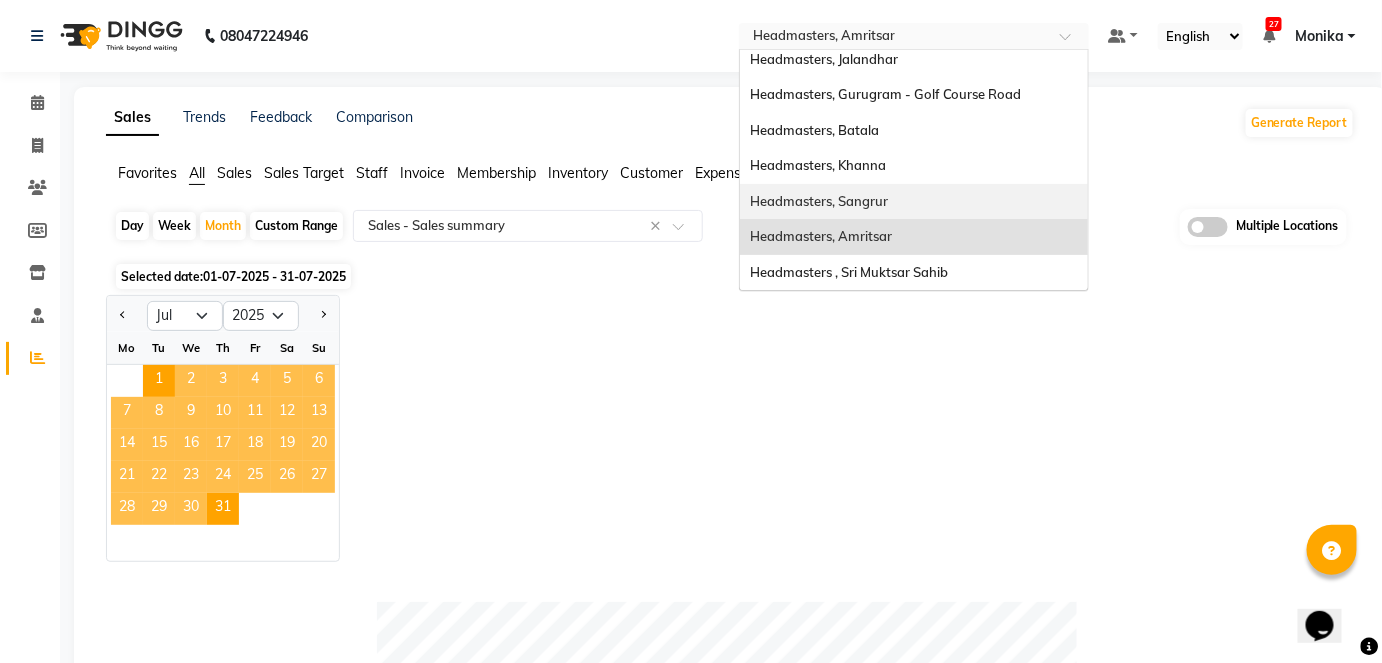 click on "Headmasters, Sangrur" at bounding box center (819, 201) 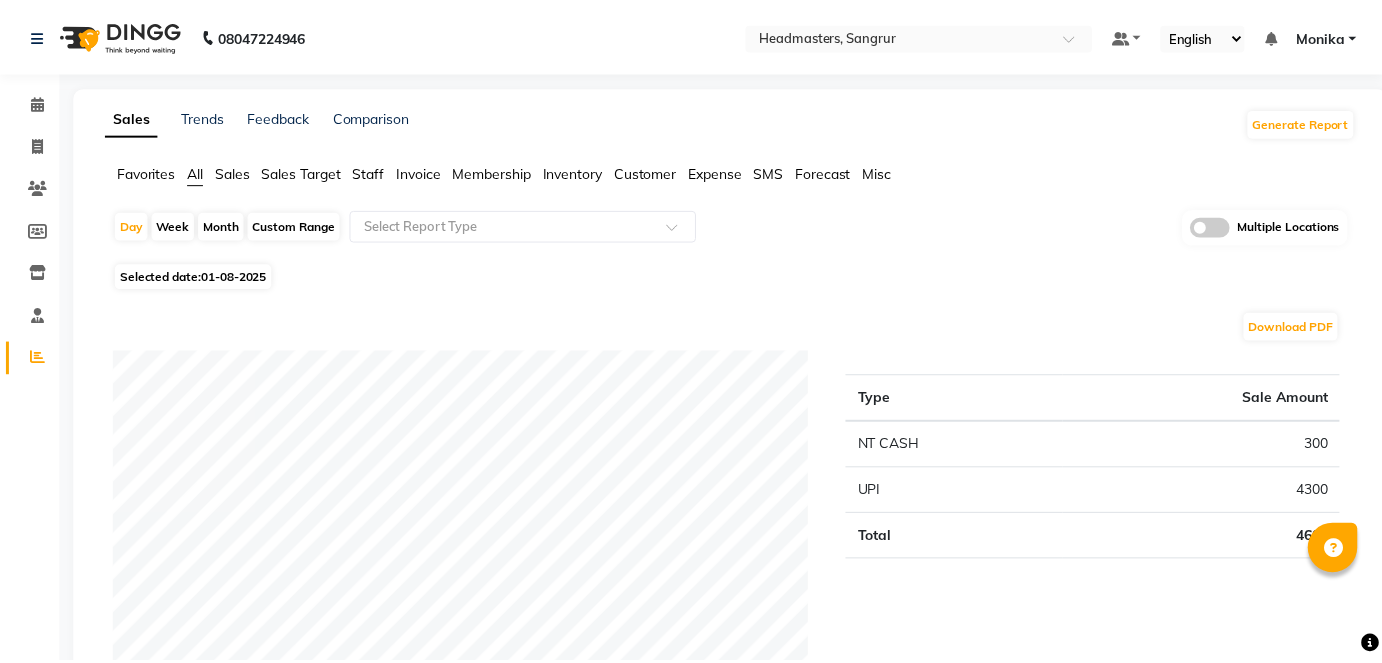 scroll, scrollTop: 0, scrollLeft: 0, axis: both 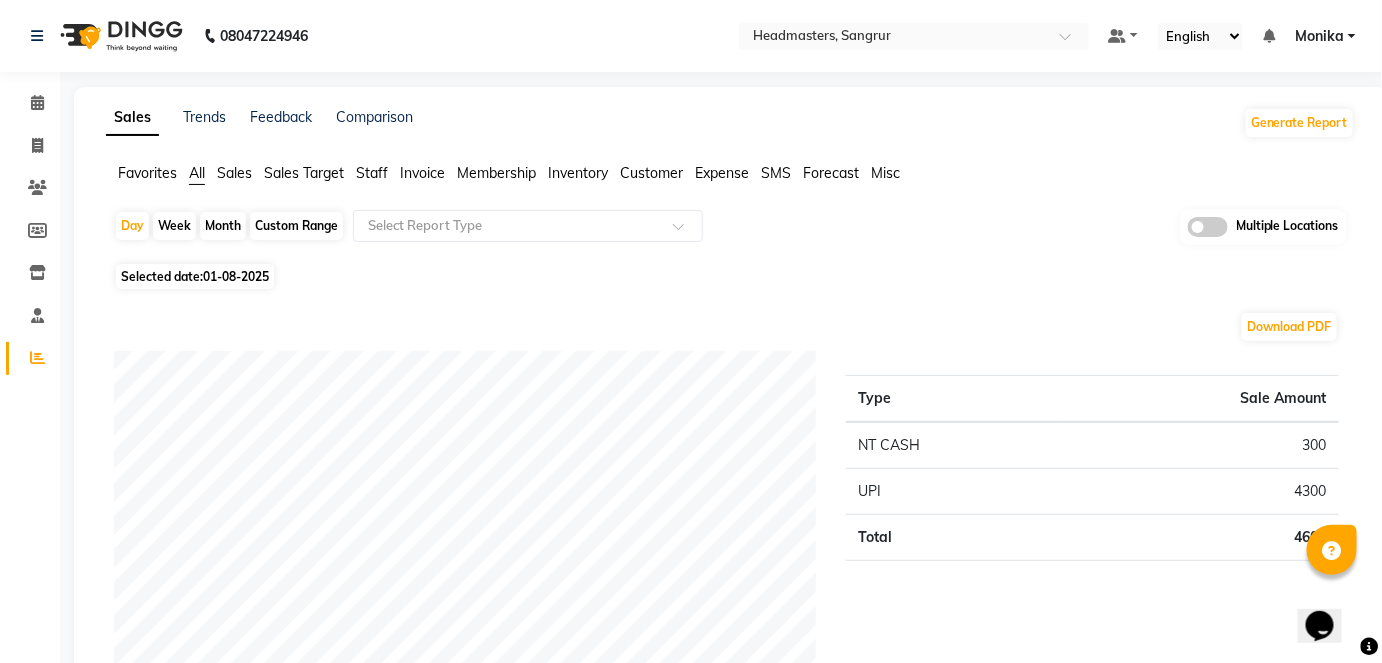 click on "Month" 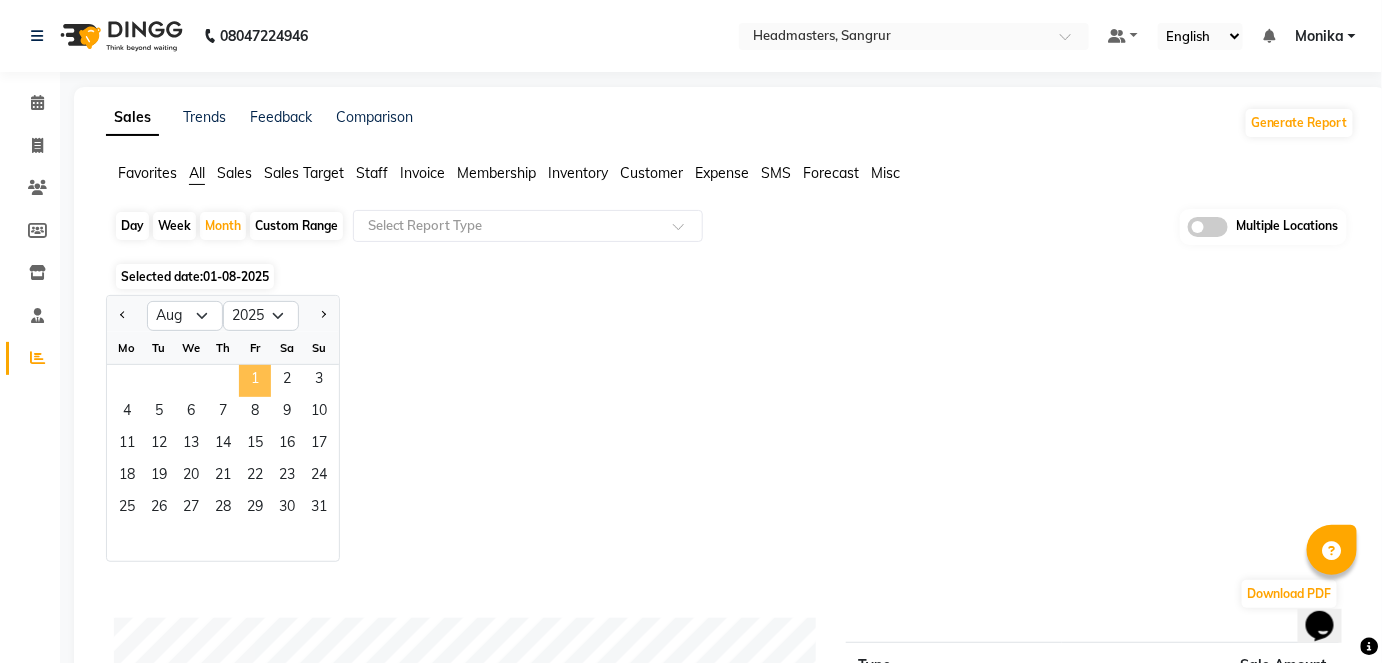 click on "1" 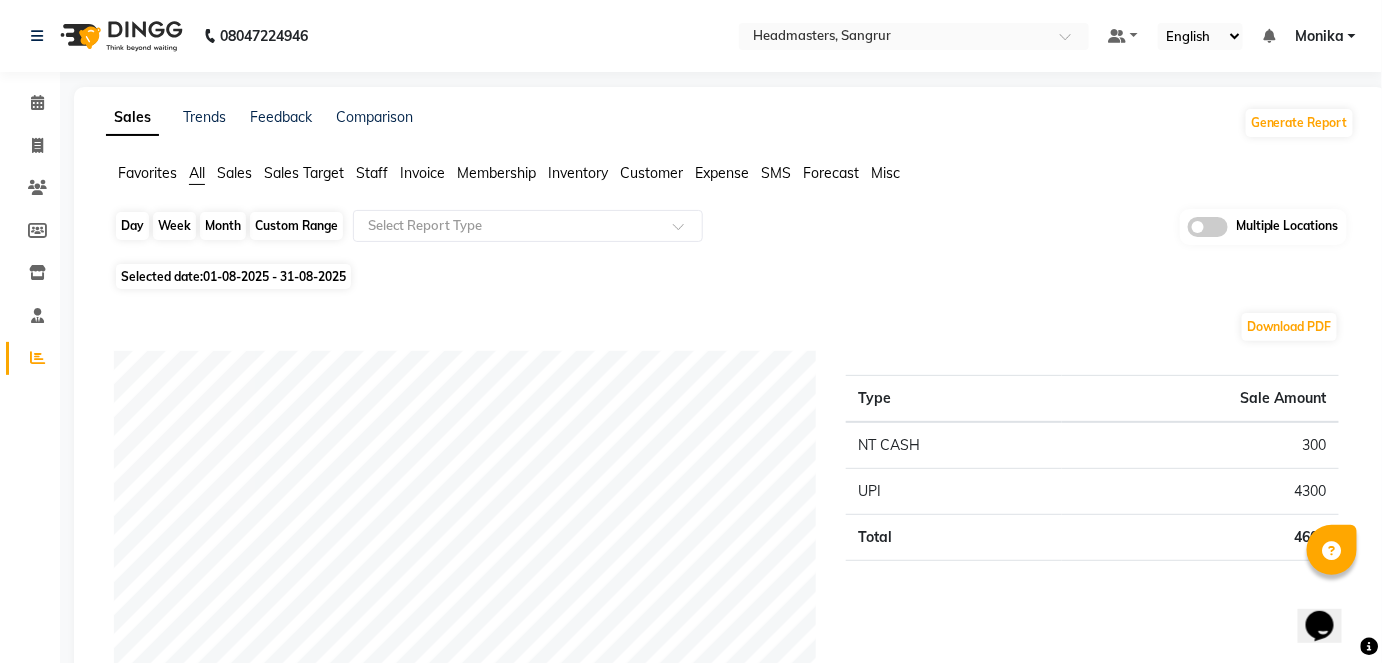 click on "Month" 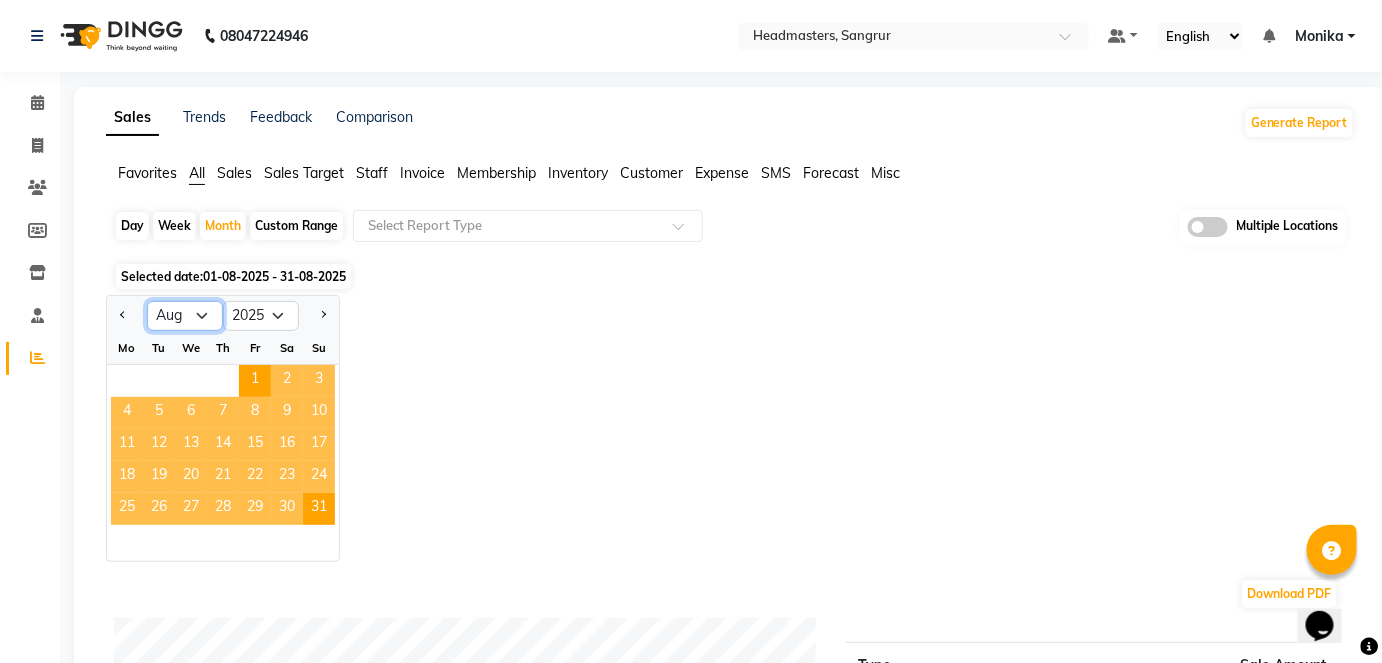 click on "Jan Feb Mar Apr May Jun Jul Aug Sep Oct Nov Dec" 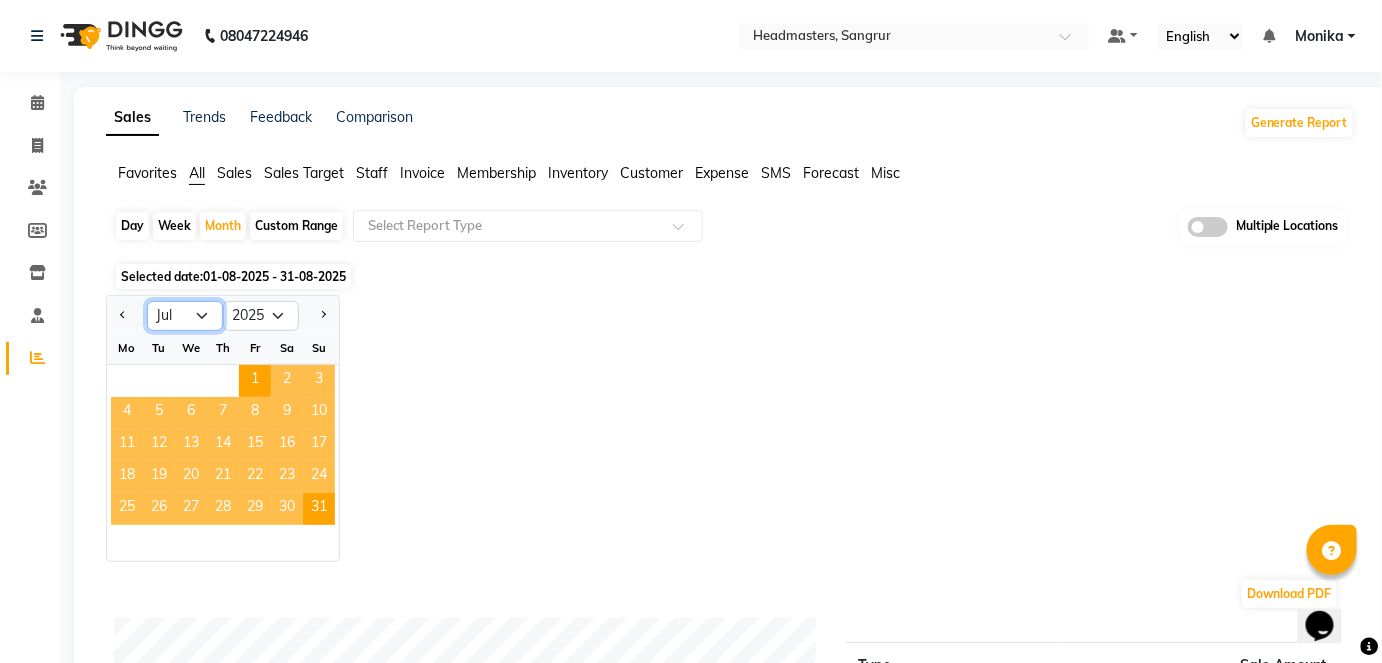 click on "Jan Feb Mar Apr May Jun Jul Aug Sep Oct Nov Dec" 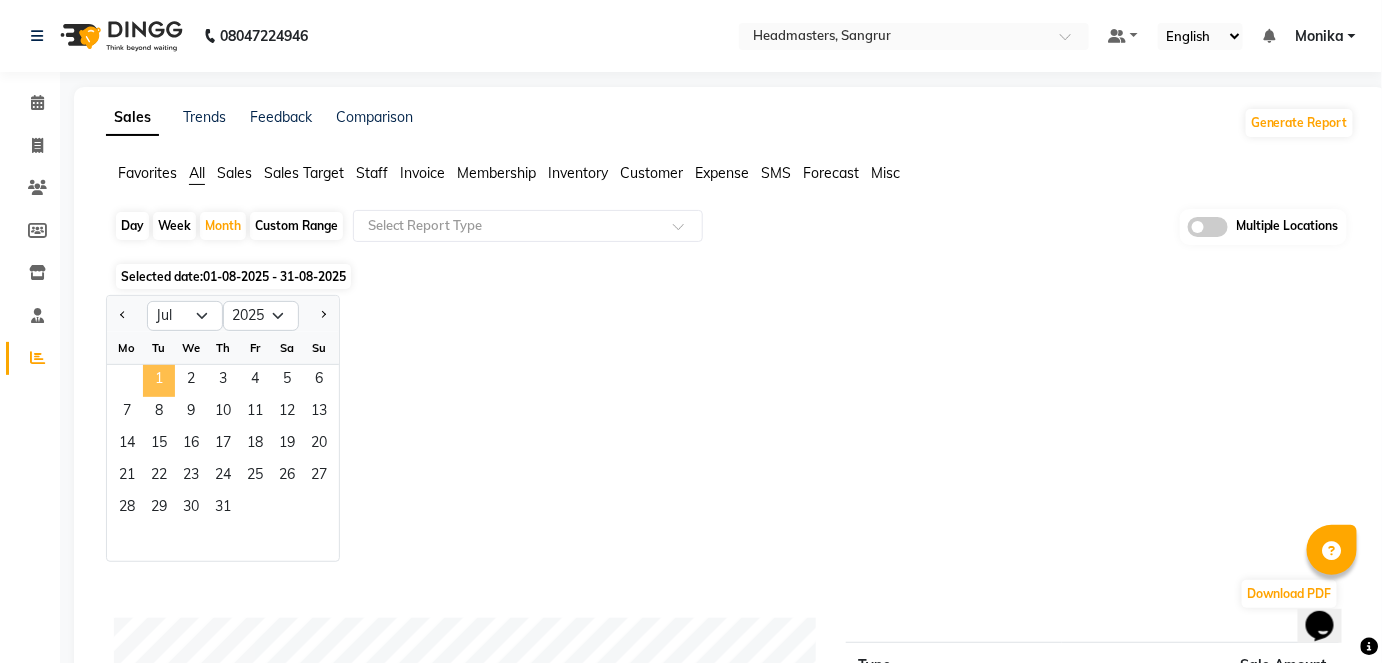 click on "1" 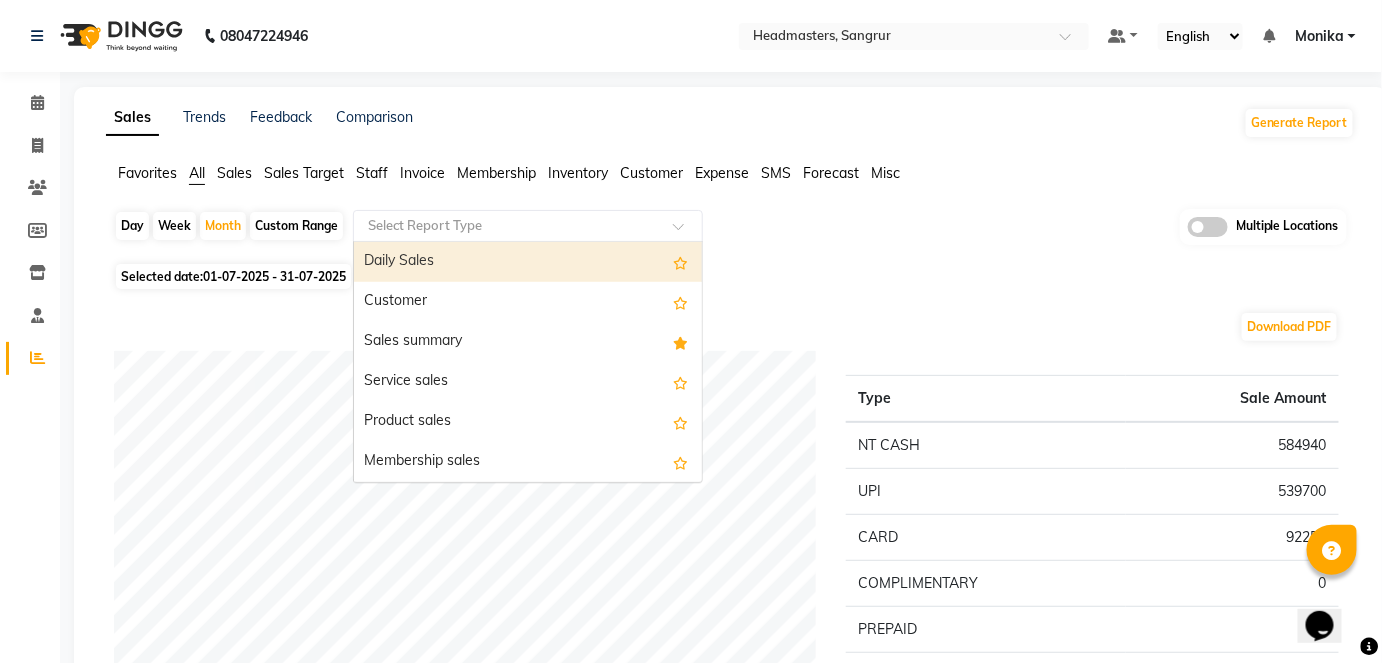 click 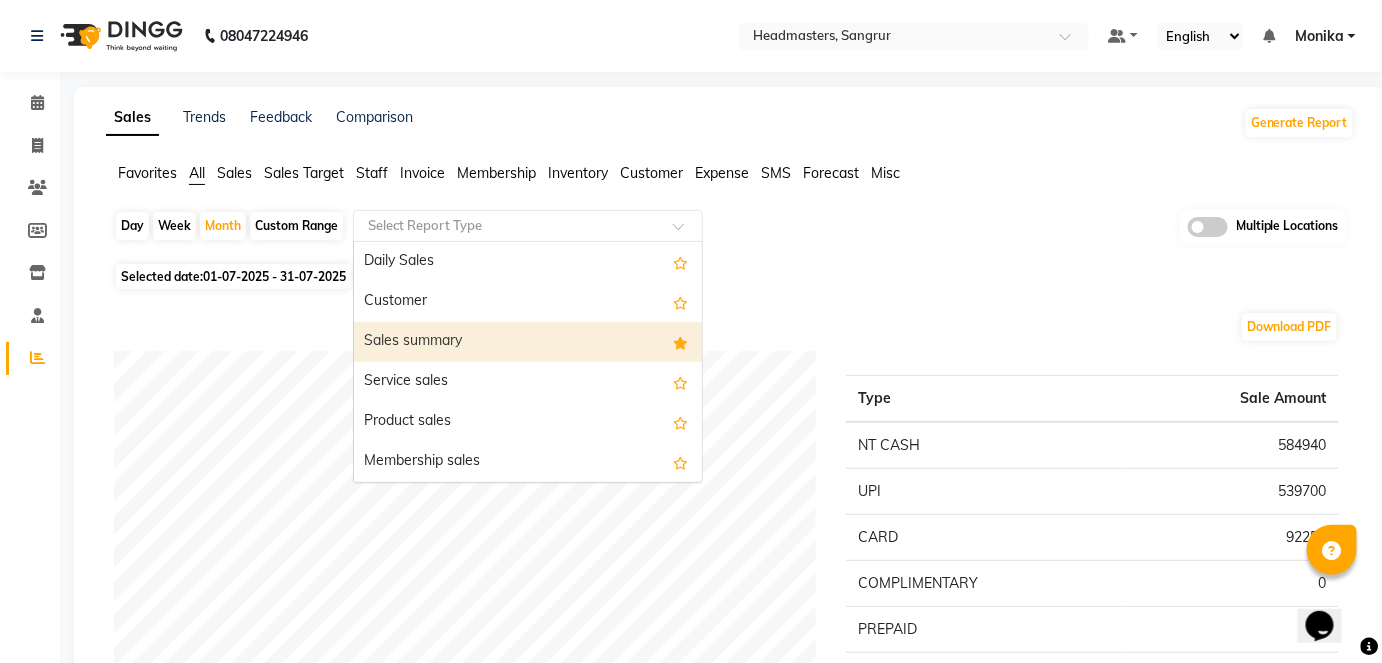 click on "Sales summary" at bounding box center (528, 342) 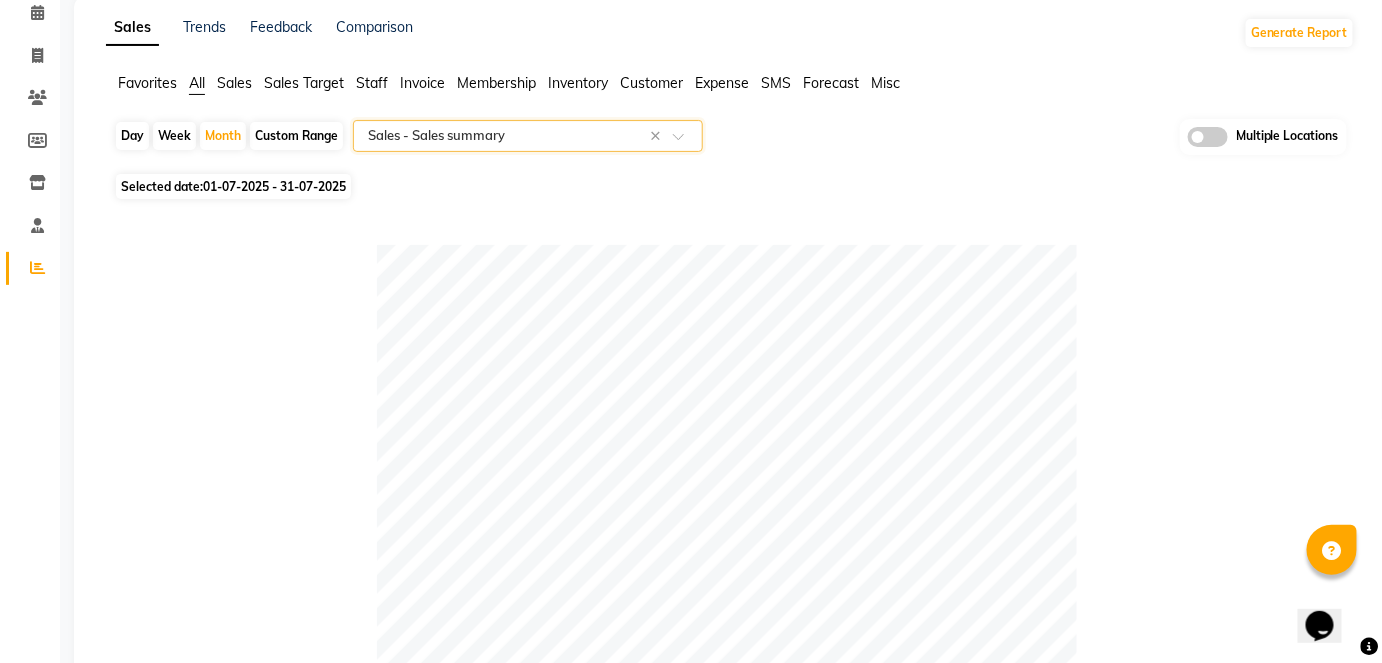 scroll, scrollTop: 0, scrollLeft: 0, axis: both 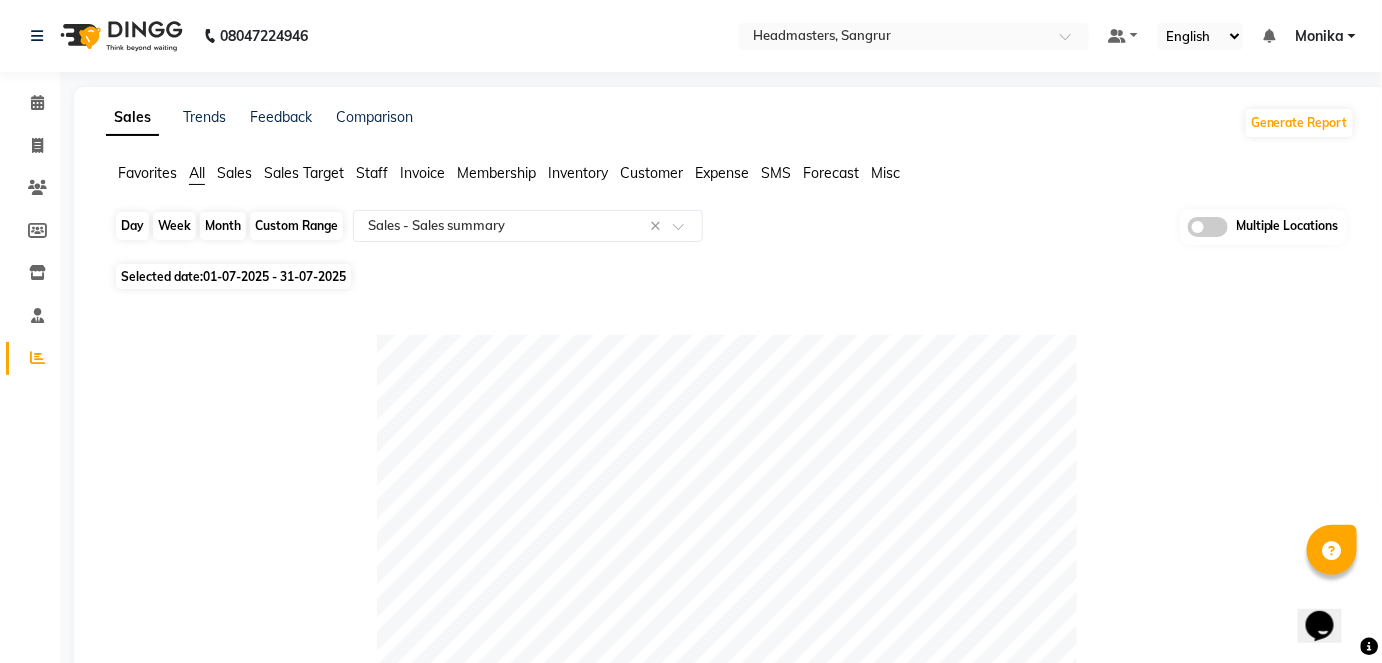 click on "Month" 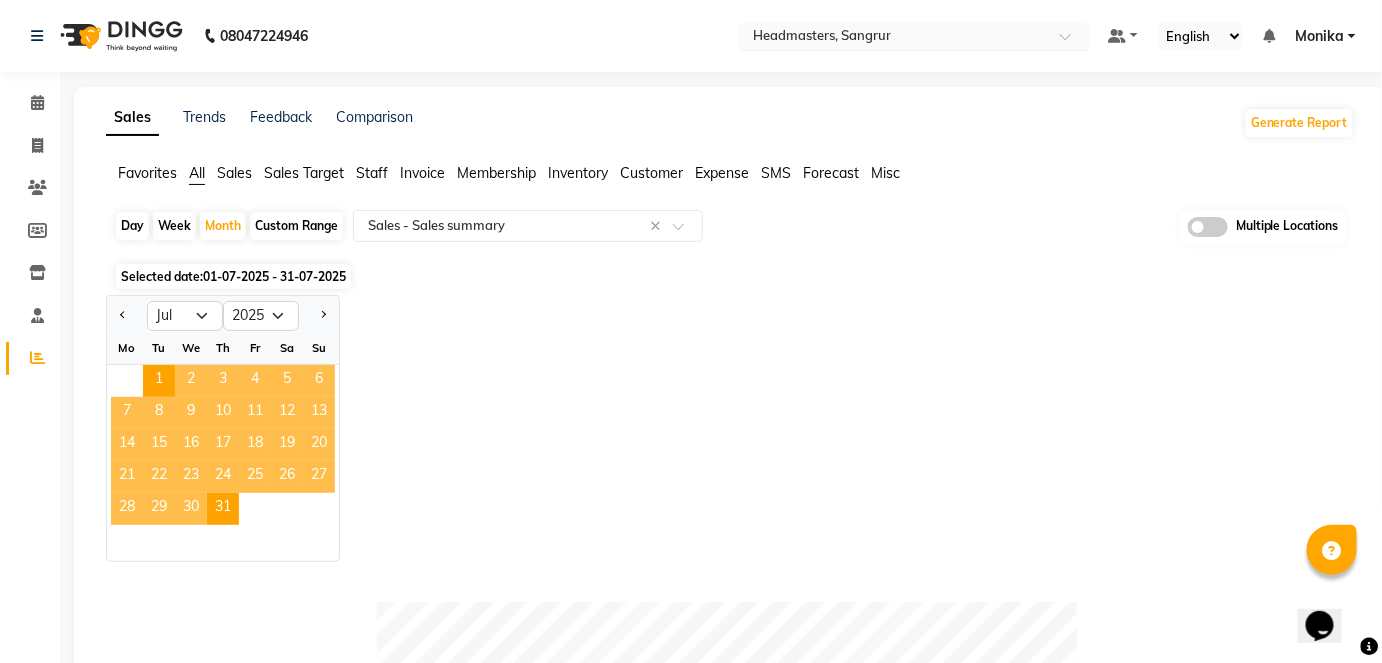 click on "Select Location × Headmasters, Sangrur" at bounding box center [914, 36] 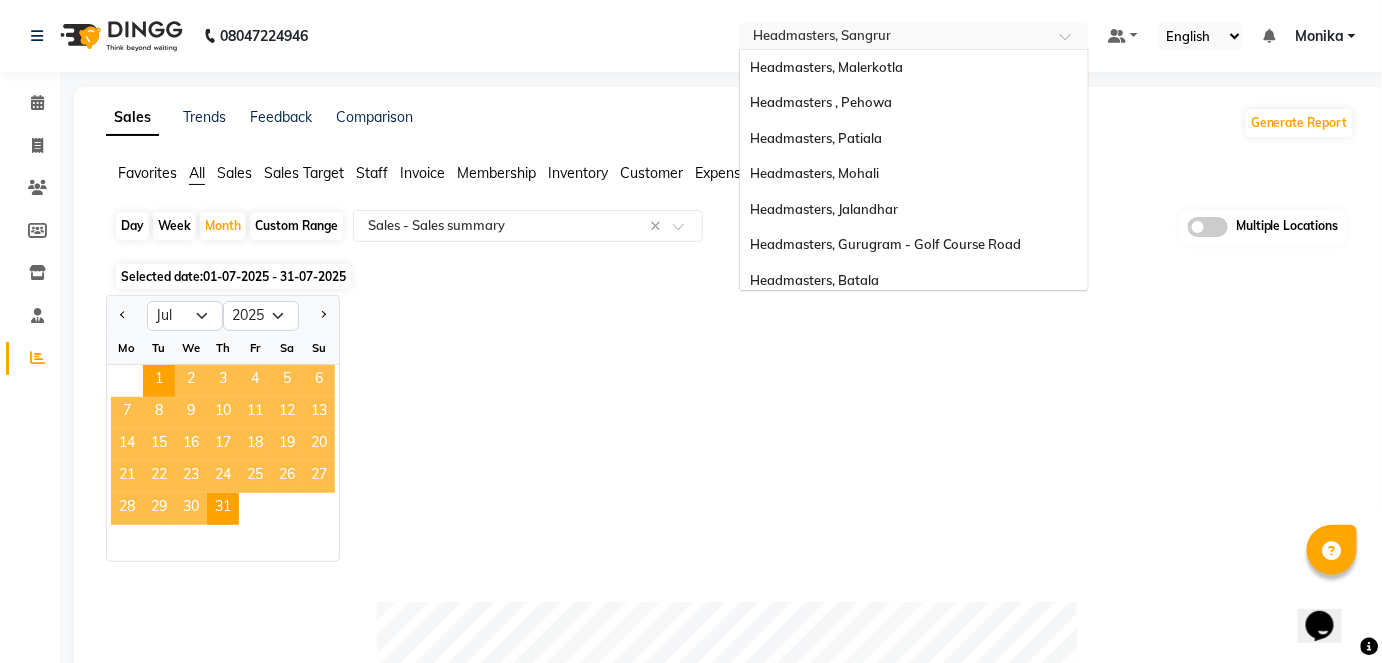 scroll, scrollTop: 150, scrollLeft: 0, axis: vertical 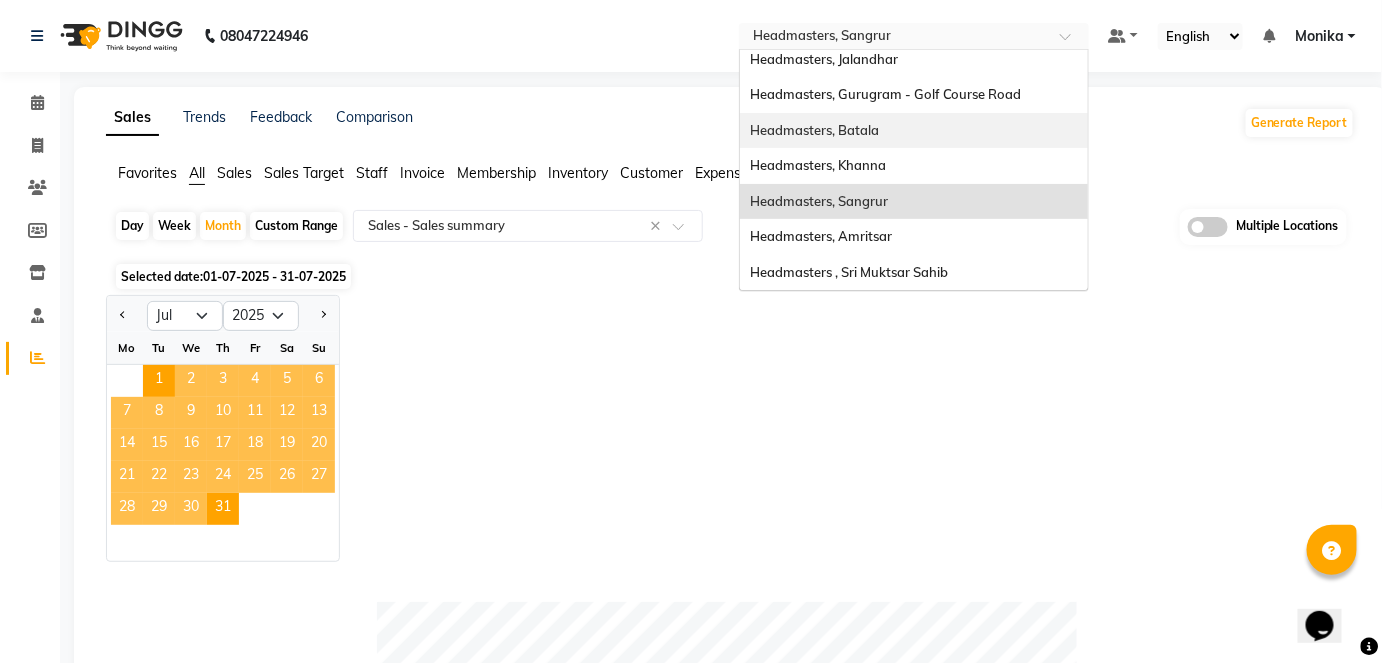 click on "Headmasters, Batala" at bounding box center (914, 131) 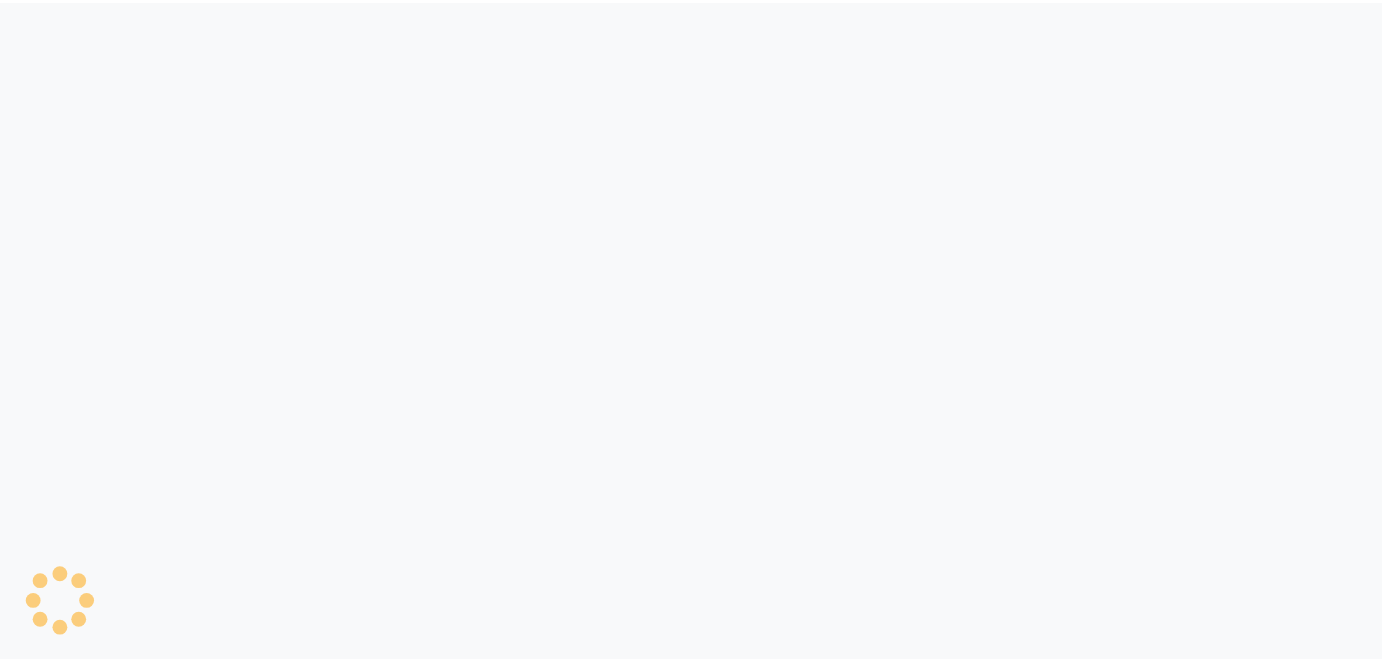 scroll, scrollTop: 0, scrollLeft: 0, axis: both 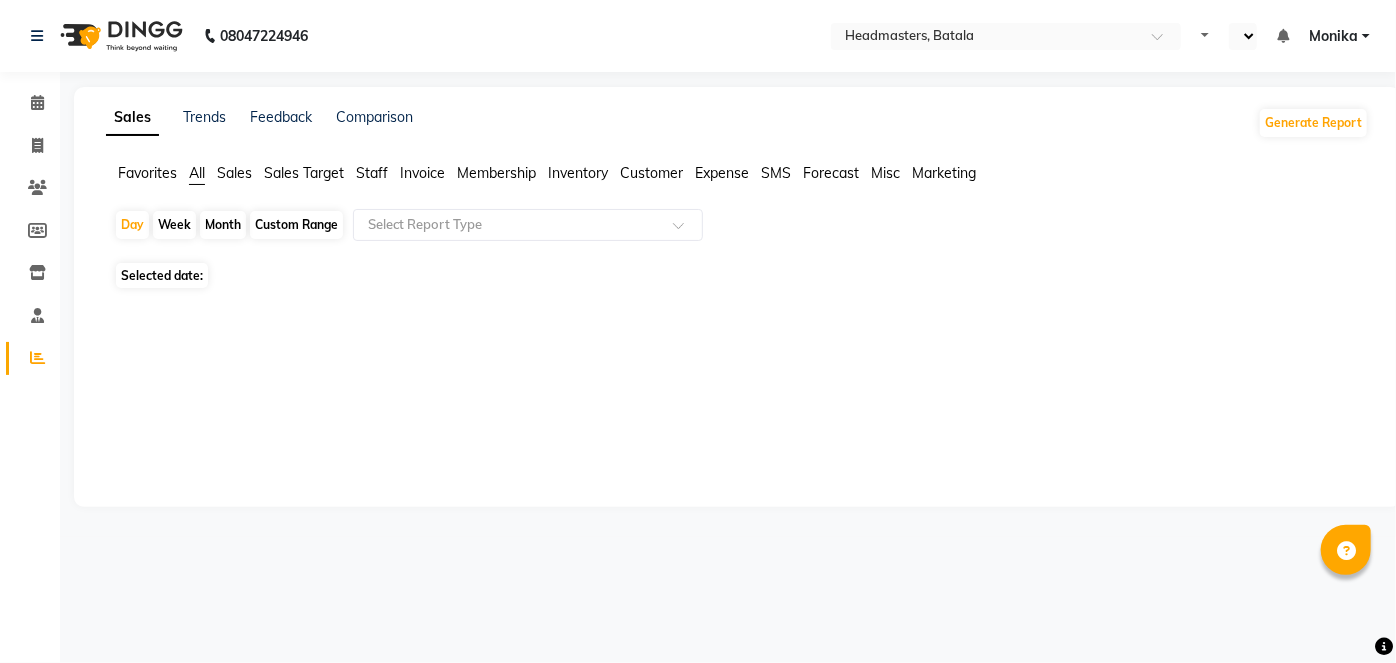 select on "en" 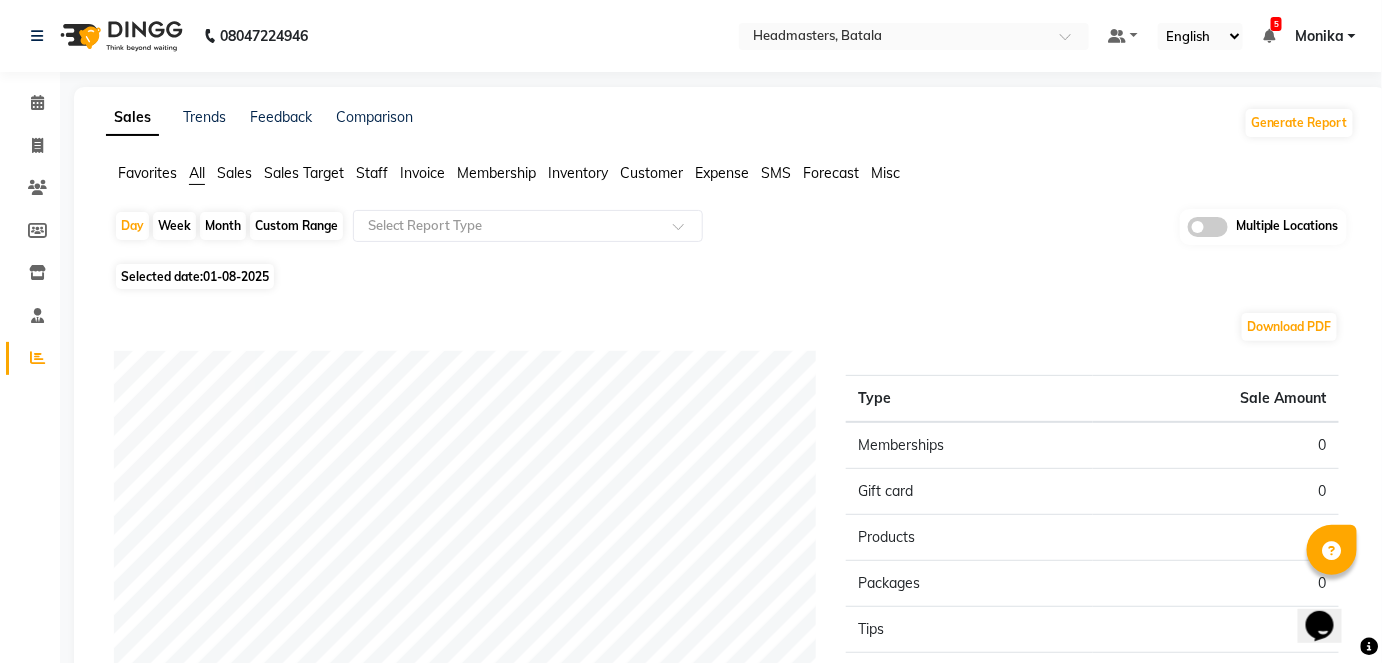 scroll, scrollTop: 0, scrollLeft: 0, axis: both 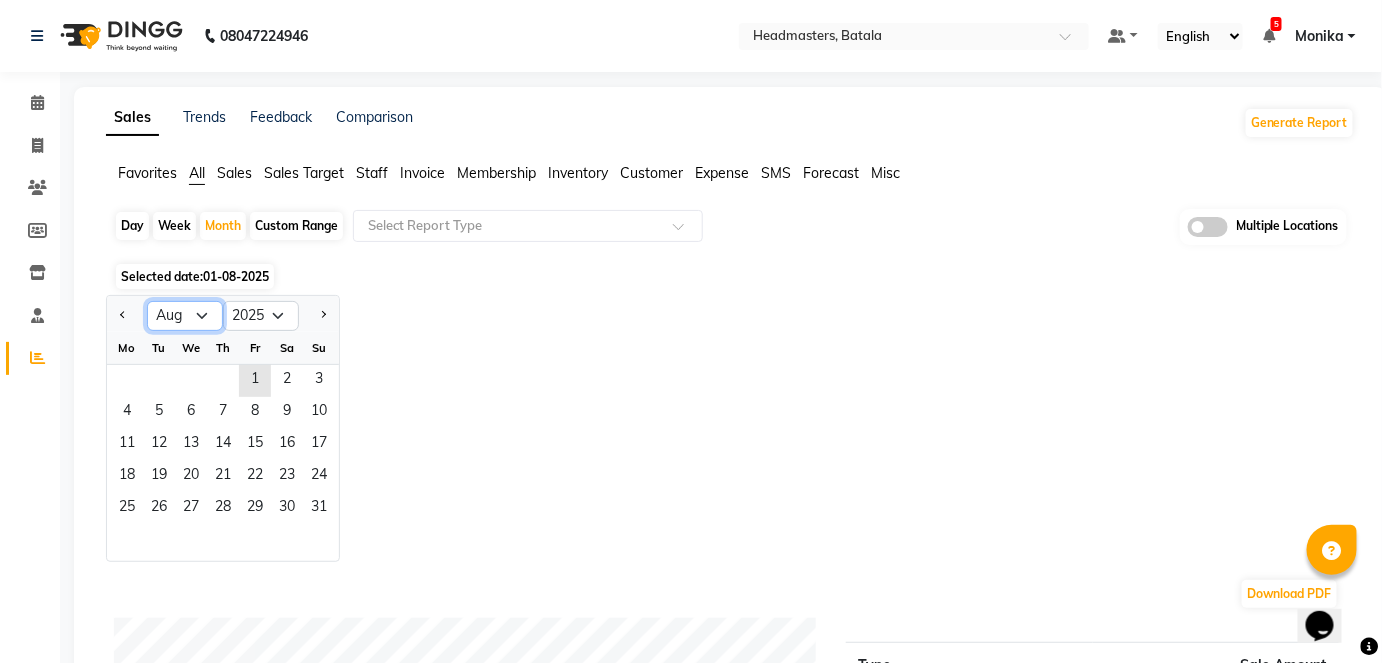 click on "Jan Feb Mar Apr May Jun Jul Aug Sep Oct Nov Dec" 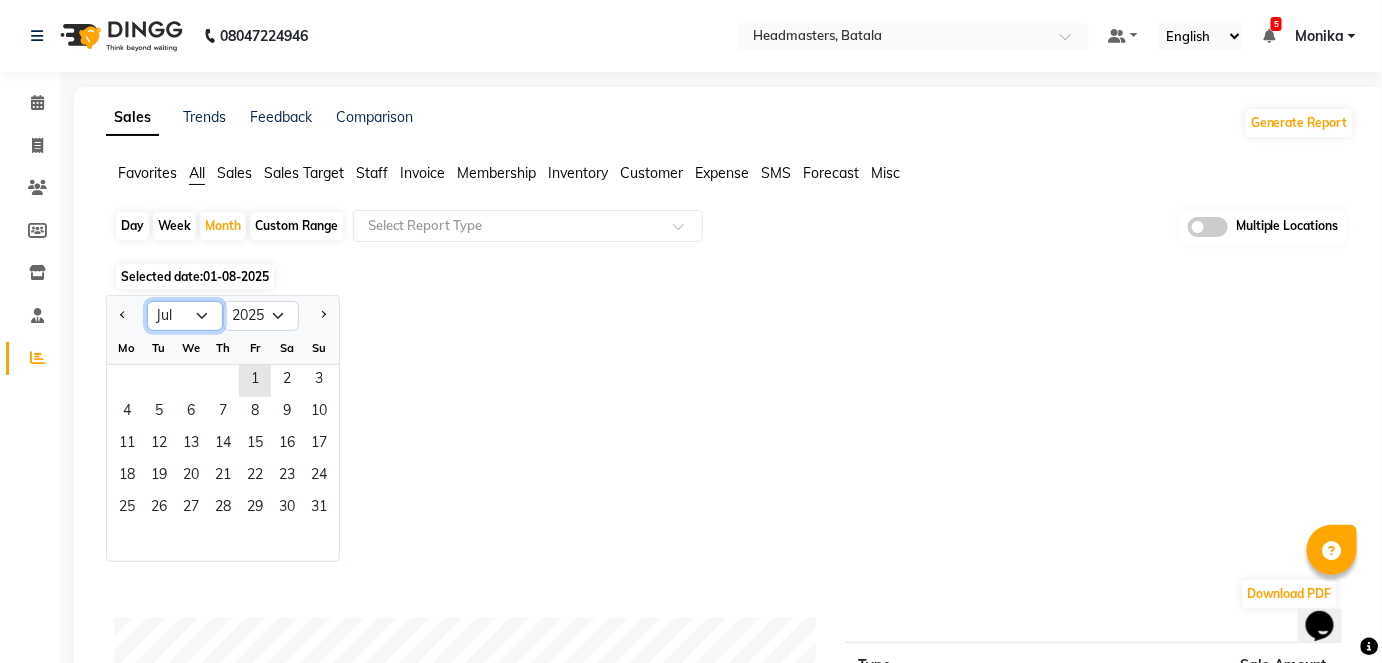 click on "Jan Feb Mar Apr May Jun Jul Aug Sep Oct Nov Dec" 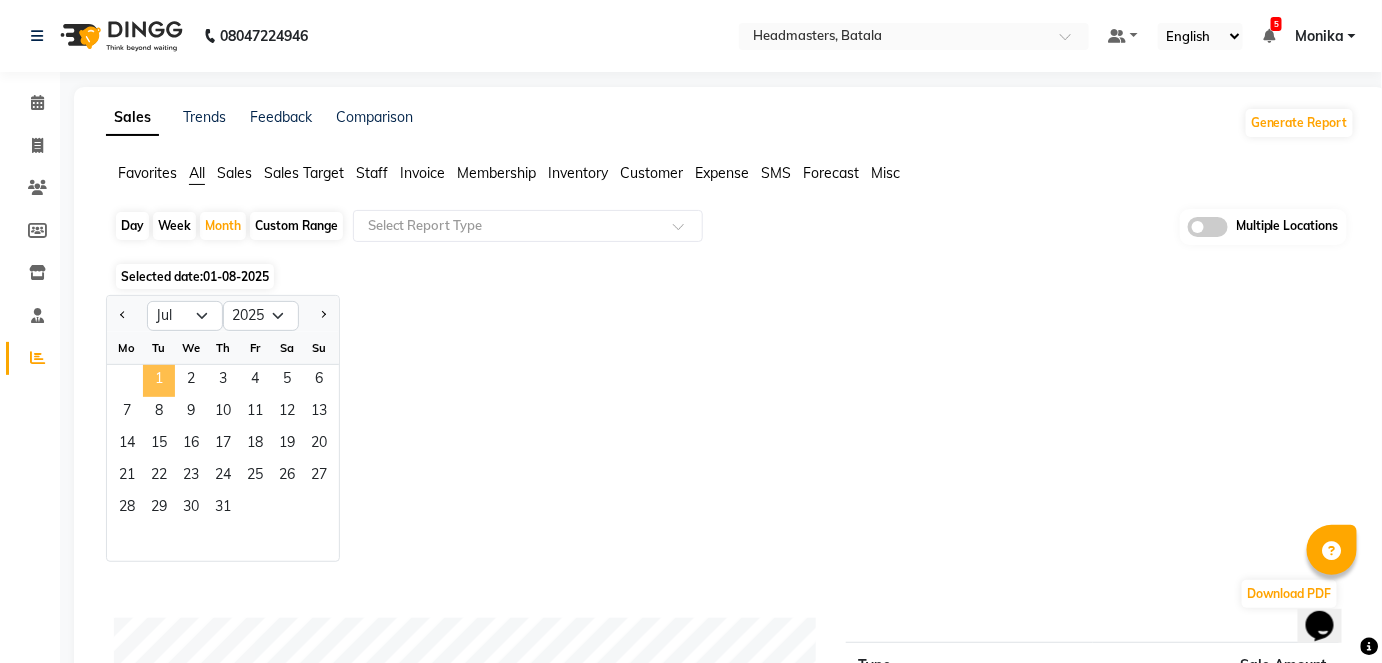 click on "1" 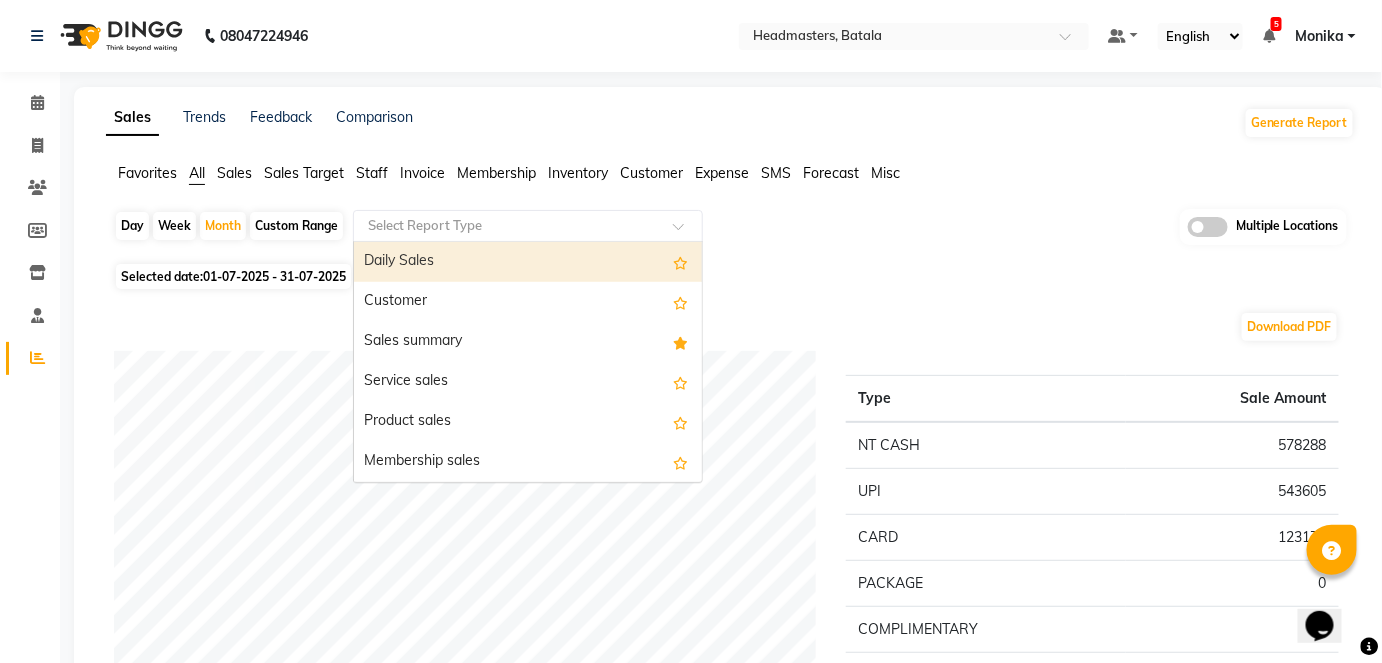 click 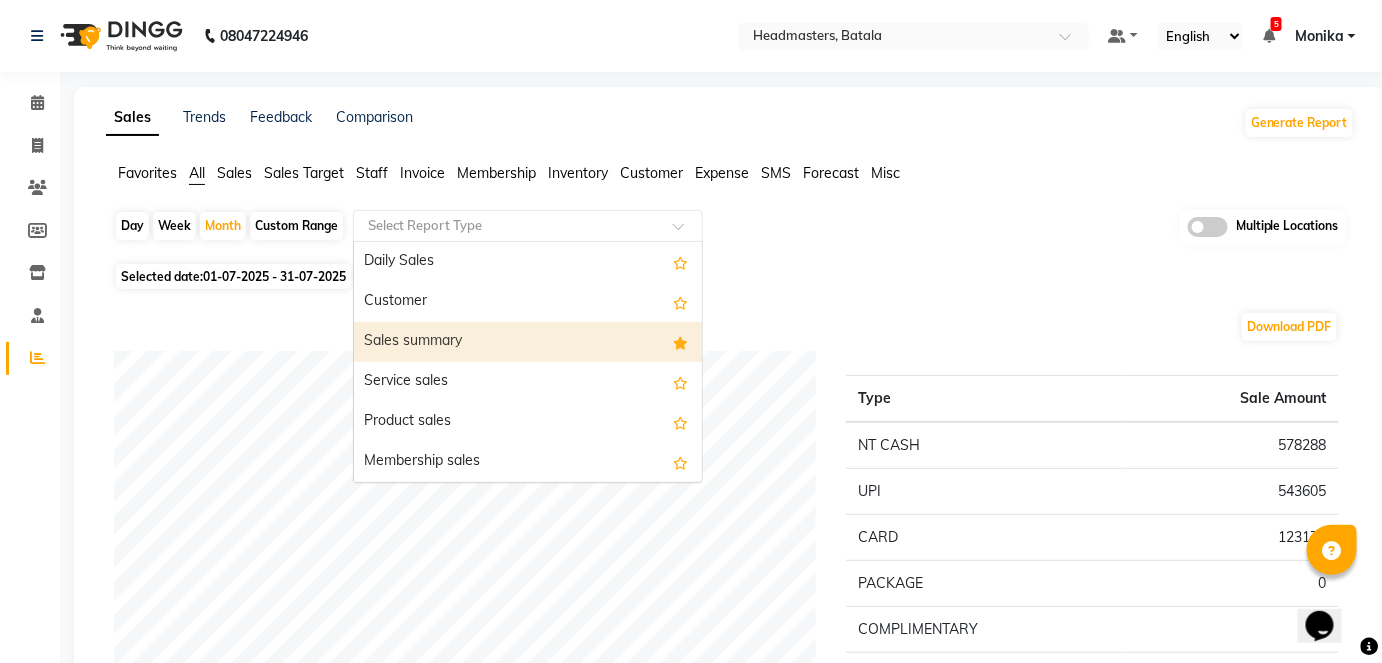click on "Sales summary" at bounding box center [528, 342] 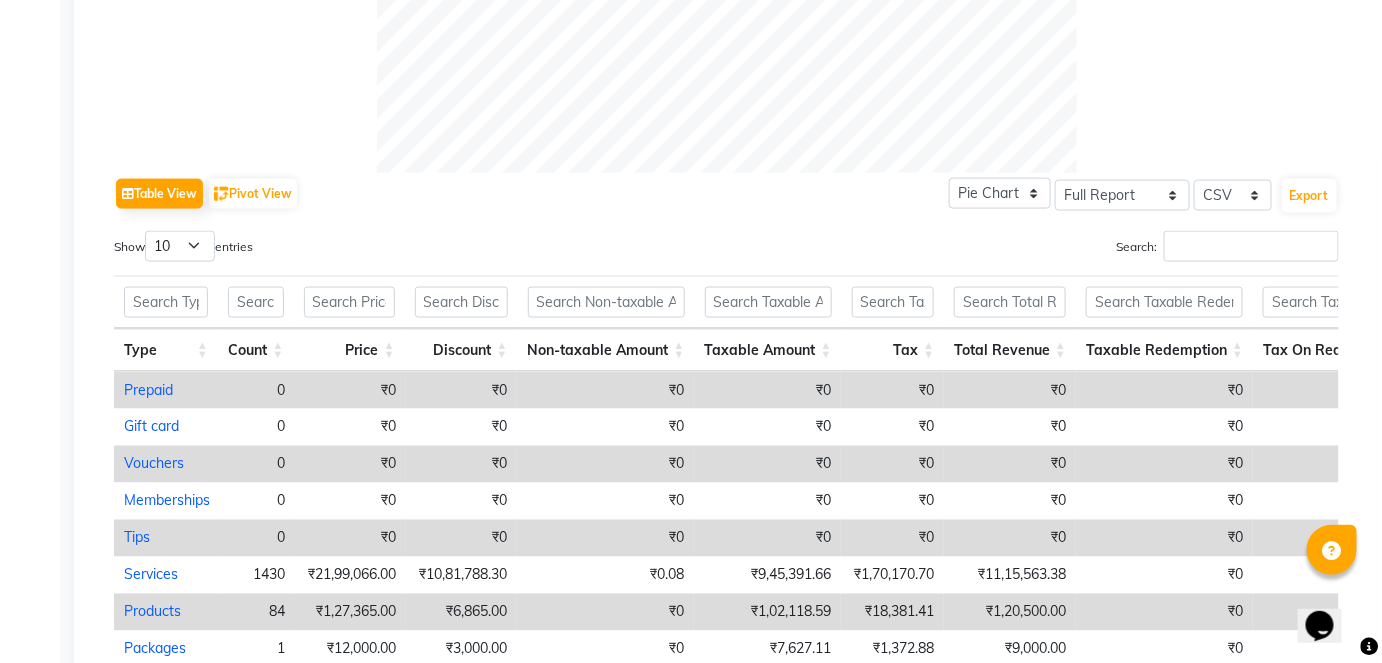scroll, scrollTop: 1078, scrollLeft: 0, axis: vertical 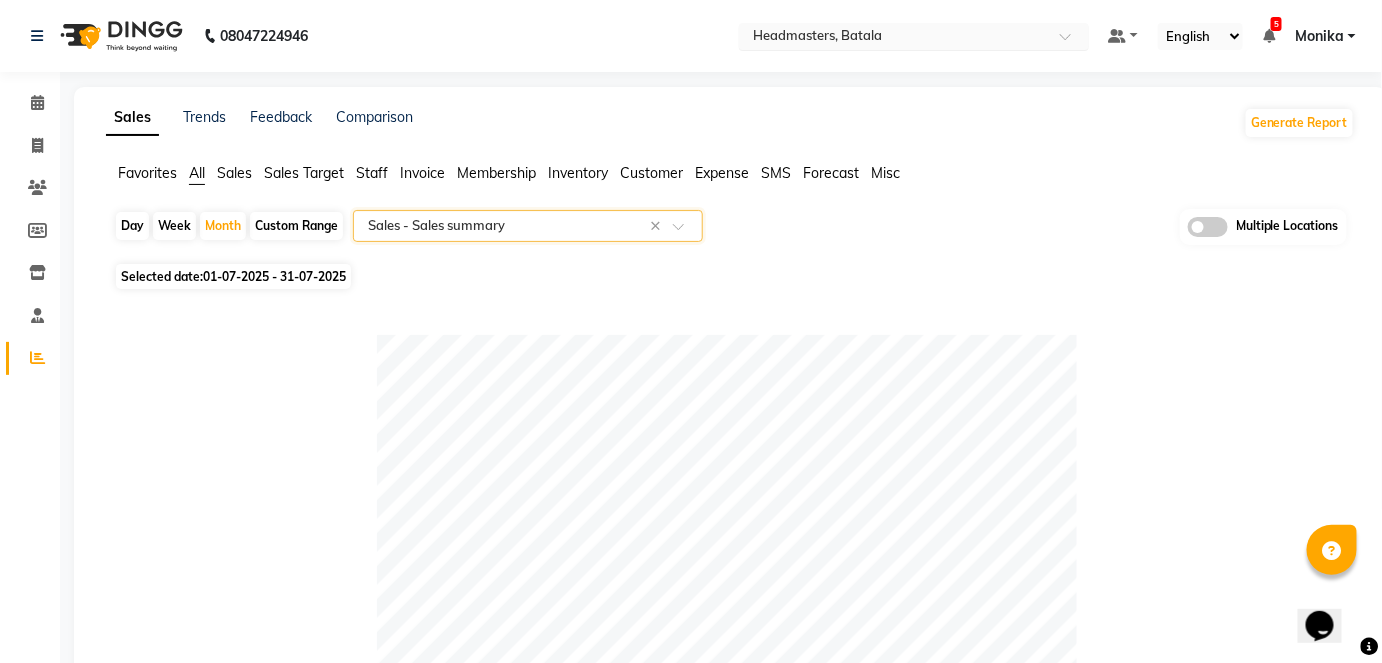 click at bounding box center [894, 38] 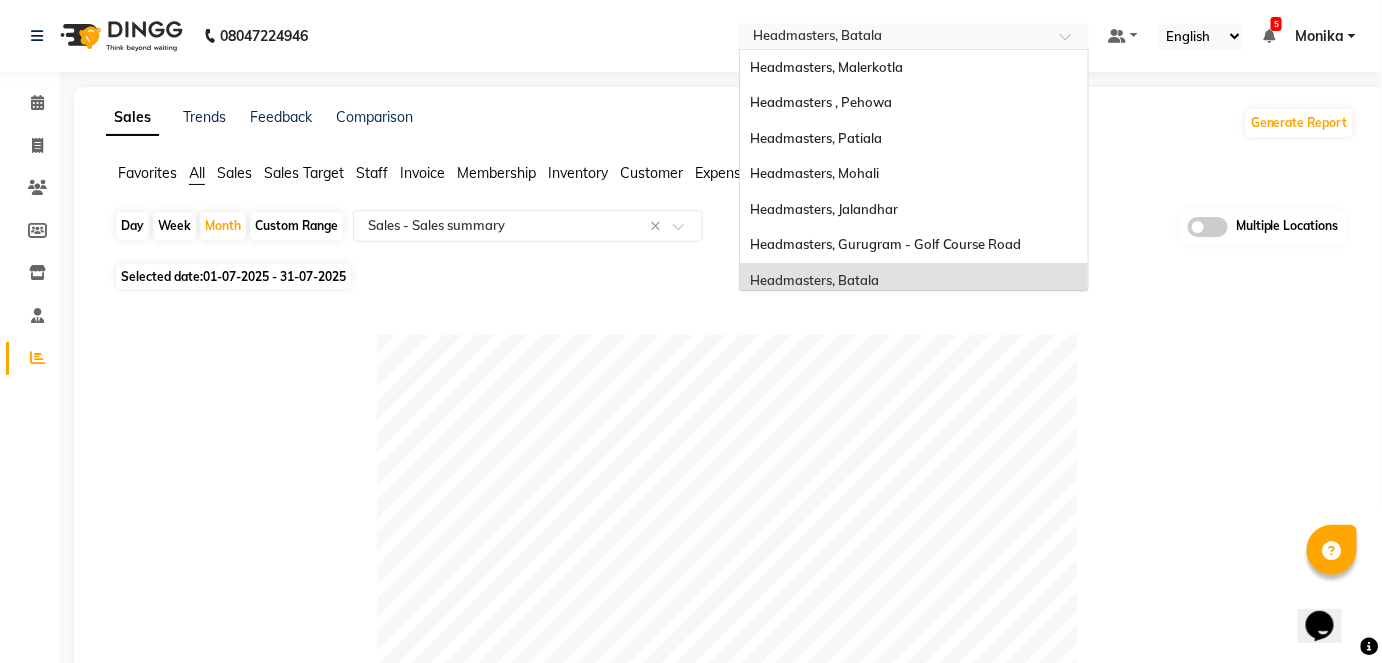 scroll, scrollTop: 150, scrollLeft: 0, axis: vertical 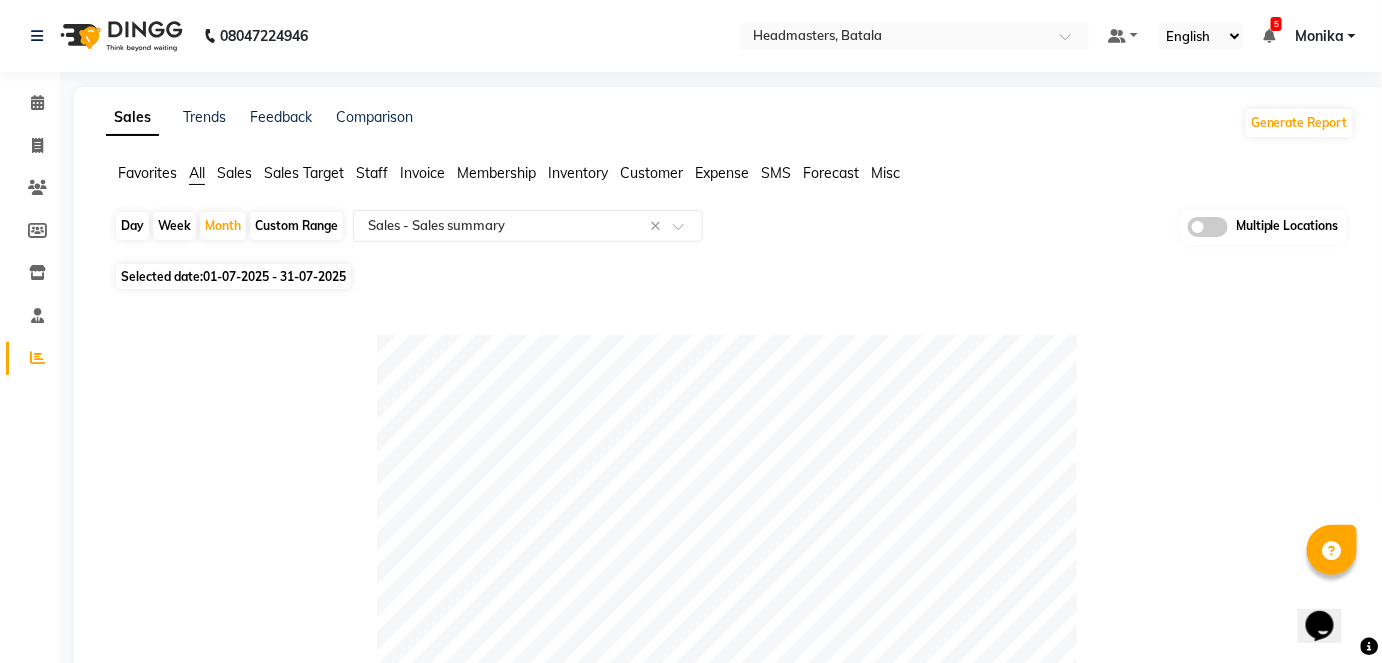 click on "[PHONE] Select Location × Headmasters, [CITY] Default Panel My Panel English ENGLISH Español العربية मराठी हिंदी ગુજરાતી தமிழ் 中文 5 Notifications nothing to show [FIRST]   Manage Profile Change Password Sign out  Version:3.15.11" 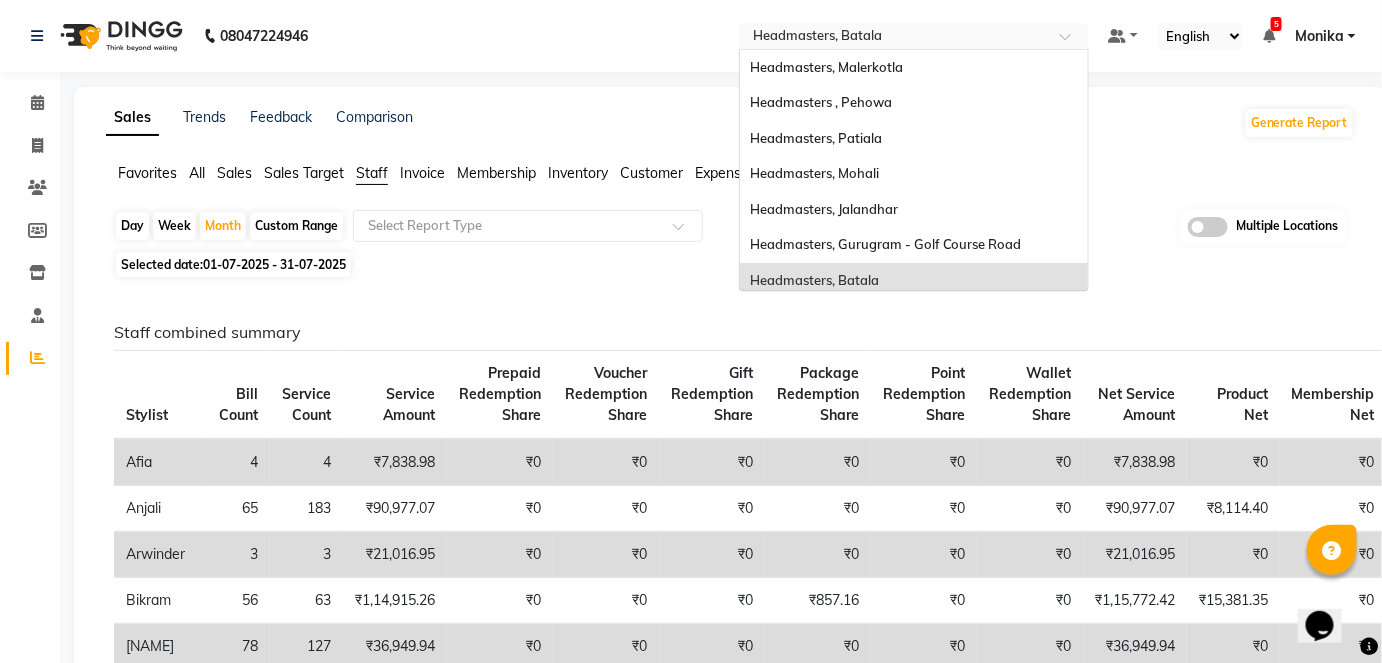 click at bounding box center (894, 38) 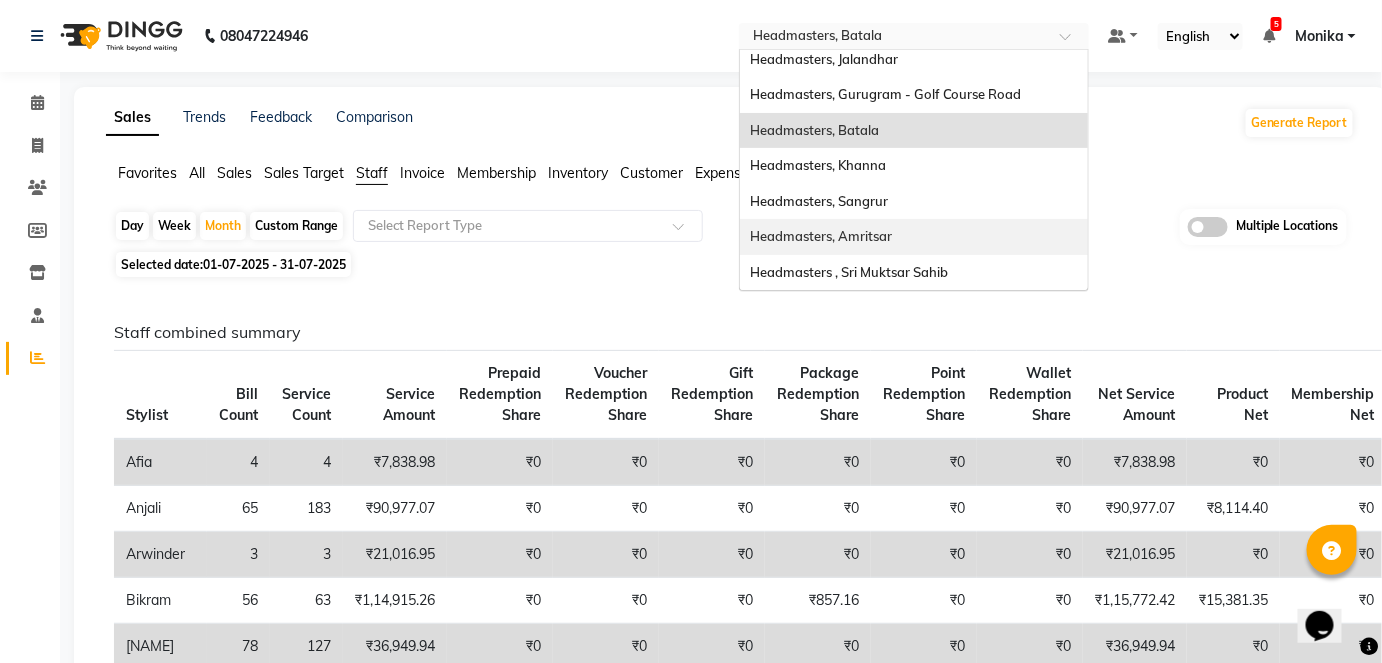scroll, scrollTop: 0, scrollLeft: 0, axis: both 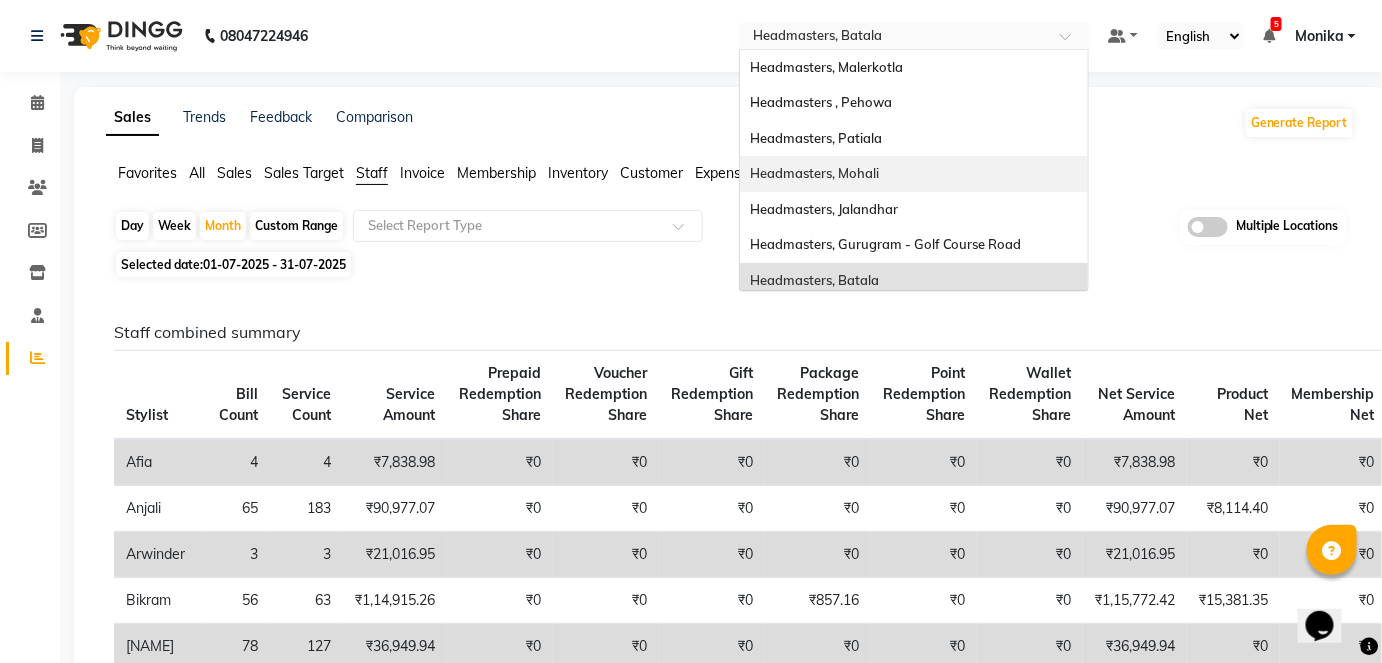 click on "Headmasters, Mohali" at bounding box center (914, 174) 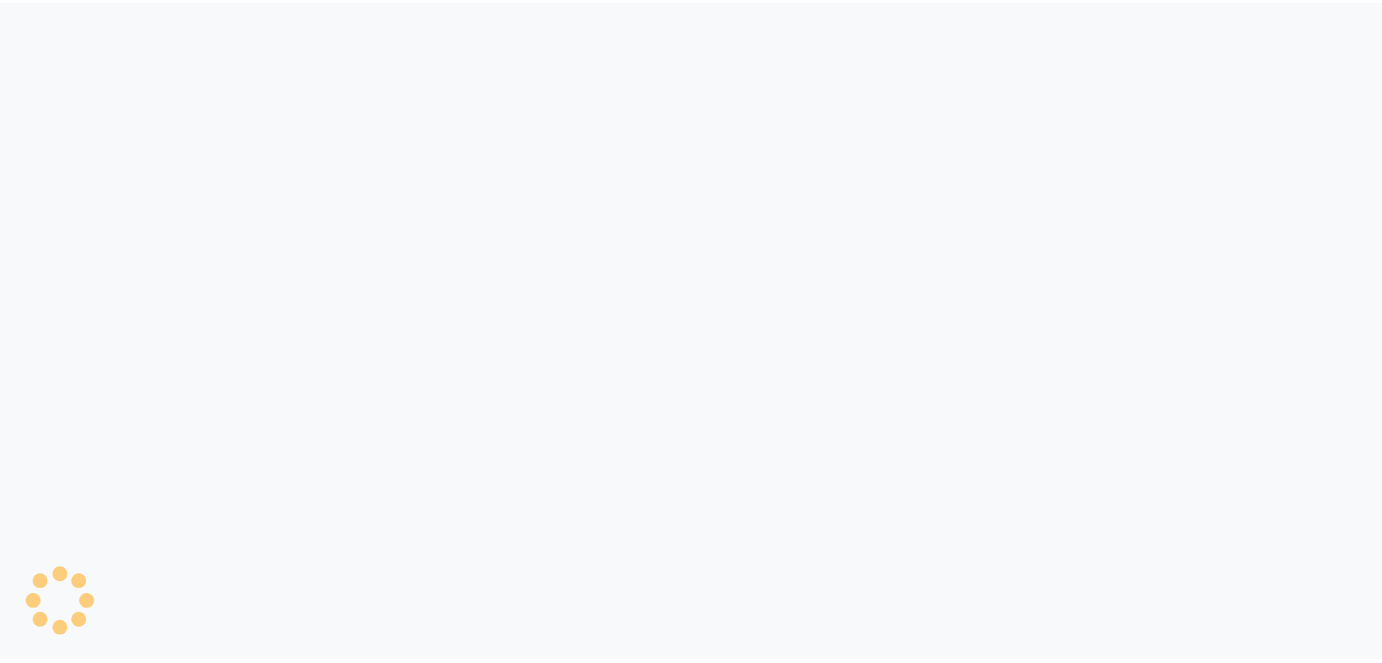 scroll, scrollTop: 0, scrollLeft: 0, axis: both 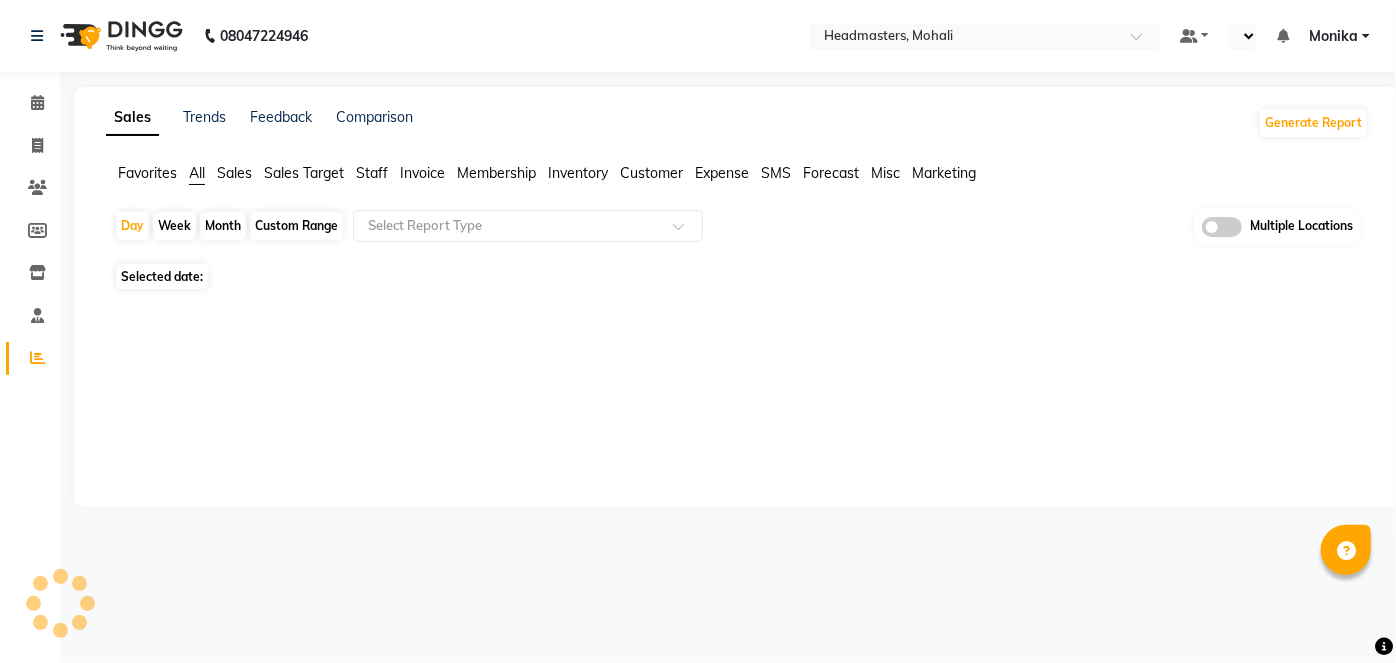 select on "en" 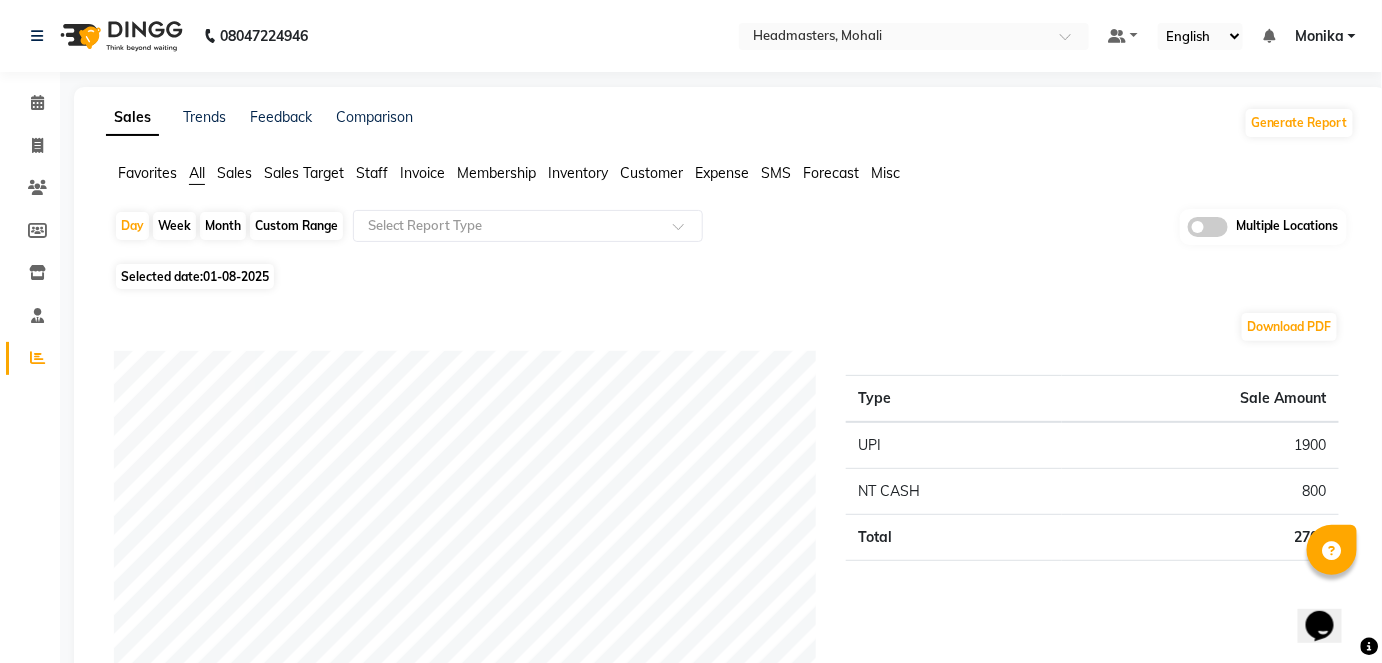 scroll, scrollTop: 0, scrollLeft: 0, axis: both 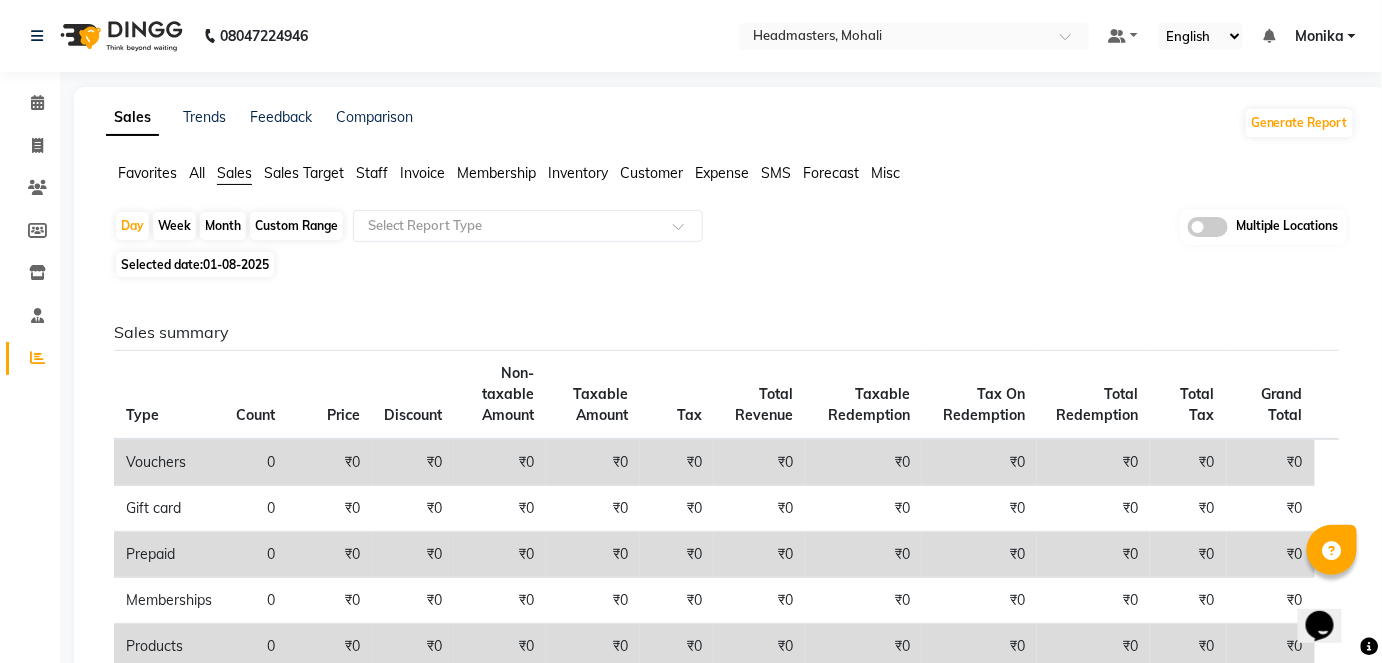 click on "Staff" 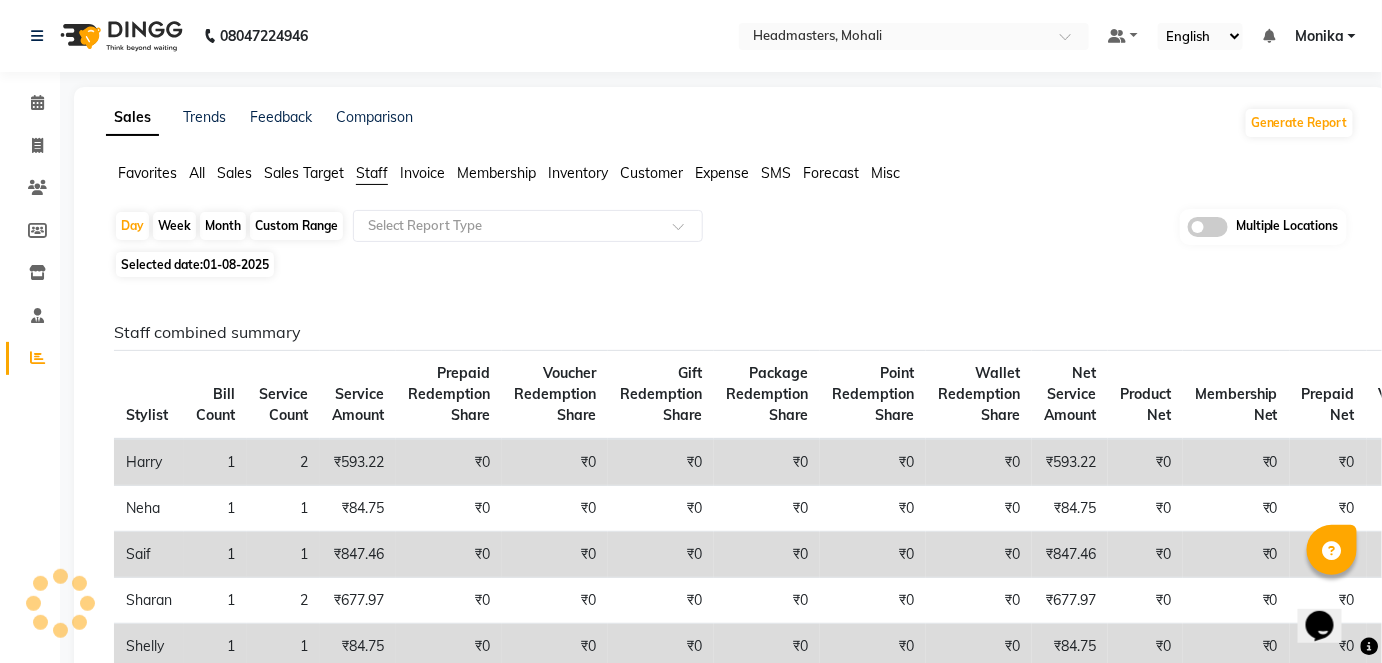 click on "Favorites All Sales Sales Target Staff Invoice Membership Inventory Customer Expense SMS Forecast Misc" 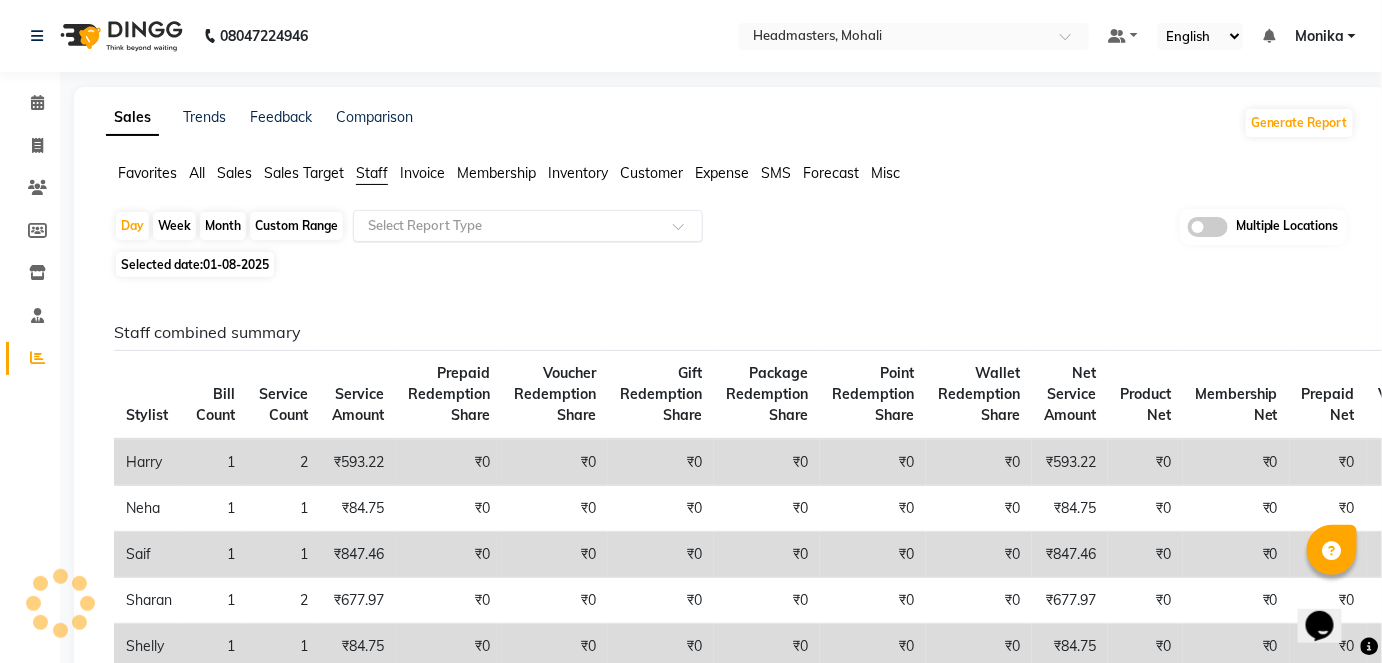 click 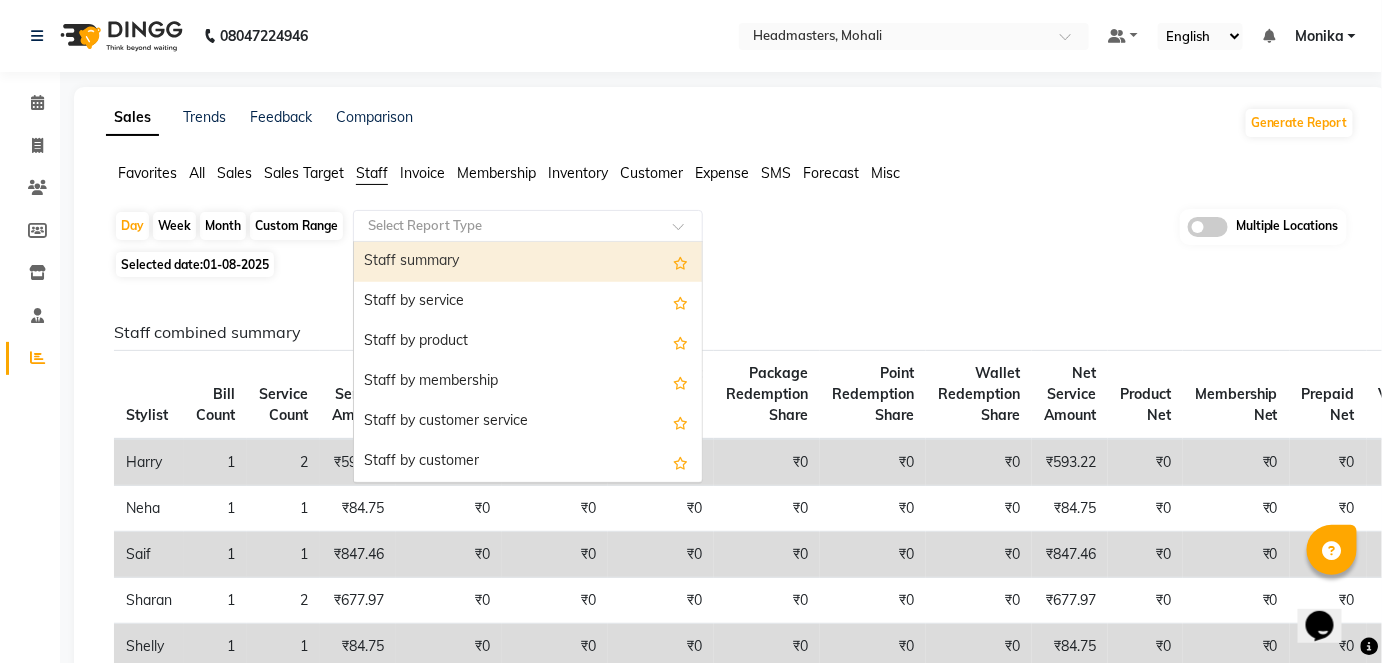 click on "Staff summary" at bounding box center [528, 262] 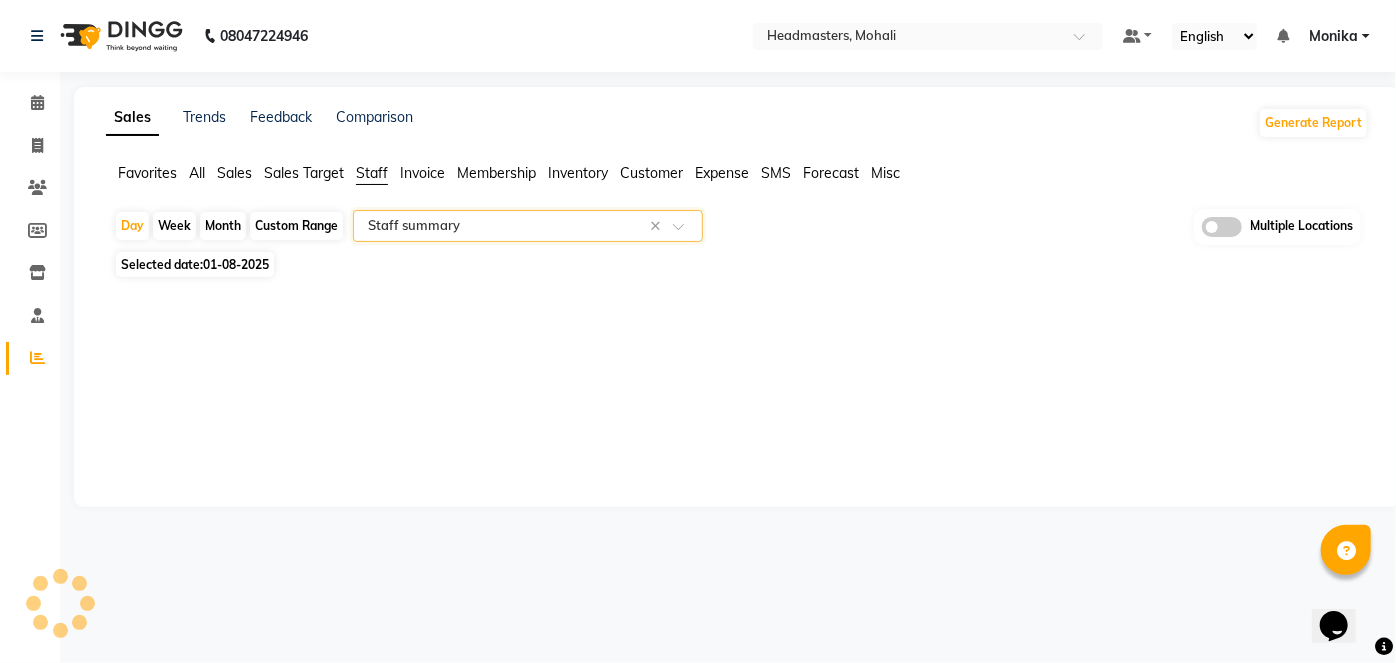 select on "full_report" 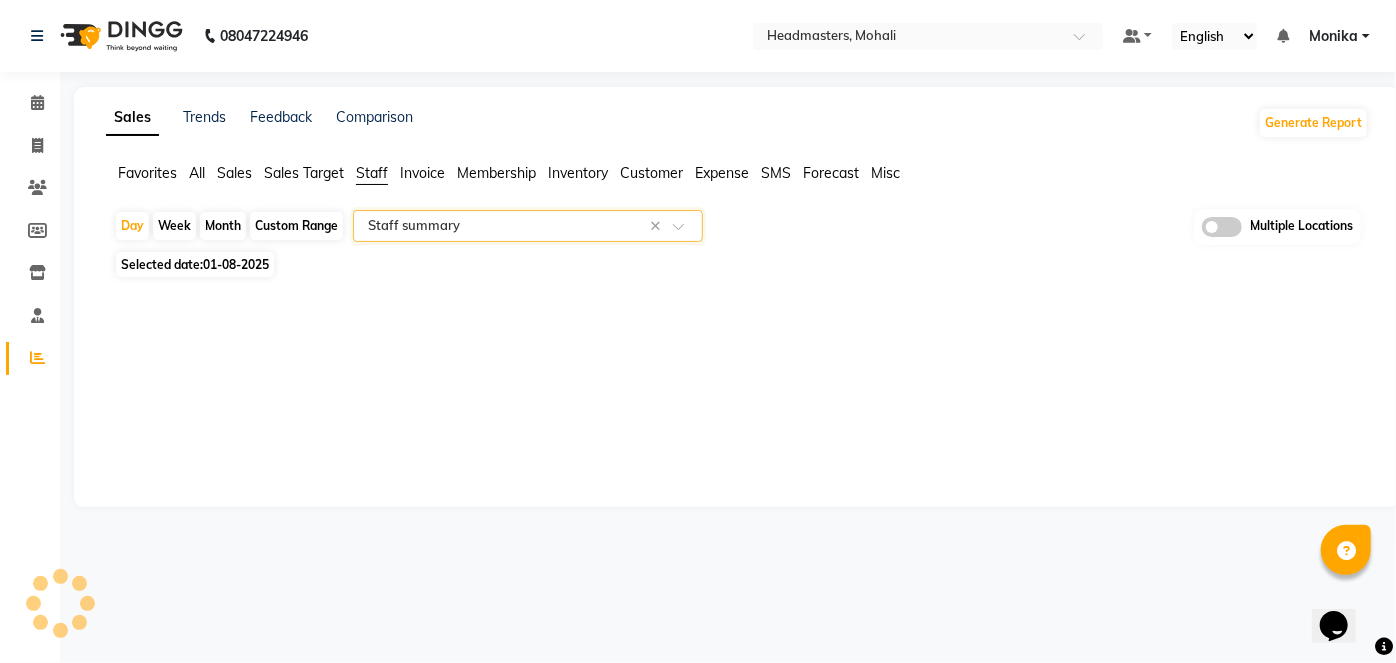 select on "csv" 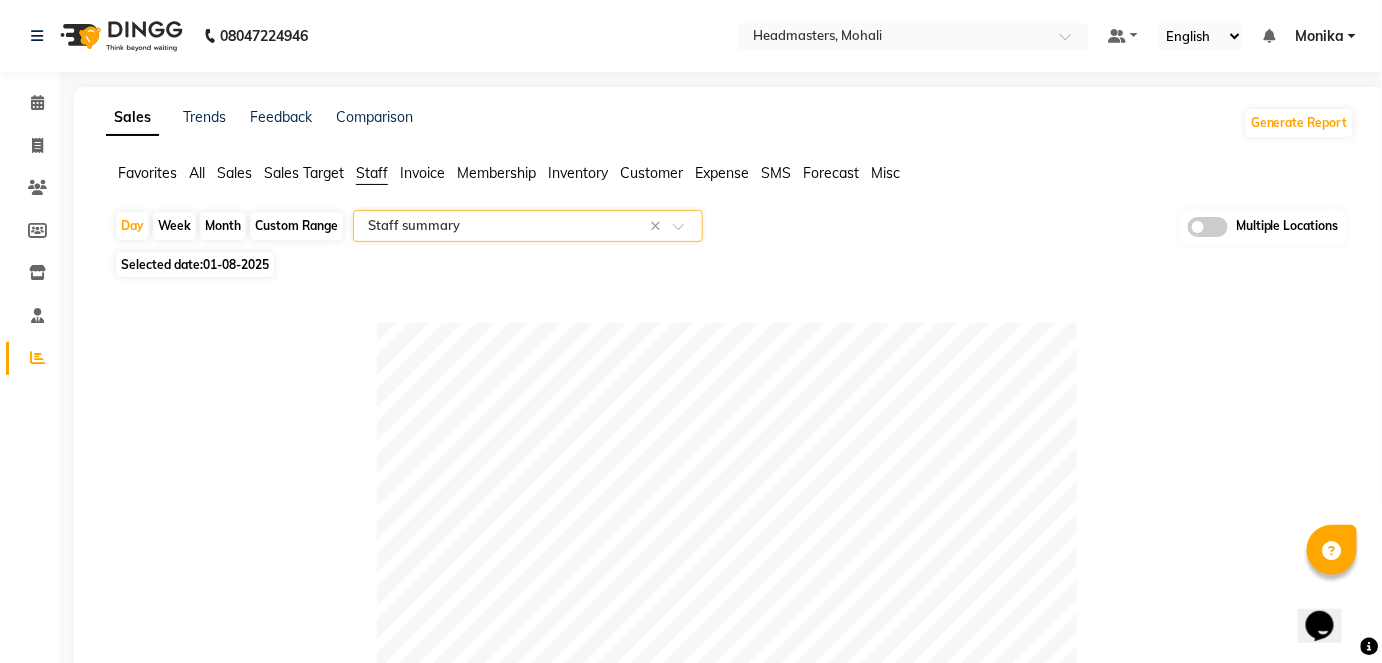 click on "Month" 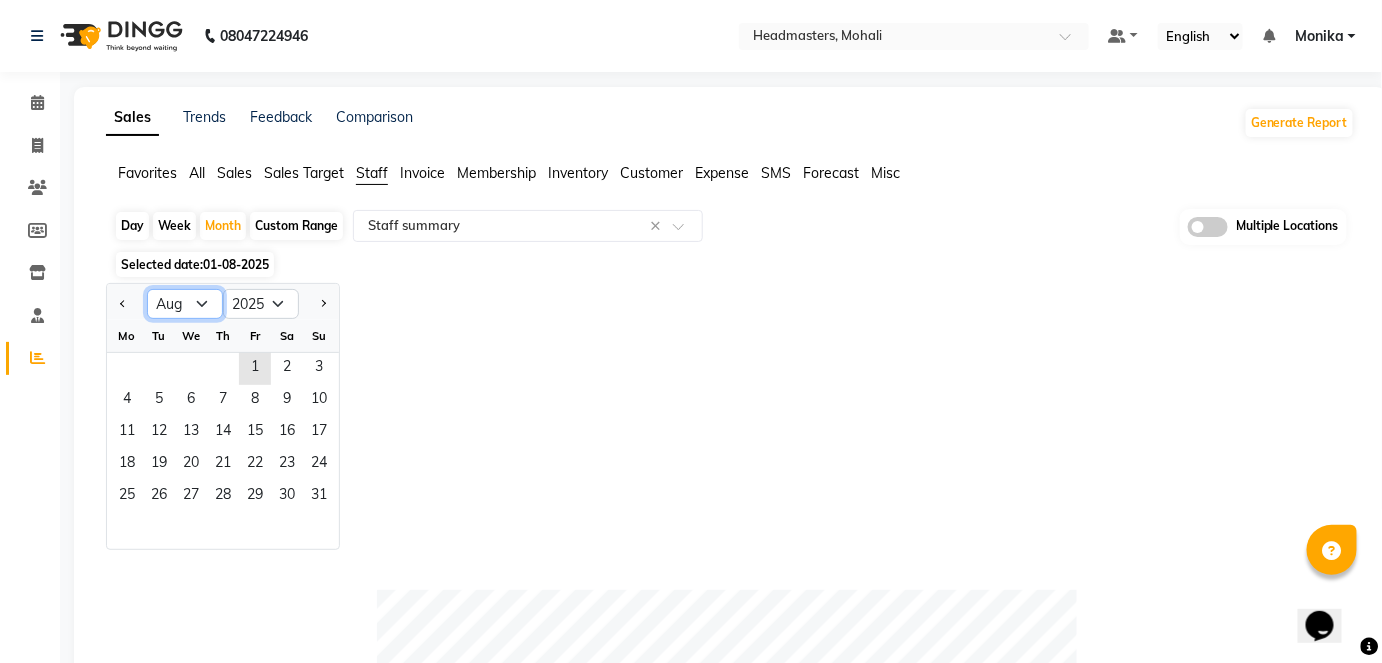 click on "Jan Feb Mar Apr May Jun Jul Aug Sep Oct Nov Dec" 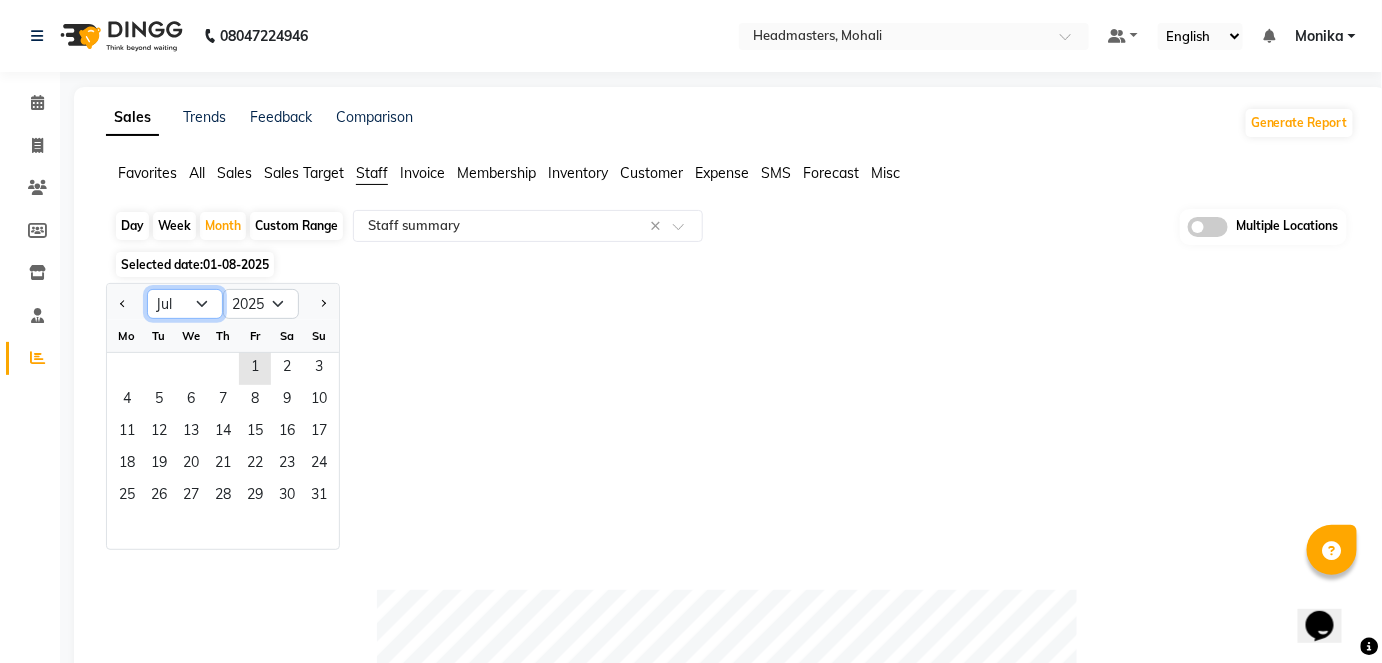 click on "Jan Feb Mar Apr May Jun Jul Aug Sep Oct Nov Dec" 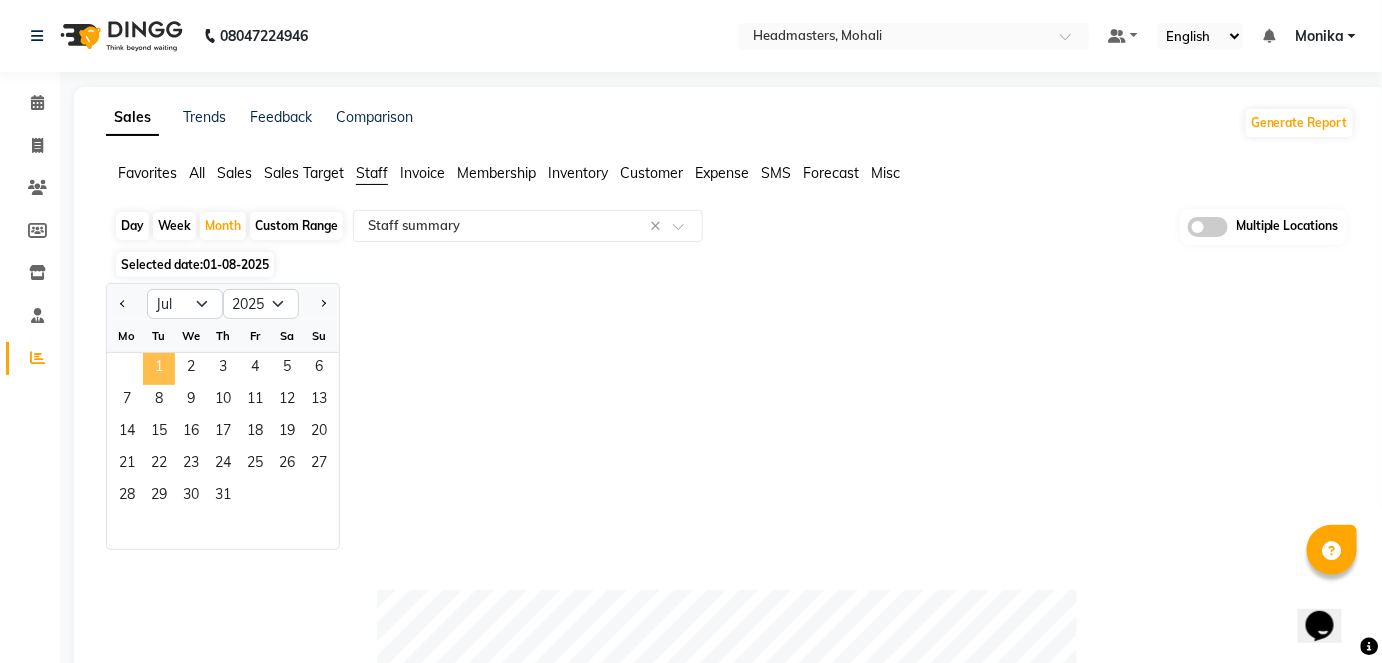 click on "1" 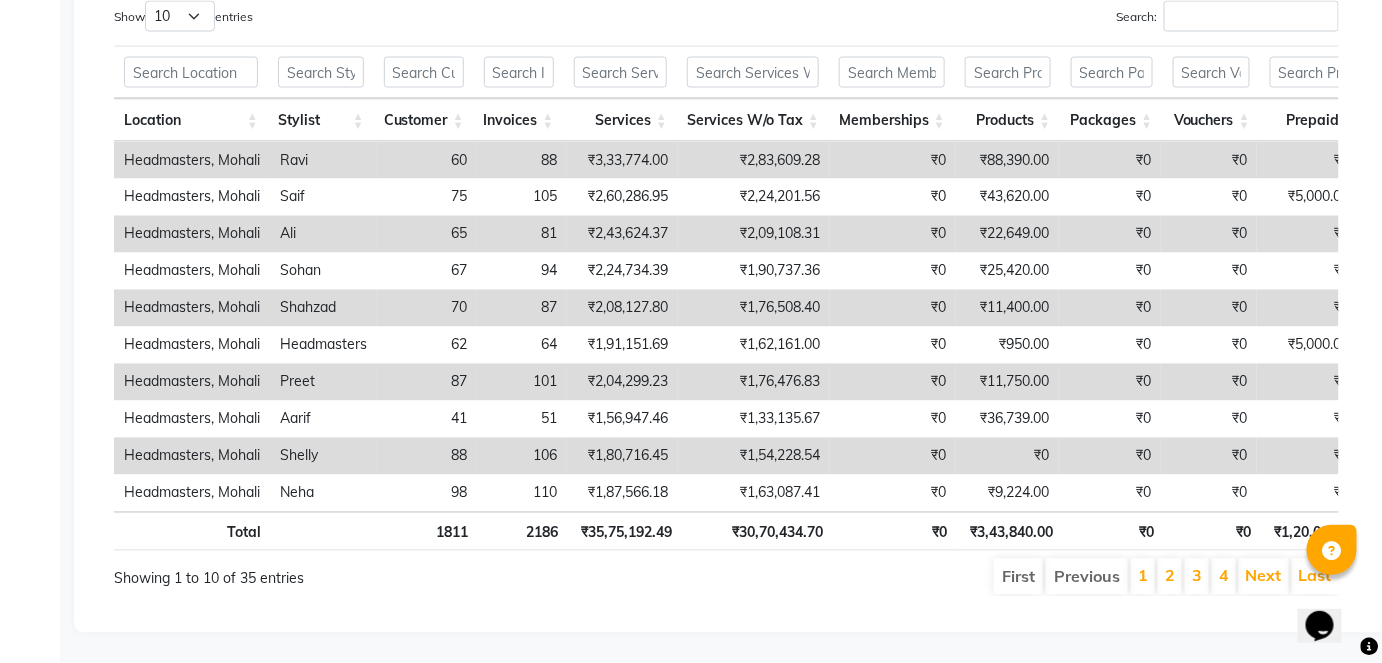 scroll, scrollTop: 832, scrollLeft: 0, axis: vertical 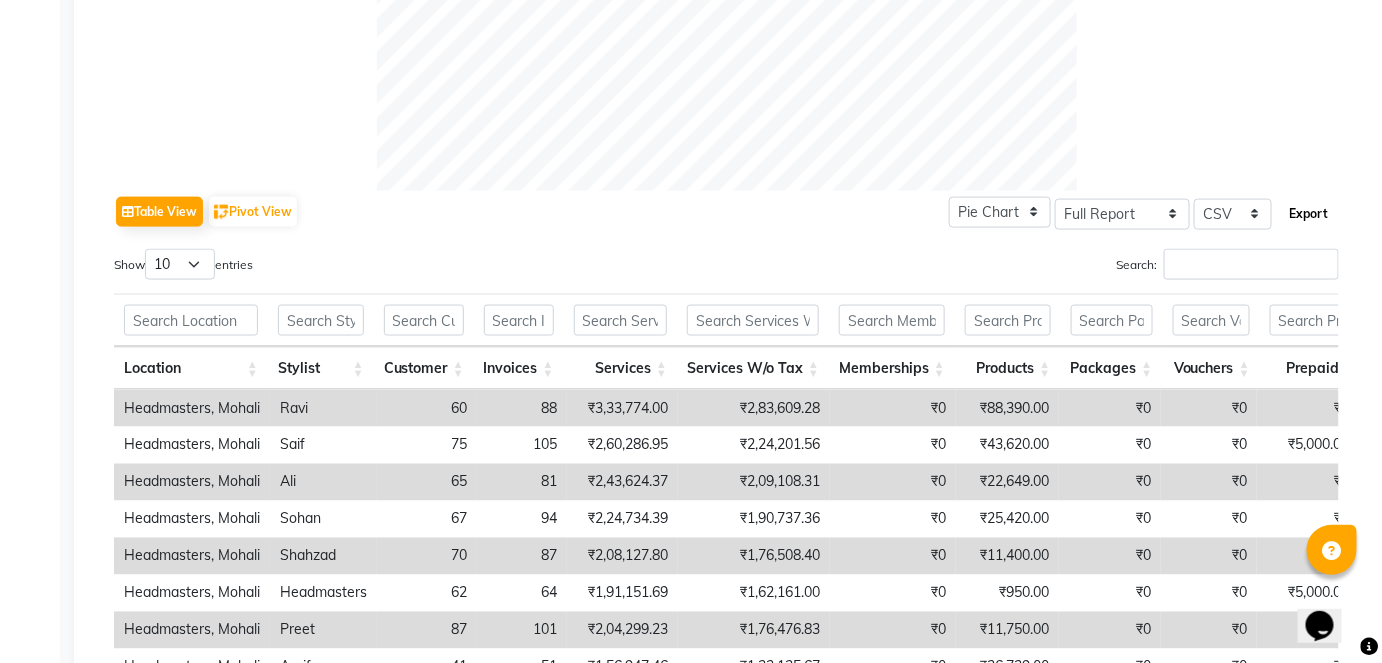 click on "Export" 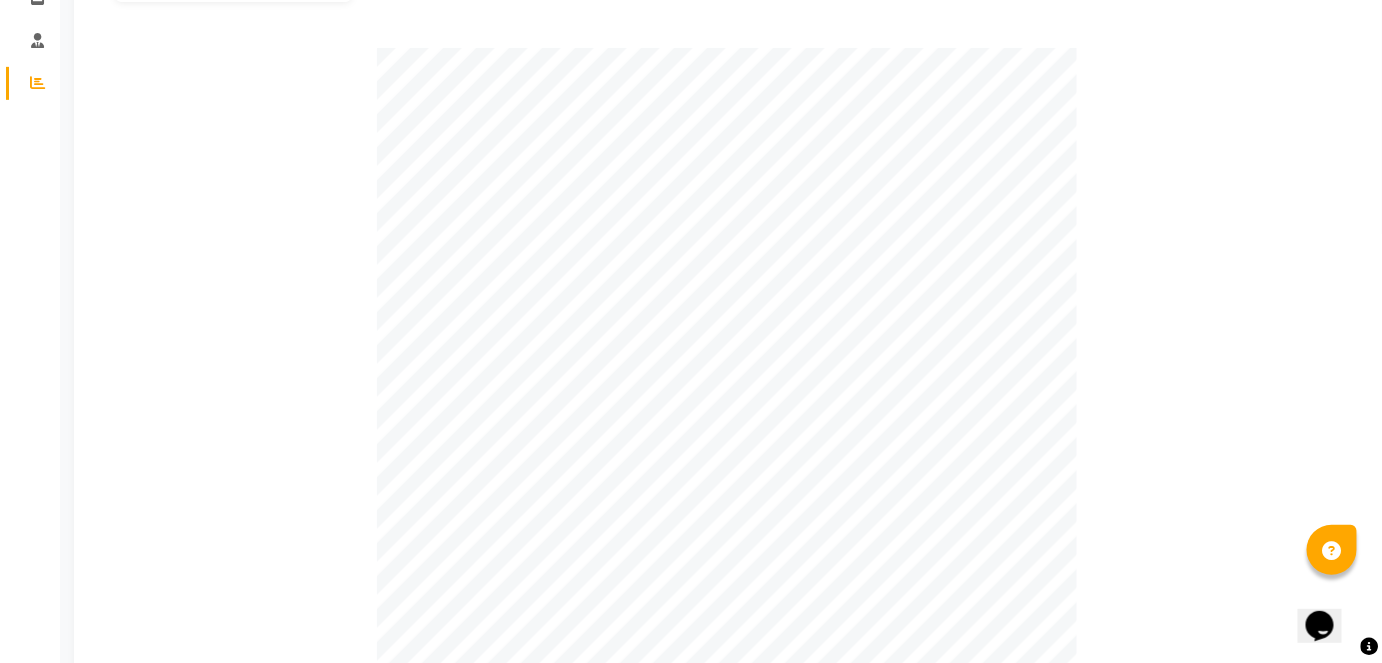 scroll, scrollTop: 195, scrollLeft: 0, axis: vertical 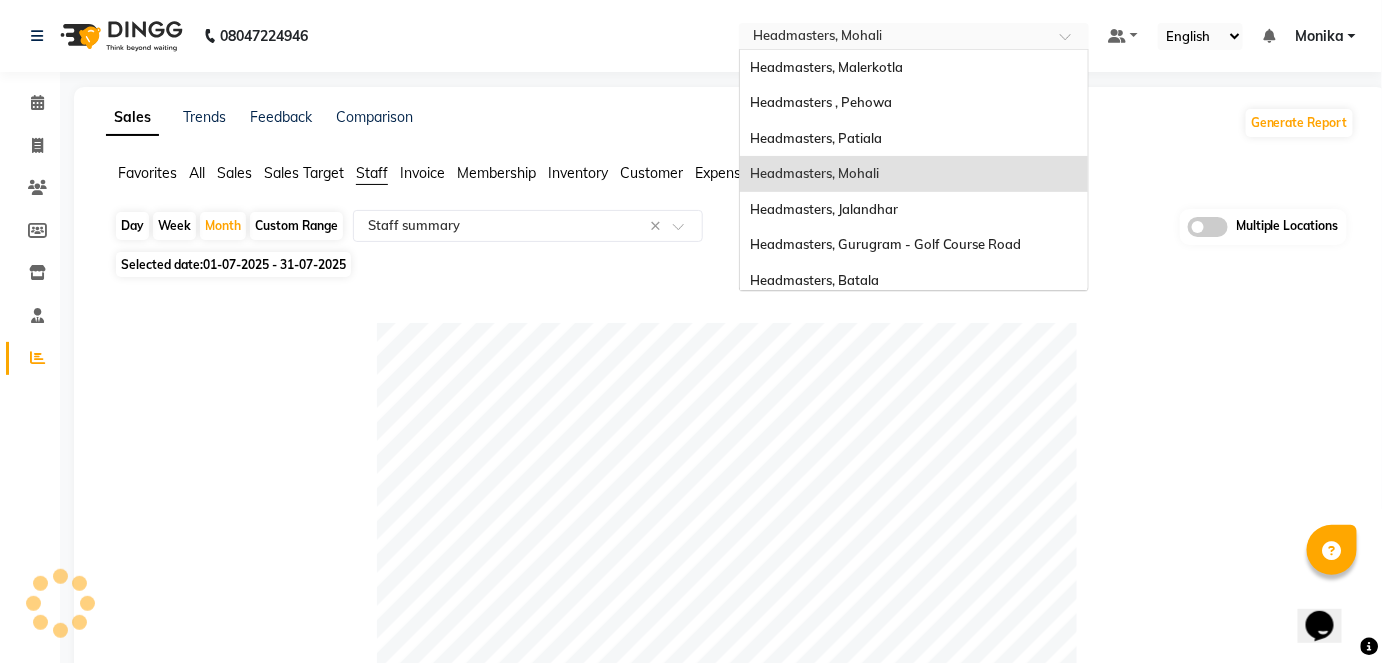 click at bounding box center [894, 38] 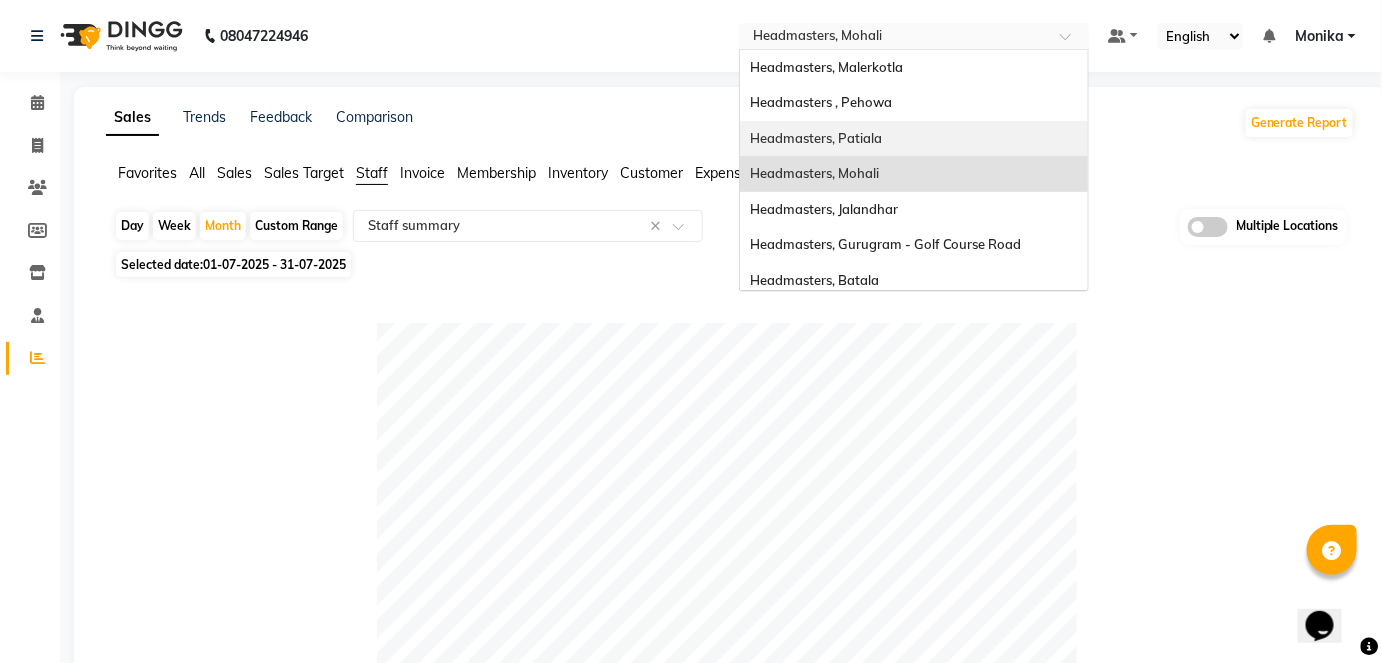 click on "Headmasters, Patiala" at bounding box center [914, 139] 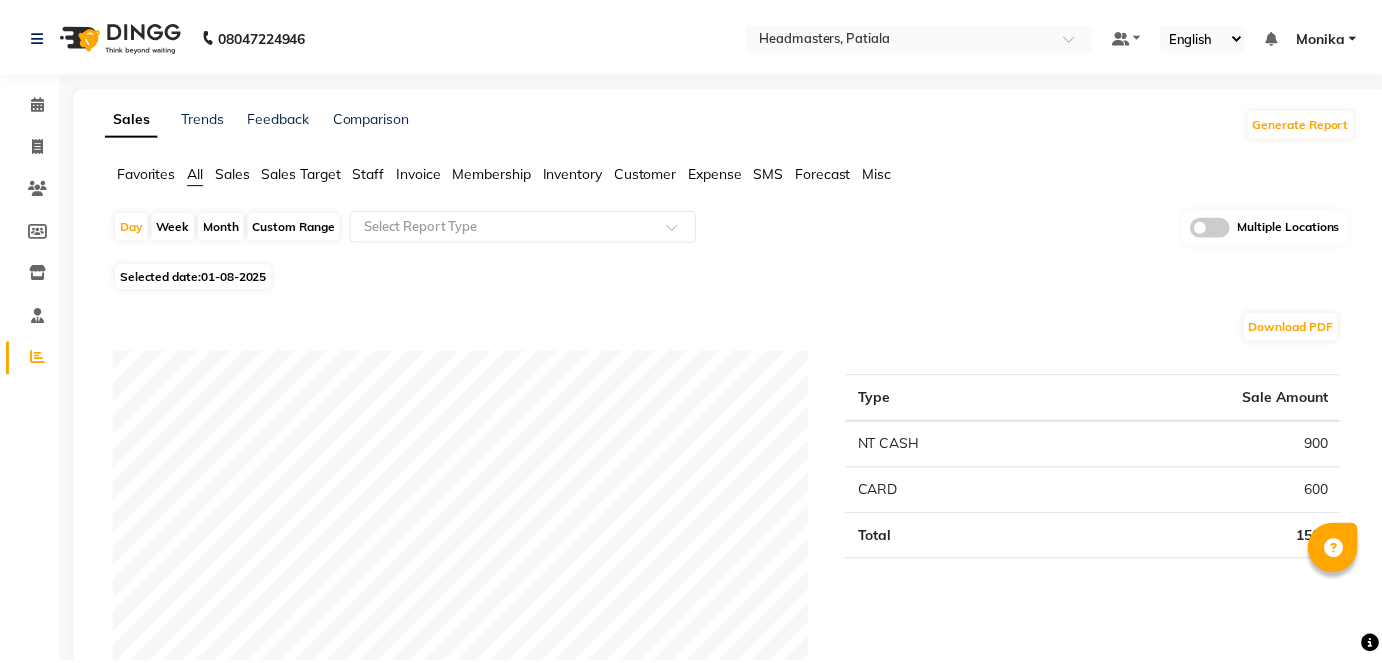 scroll, scrollTop: 0, scrollLeft: 0, axis: both 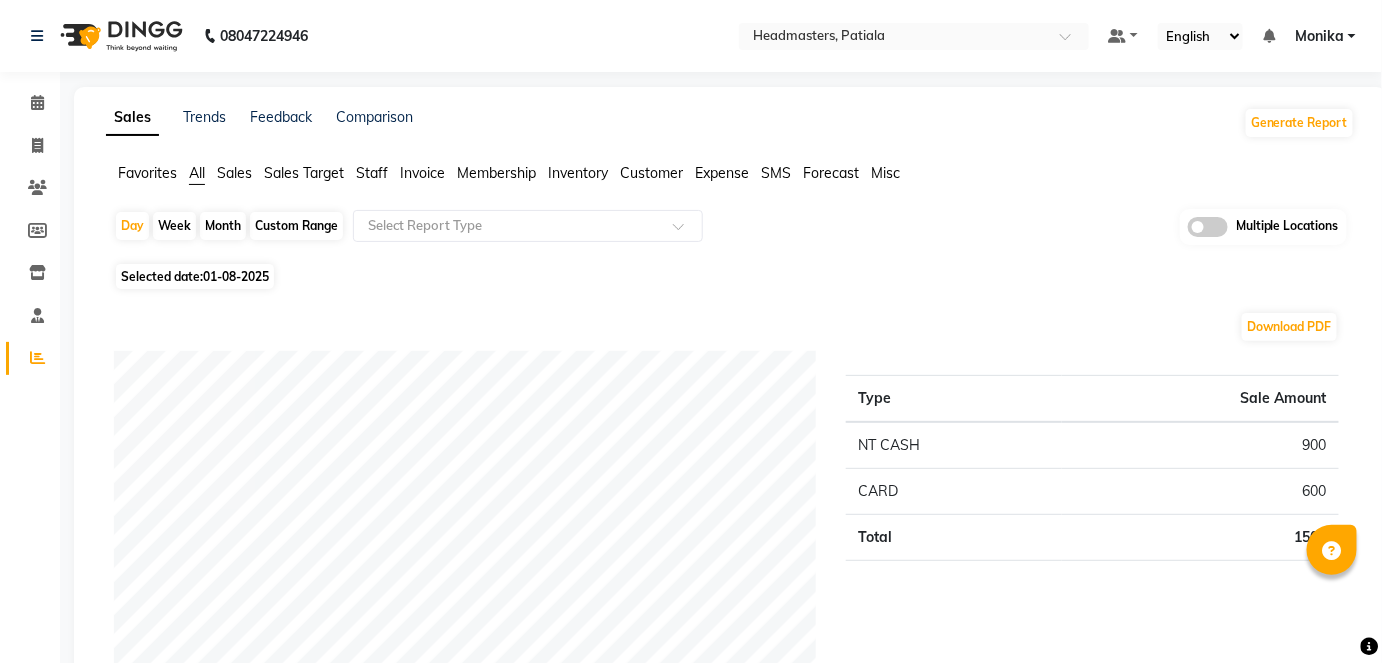 click on "Month" 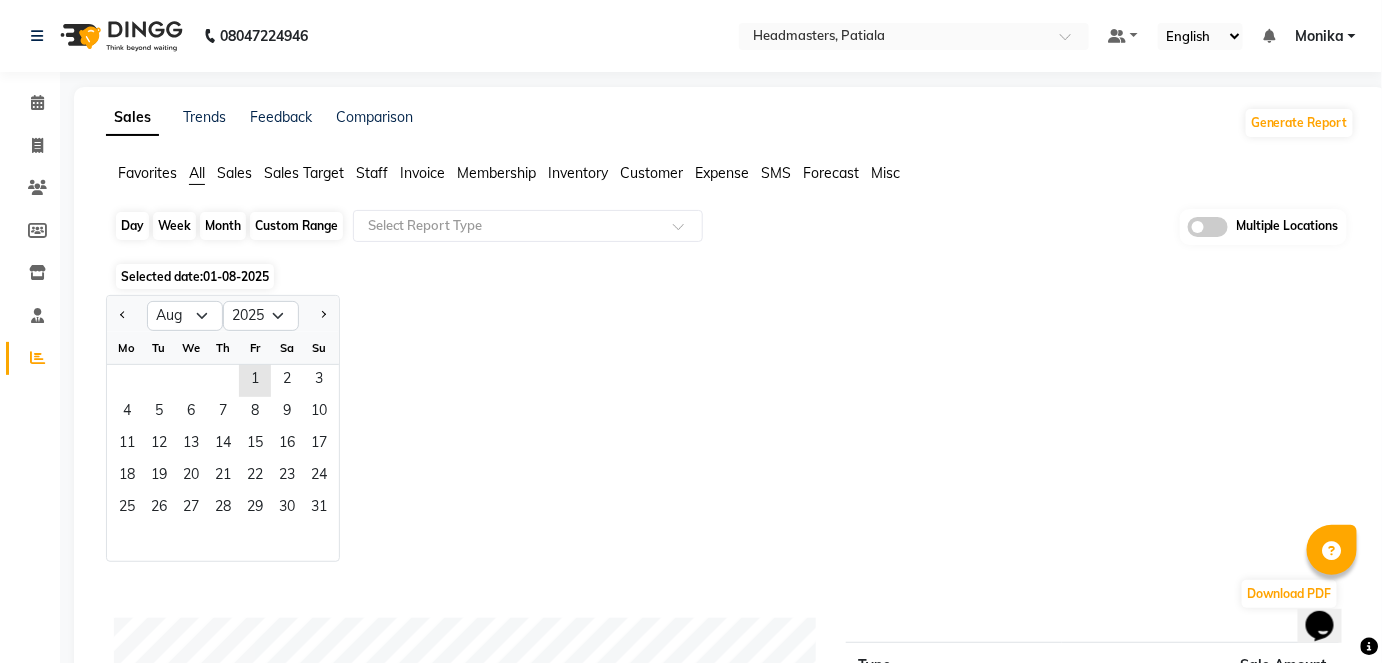scroll, scrollTop: 0, scrollLeft: 0, axis: both 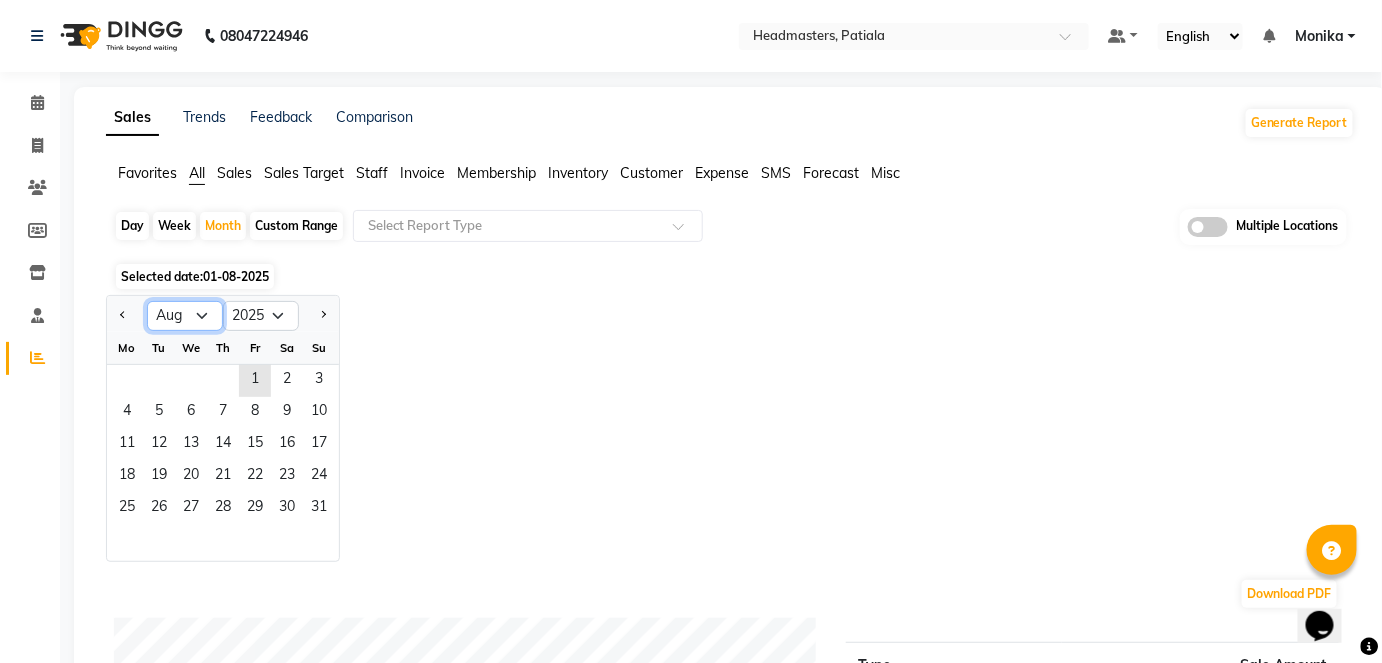 click on "Jan Feb Mar Apr May Jun Jul Aug Sep Oct Nov Dec" 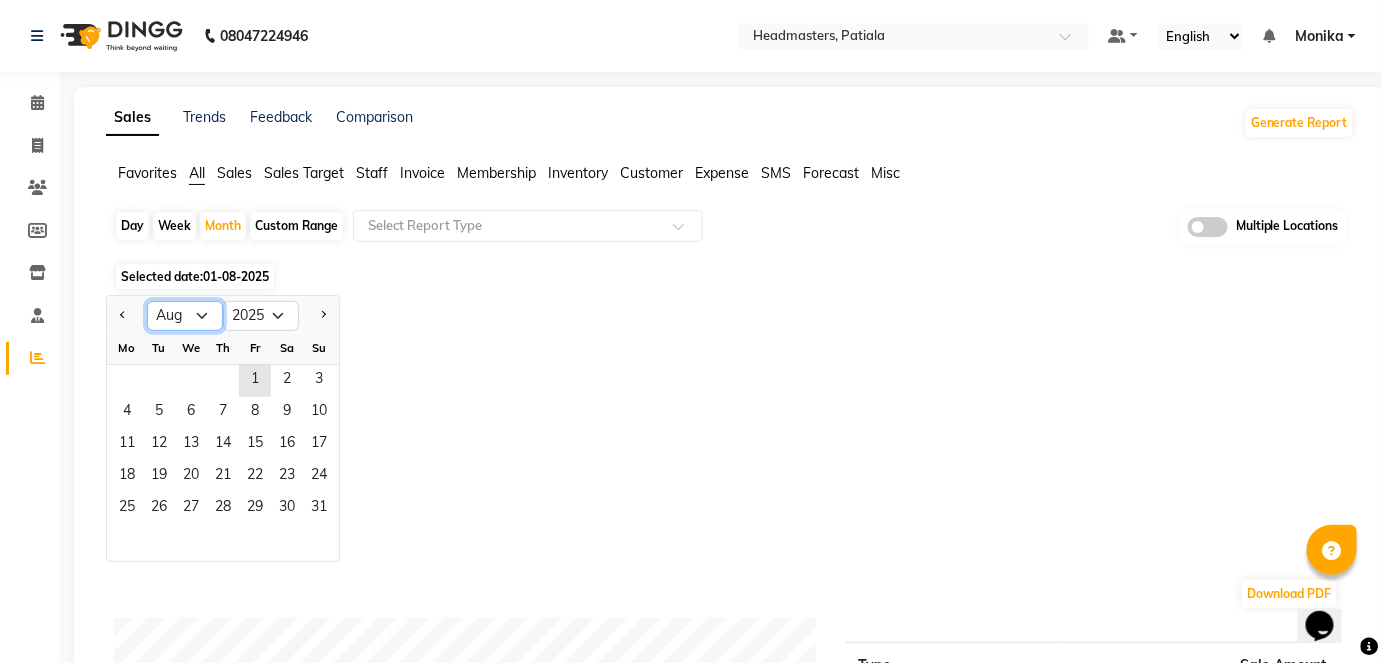 select on "7" 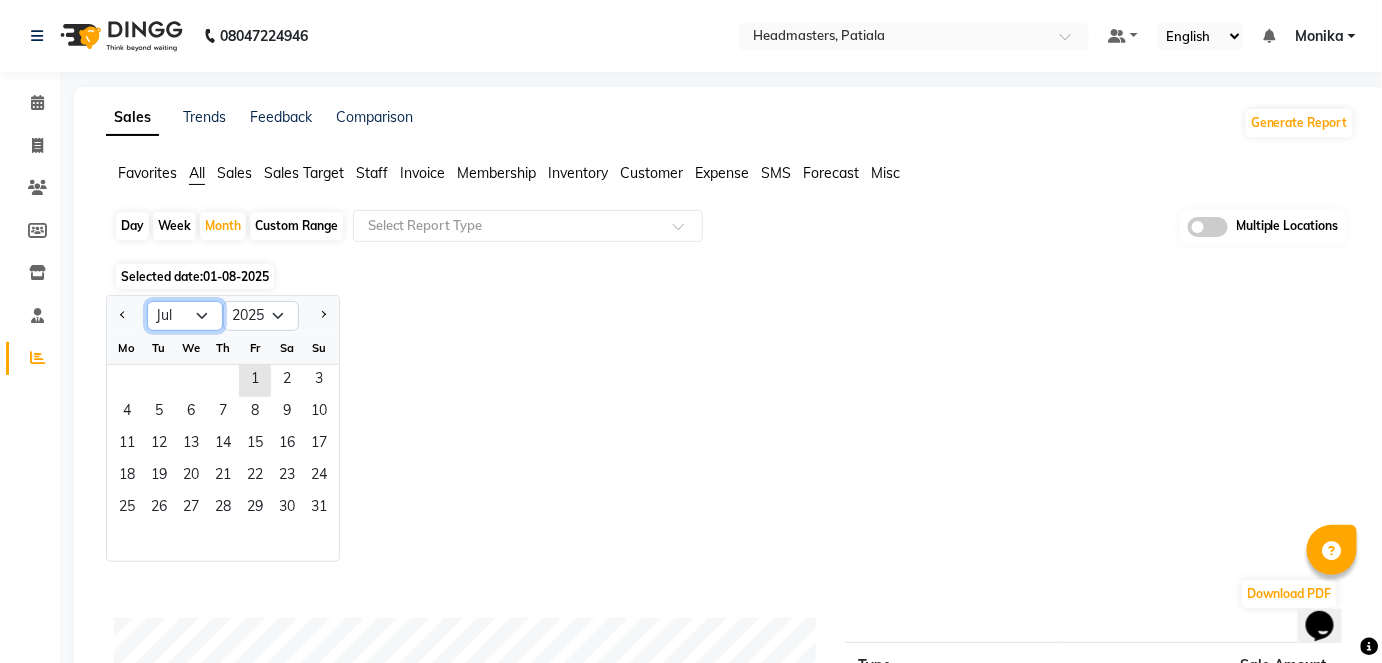 click on "Jan Feb Mar Apr May Jun Jul Aug Sep Oct Nov Dec" 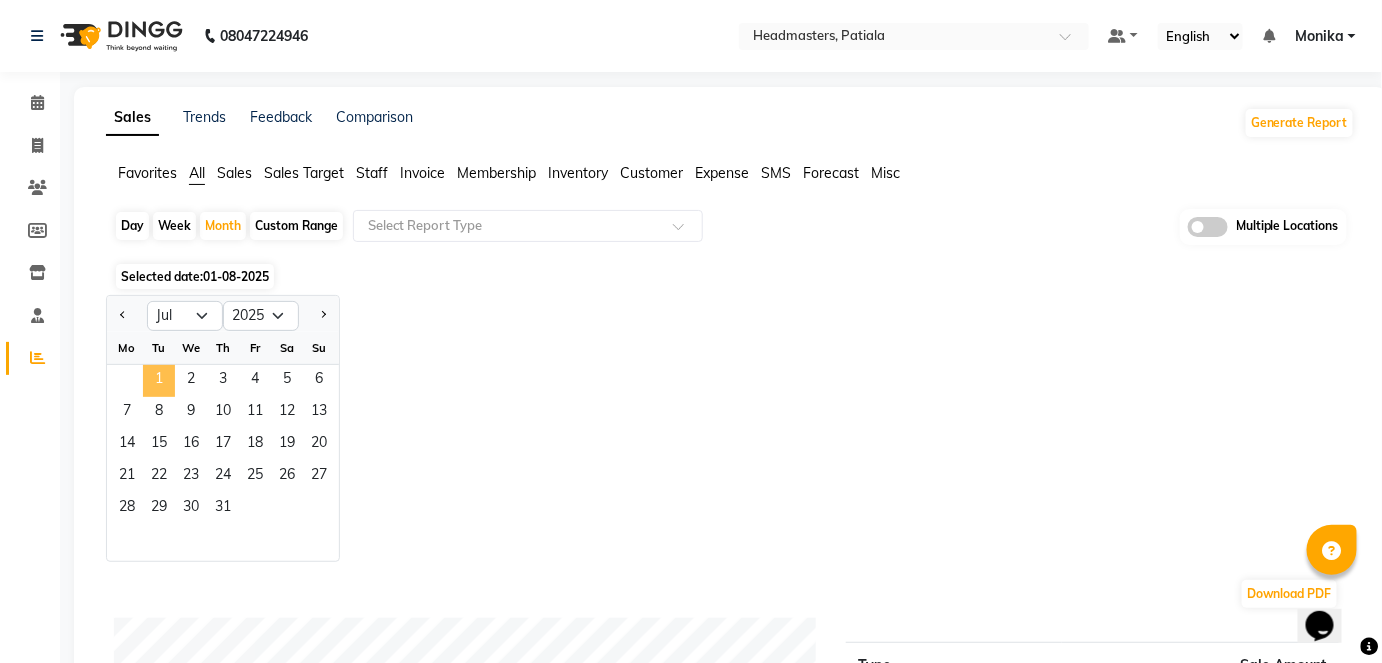 click on "1" 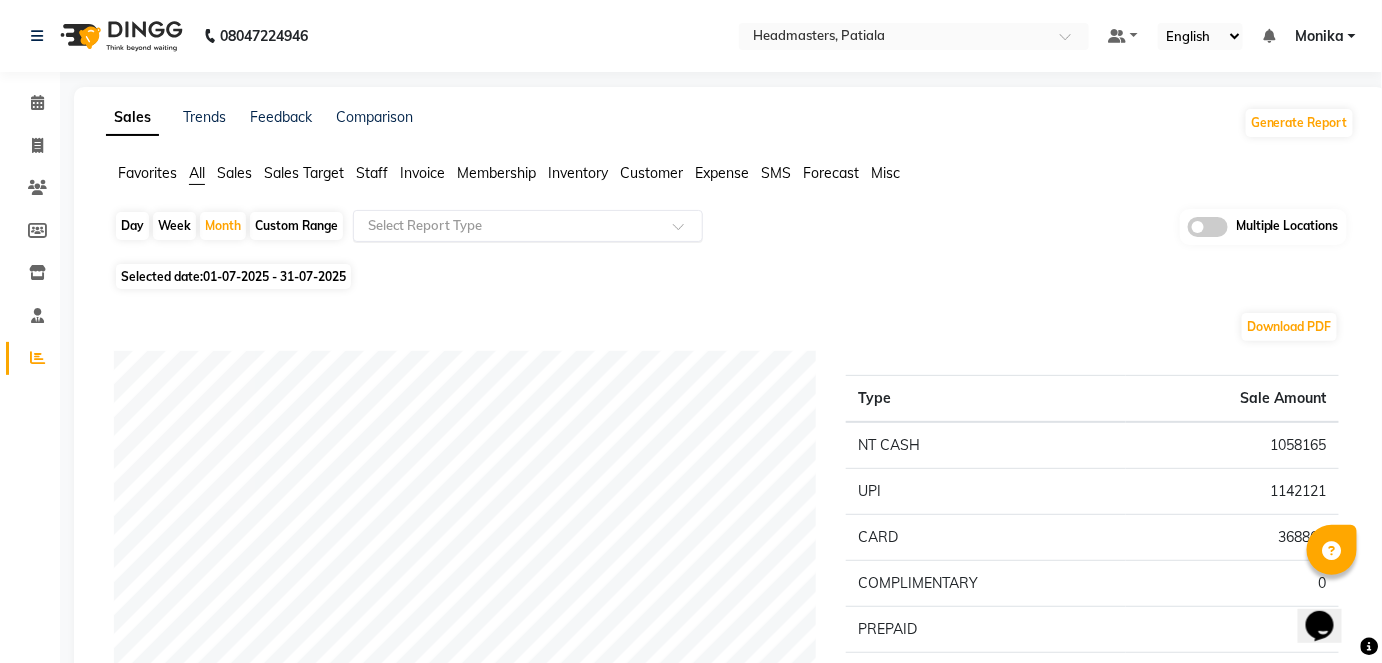 click 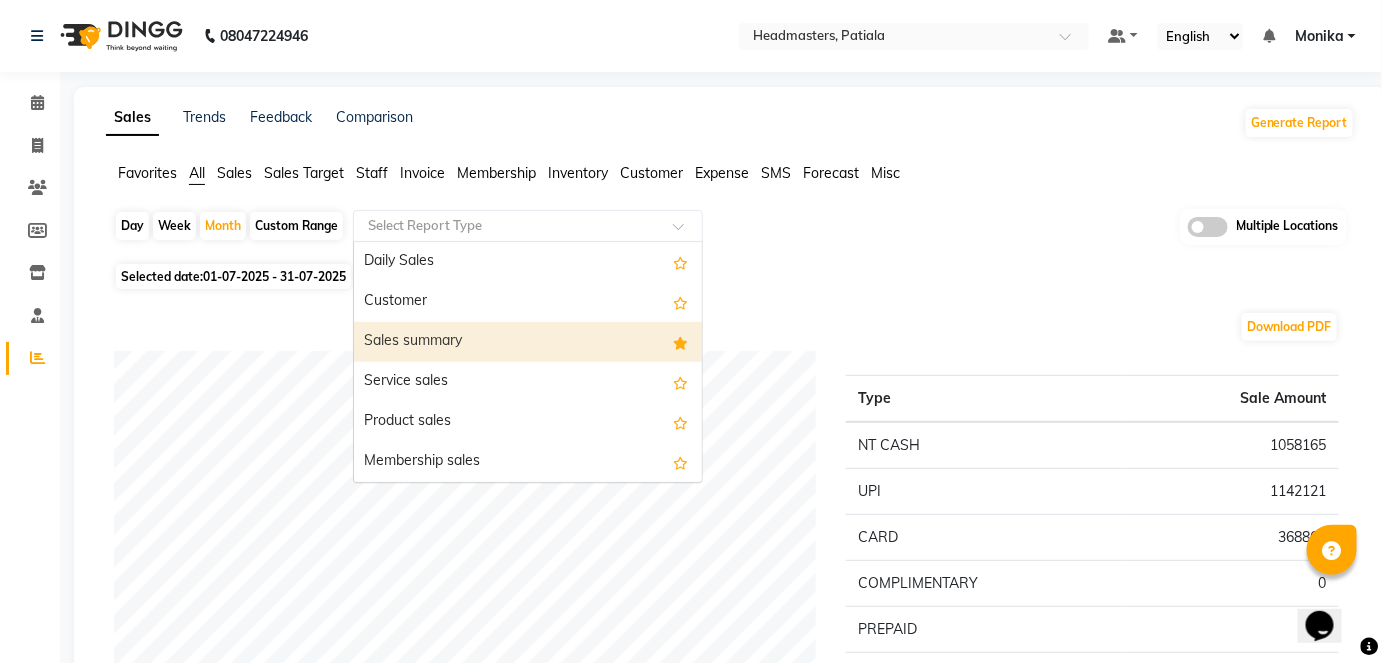 click on "Sales summary" at bounding box center [528, 342] 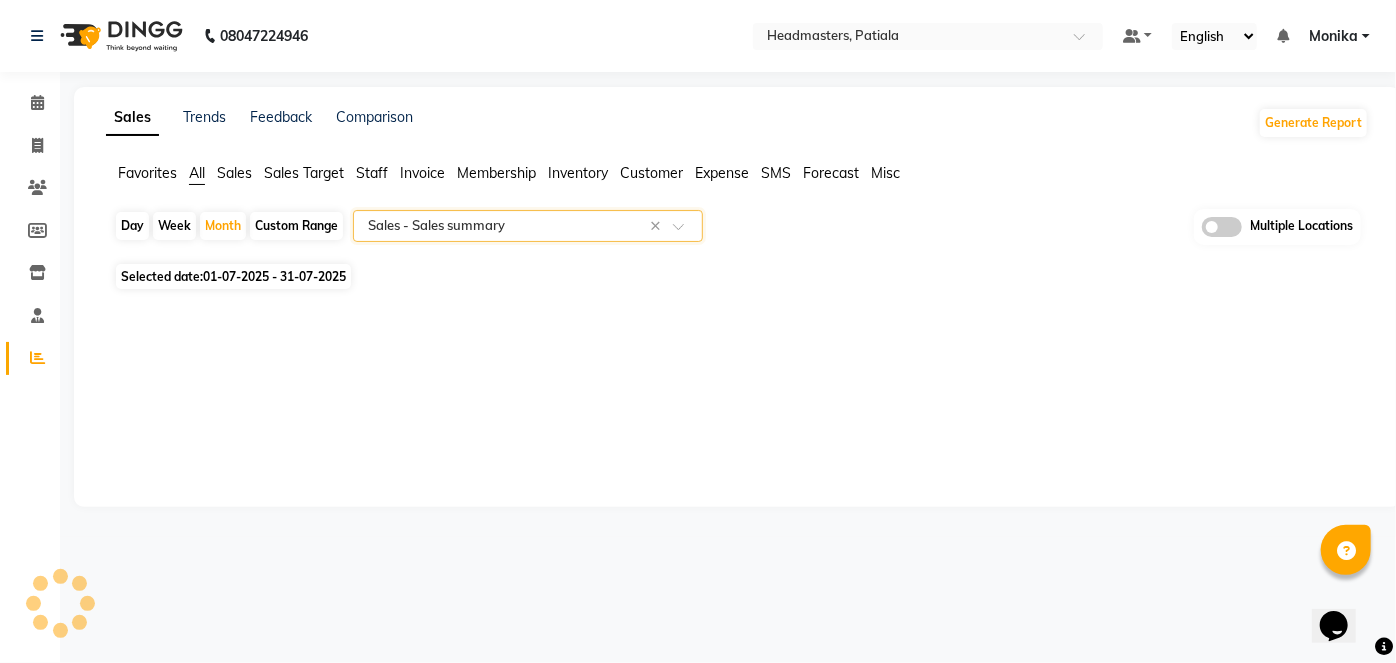 select on "full_report" 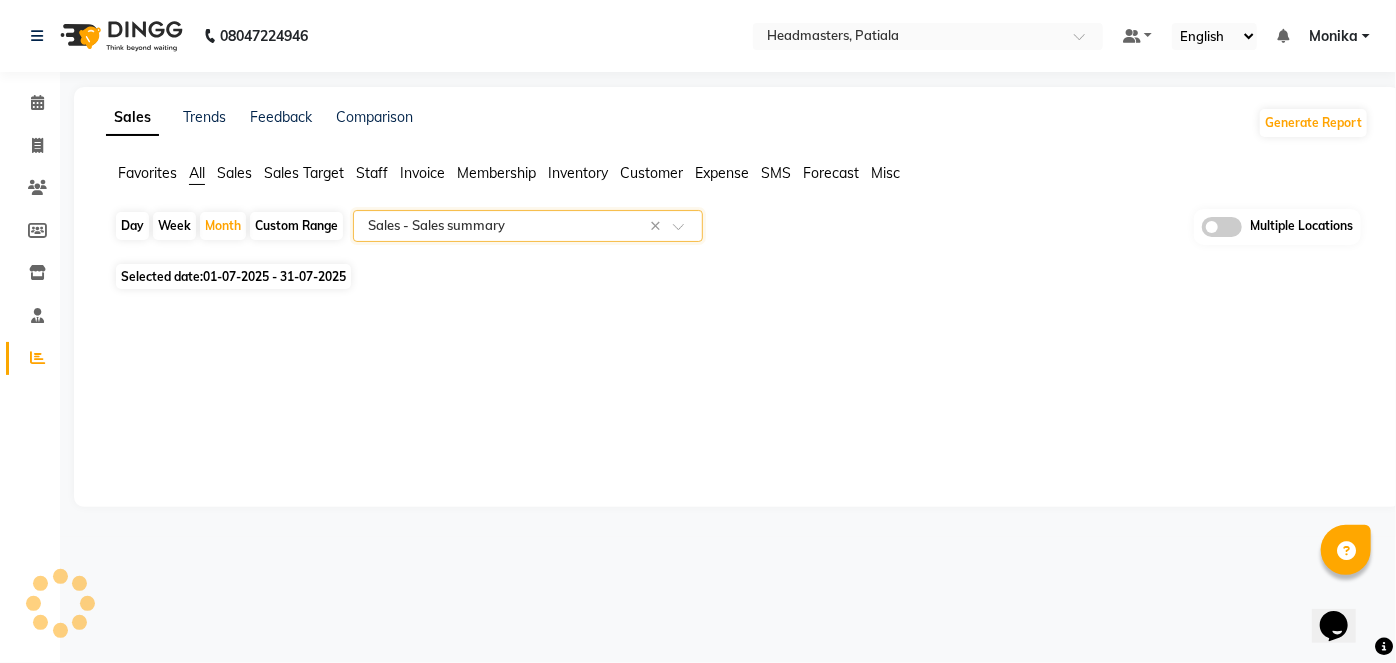 select on "csv" 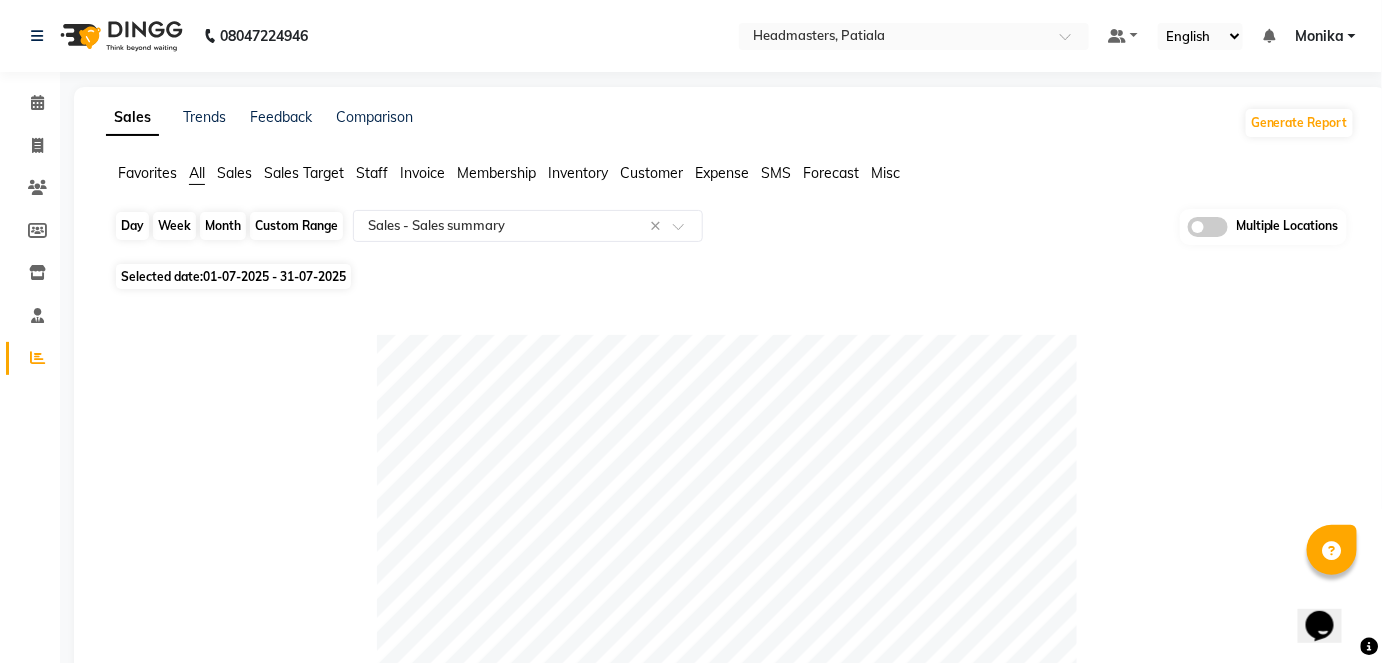 click on "Month" 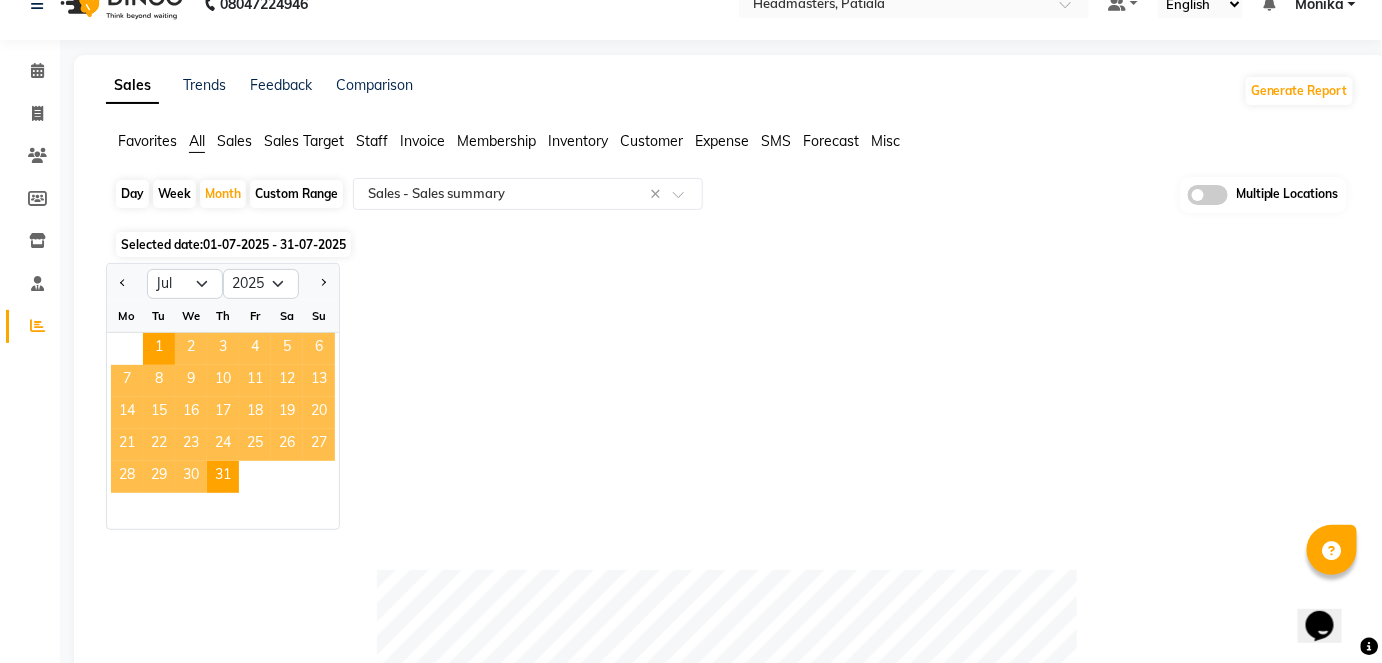 scroll, scrollTop: 0, scrollLeft: 0, axis: both 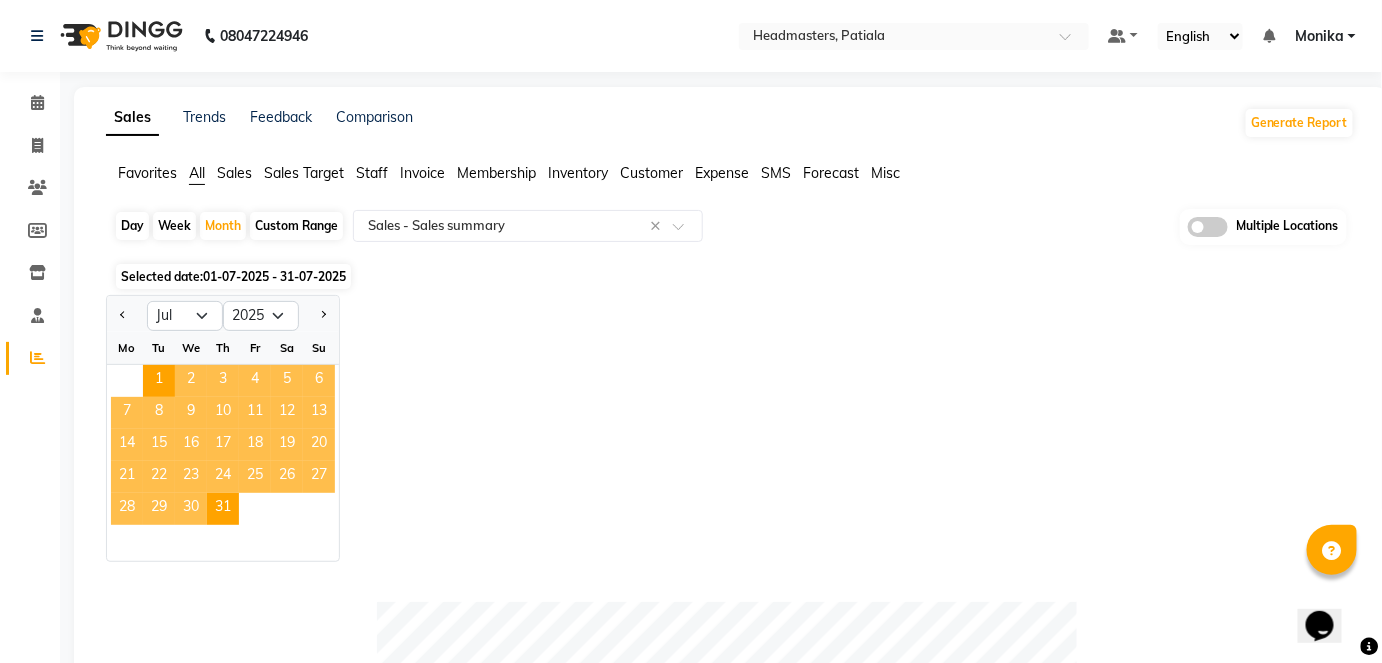 click on "Staff" 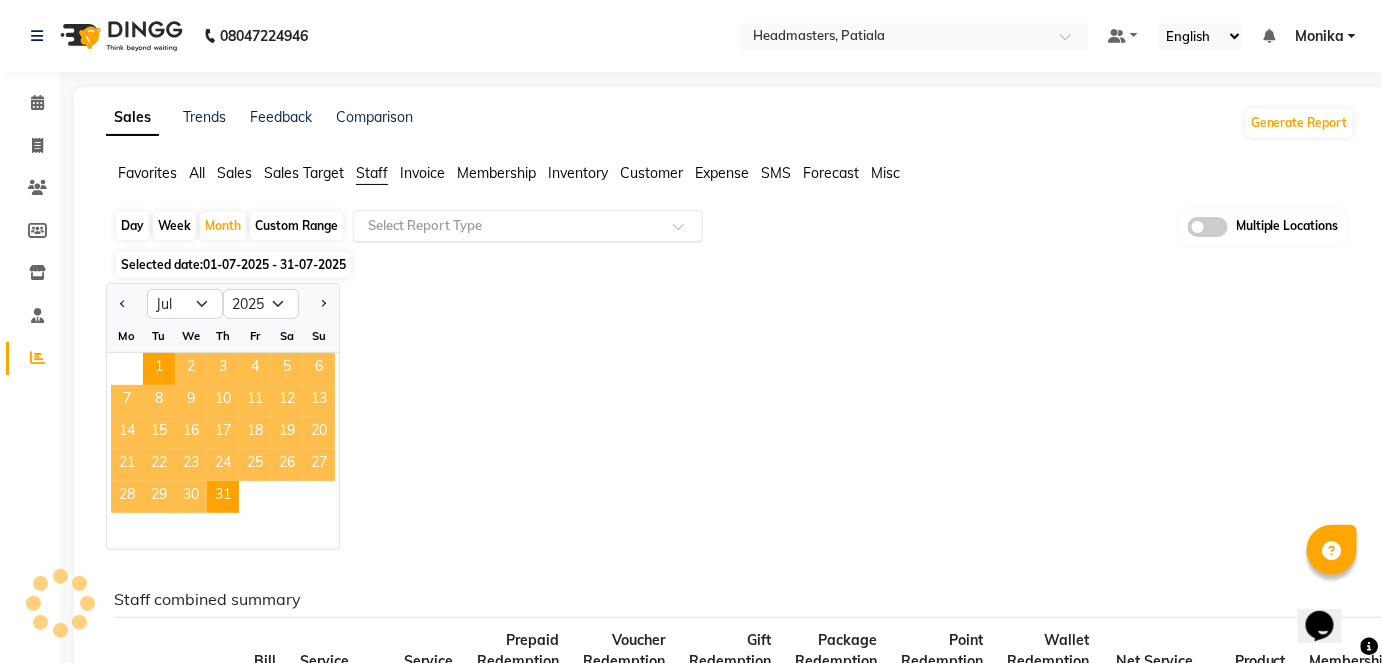 click 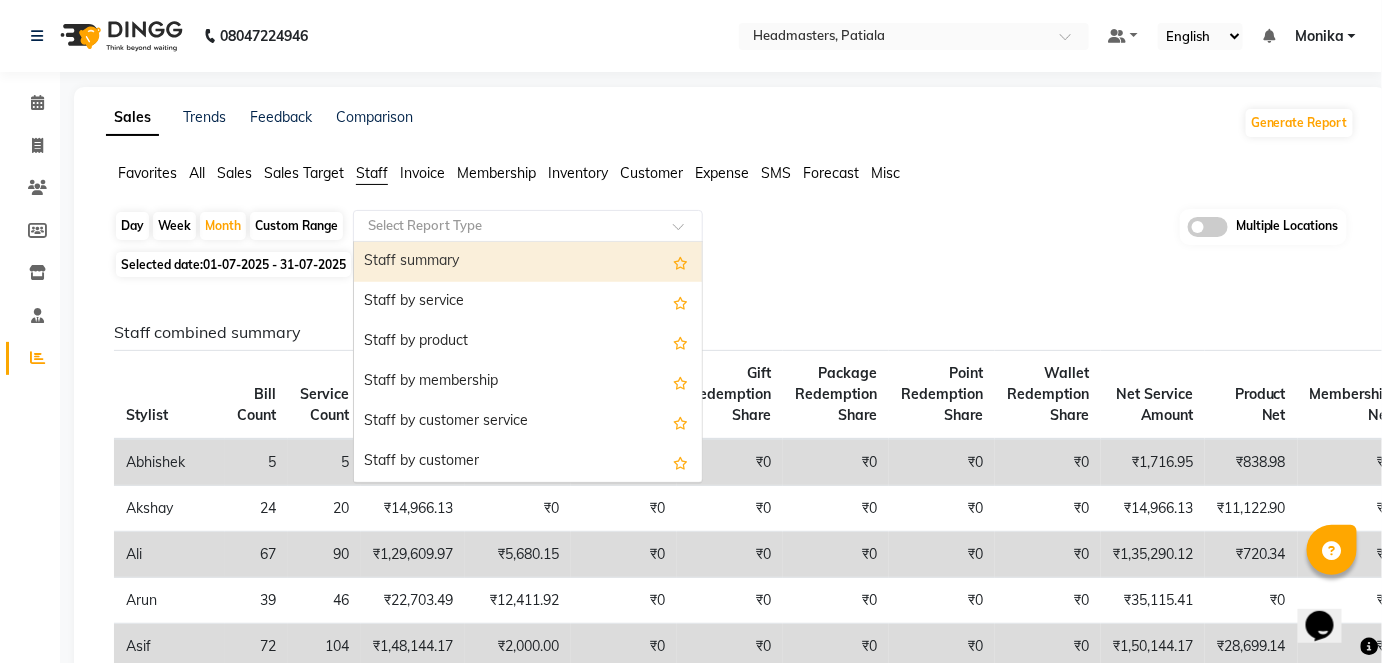 click on "Staff summary" at bounding box center (528, 262) 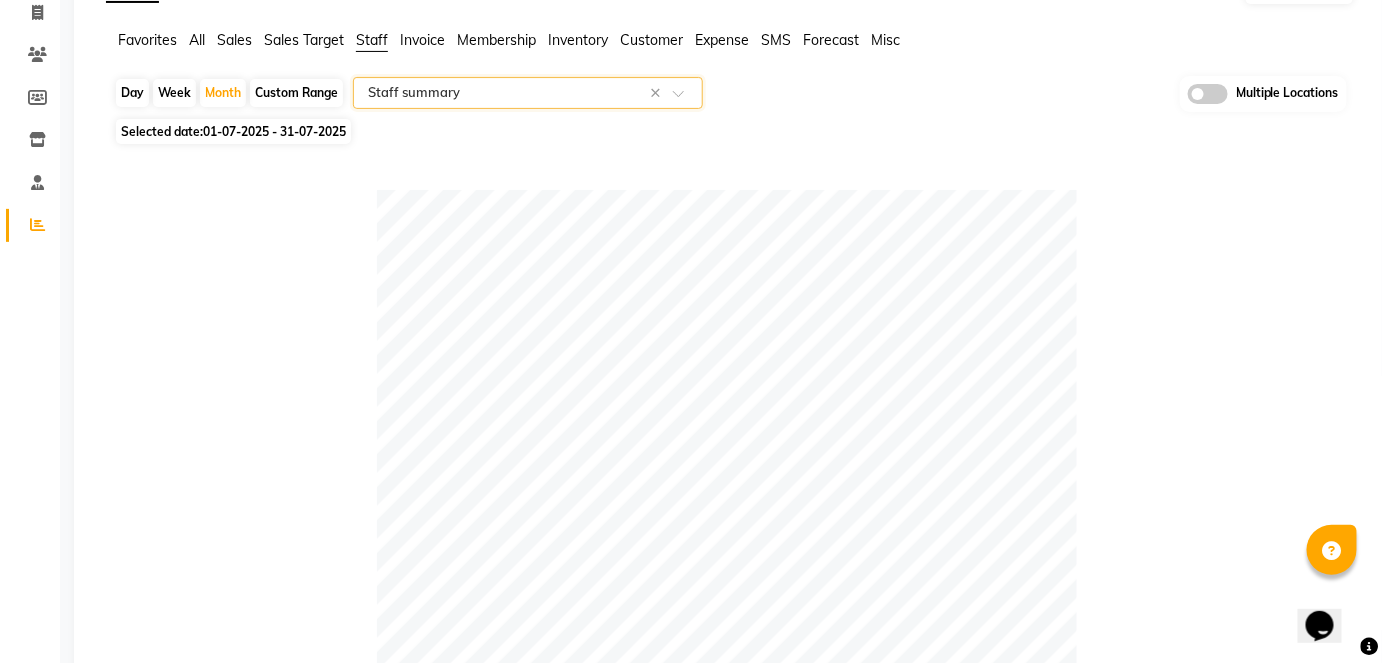 scroll, scrollTop: 545, scrollLeft: 0, axis: vertical 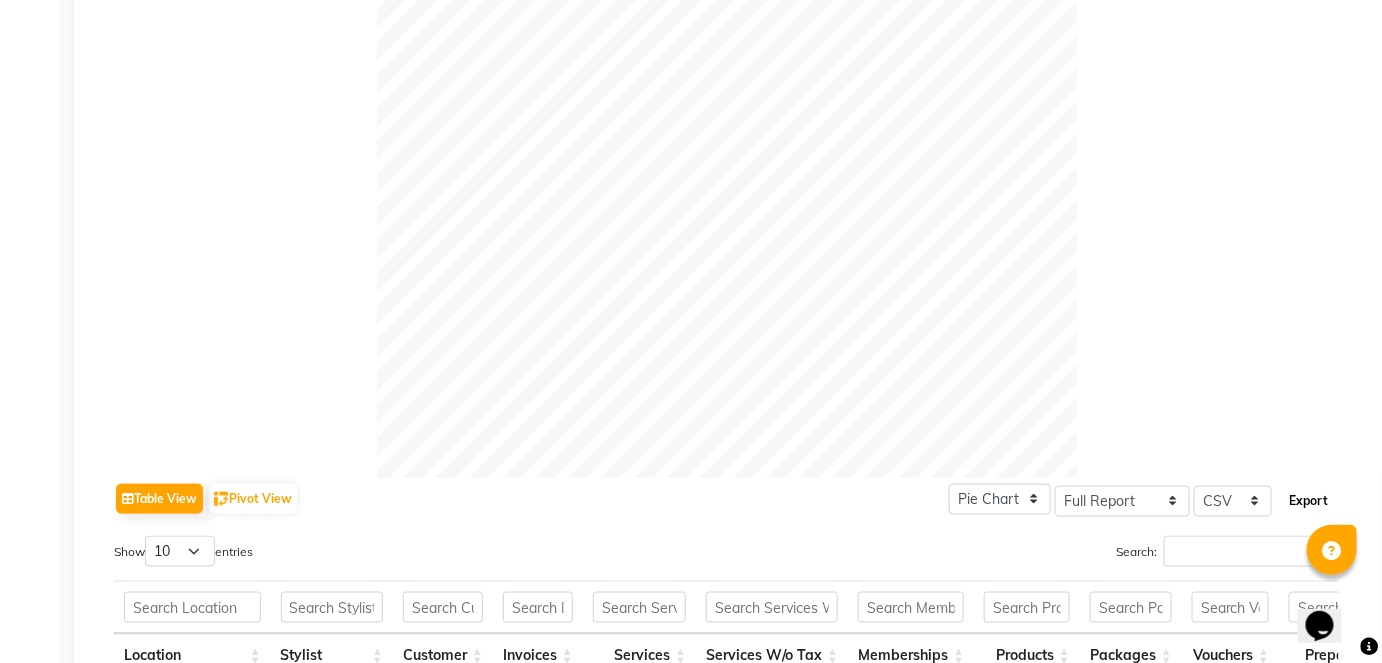 click on "Export" 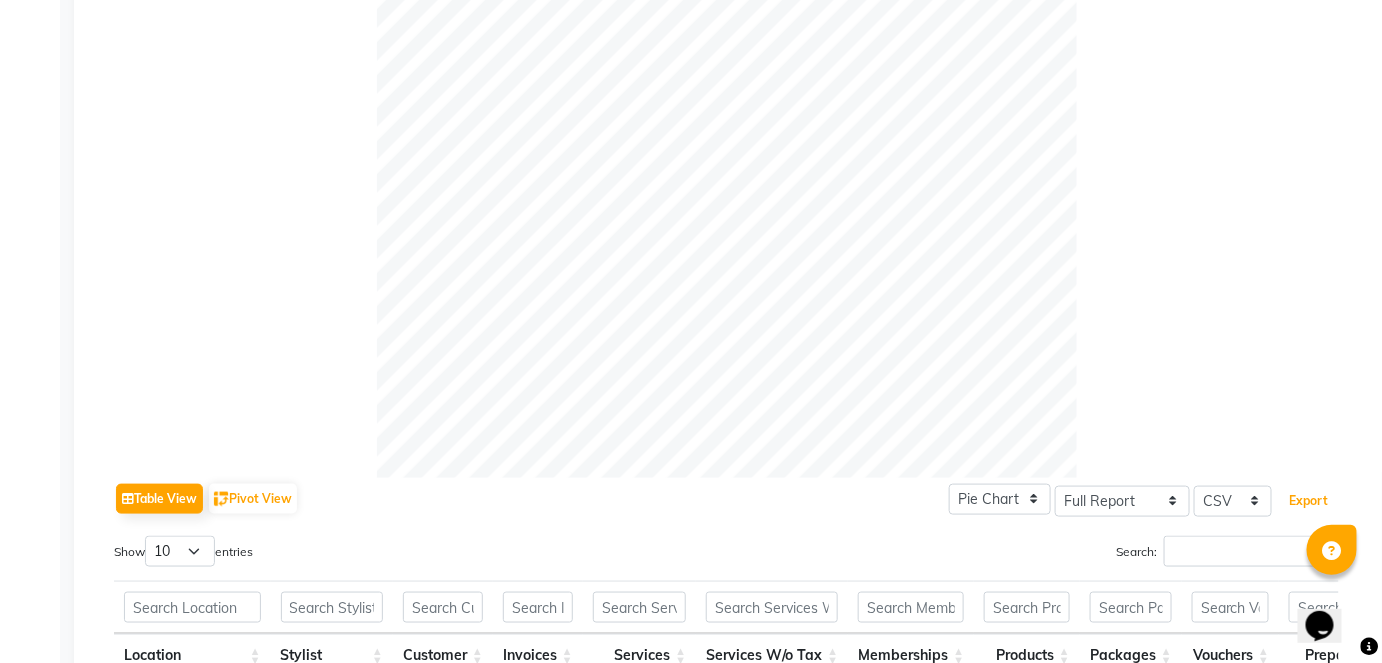 scroll, scrollTop: 0, scrollLeft: 0, axis: both 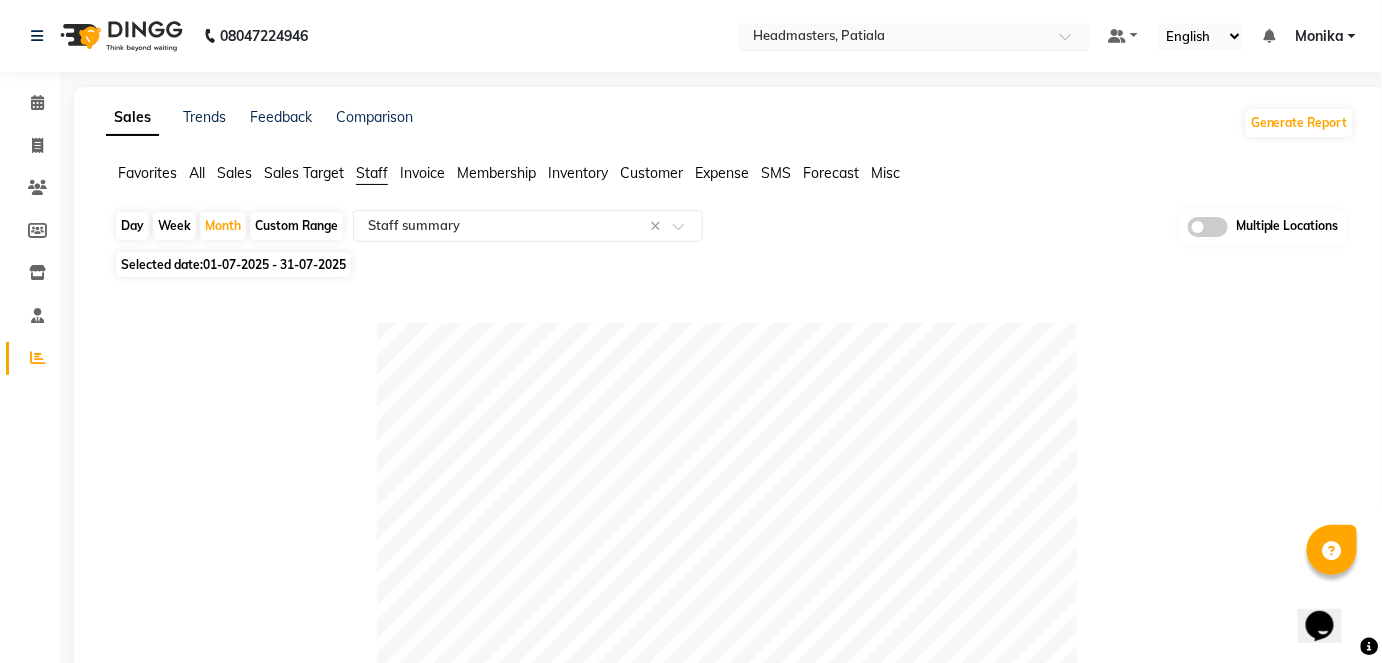 click at bounding box center (894, 38) 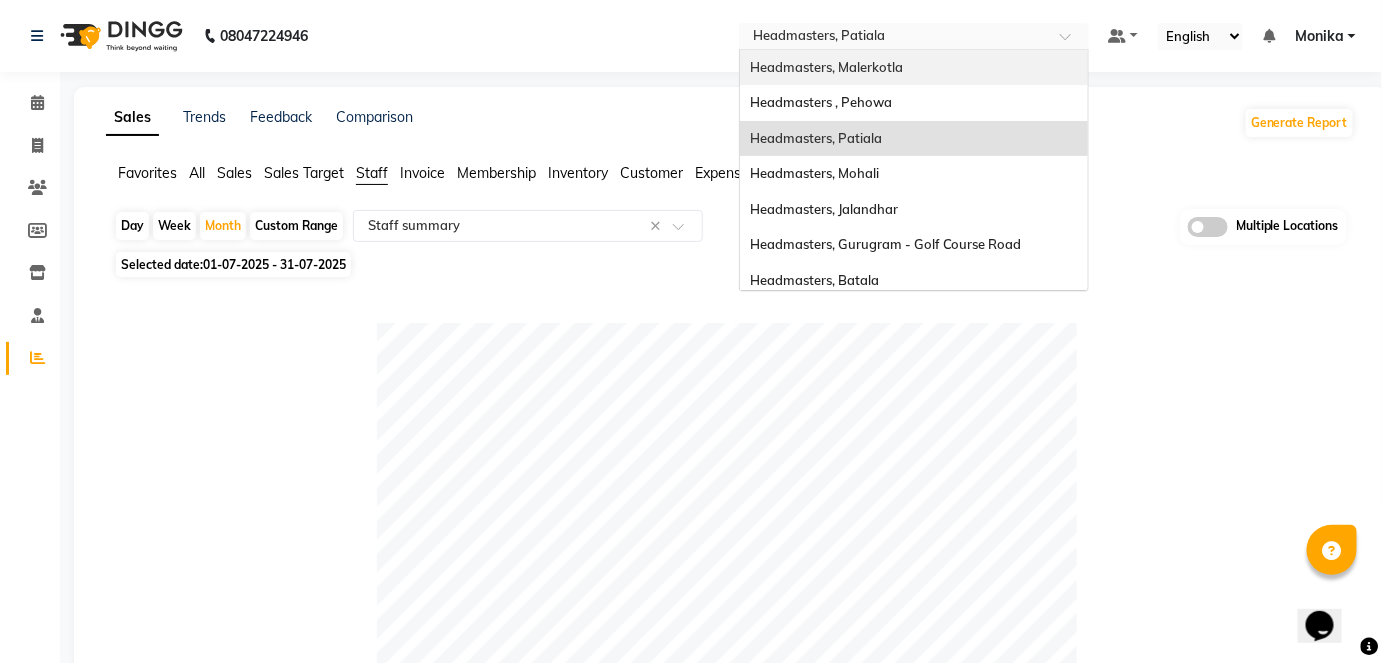 click at bounding box center (894, 38) 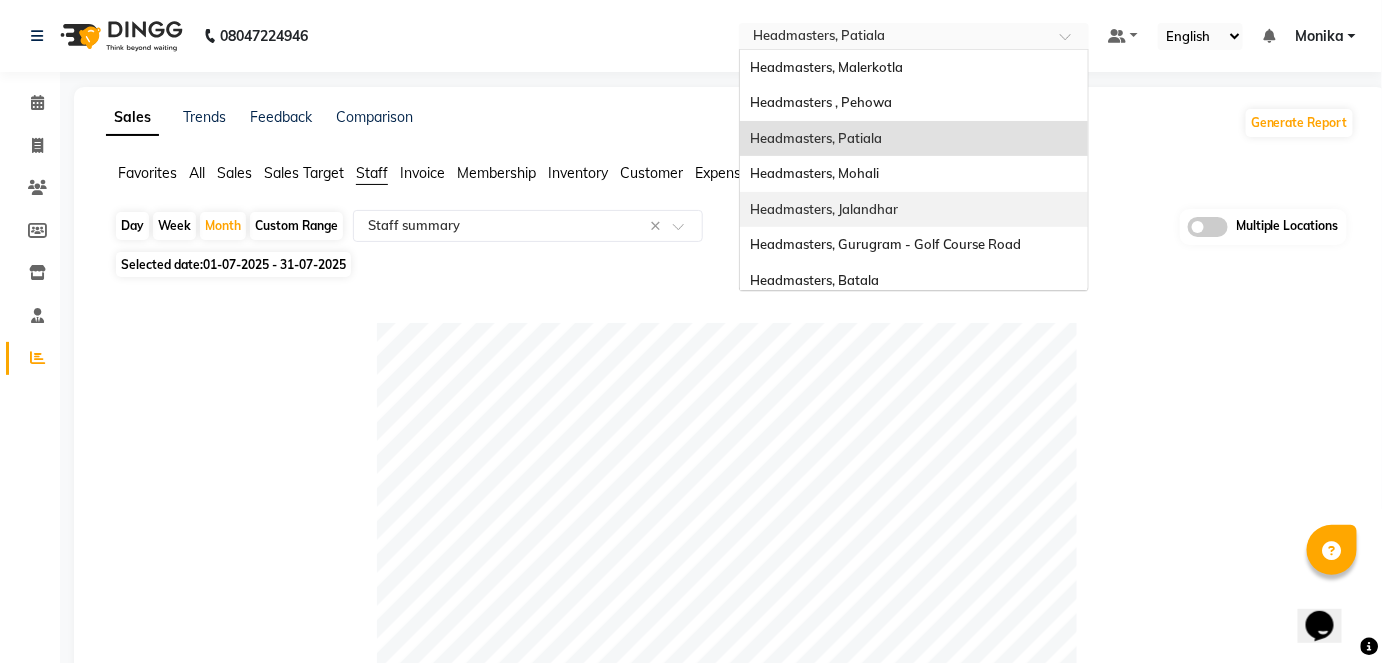 click on "Headmasters, Jalandhar" at bounding box center [824, 209] 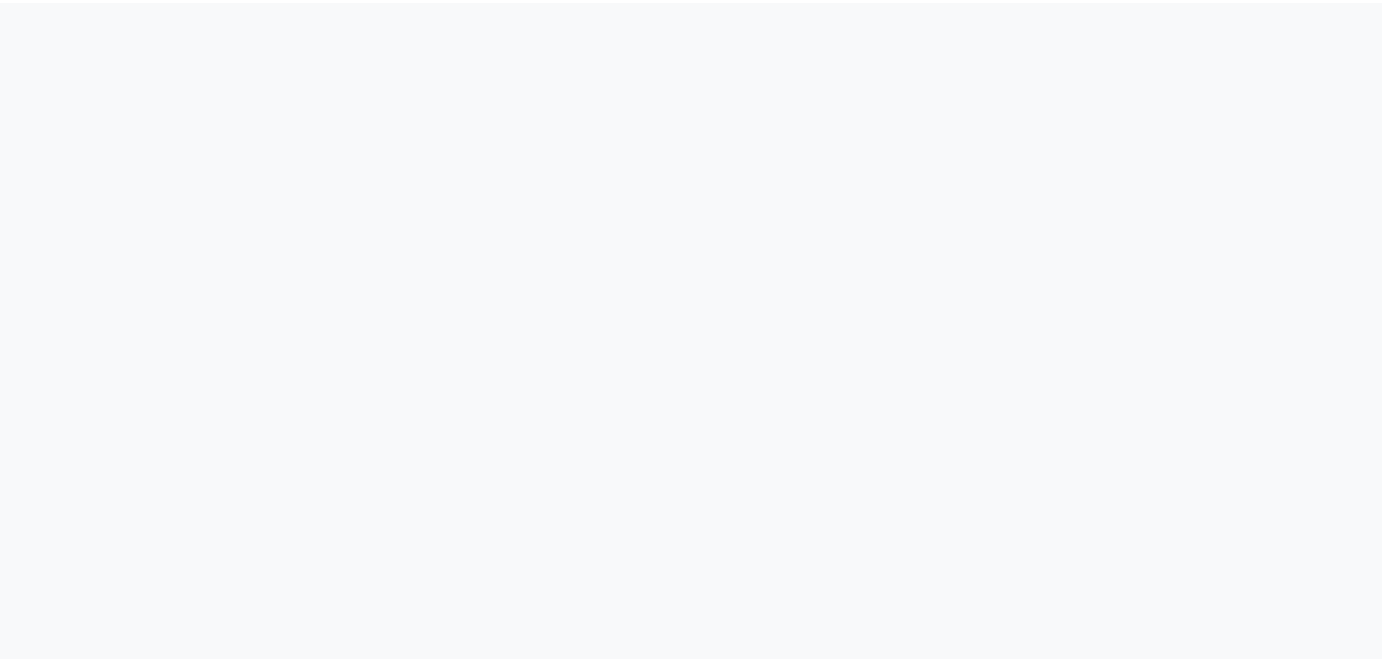 scroll, scrollTop: 0, scrollLeft: 0, axis: both 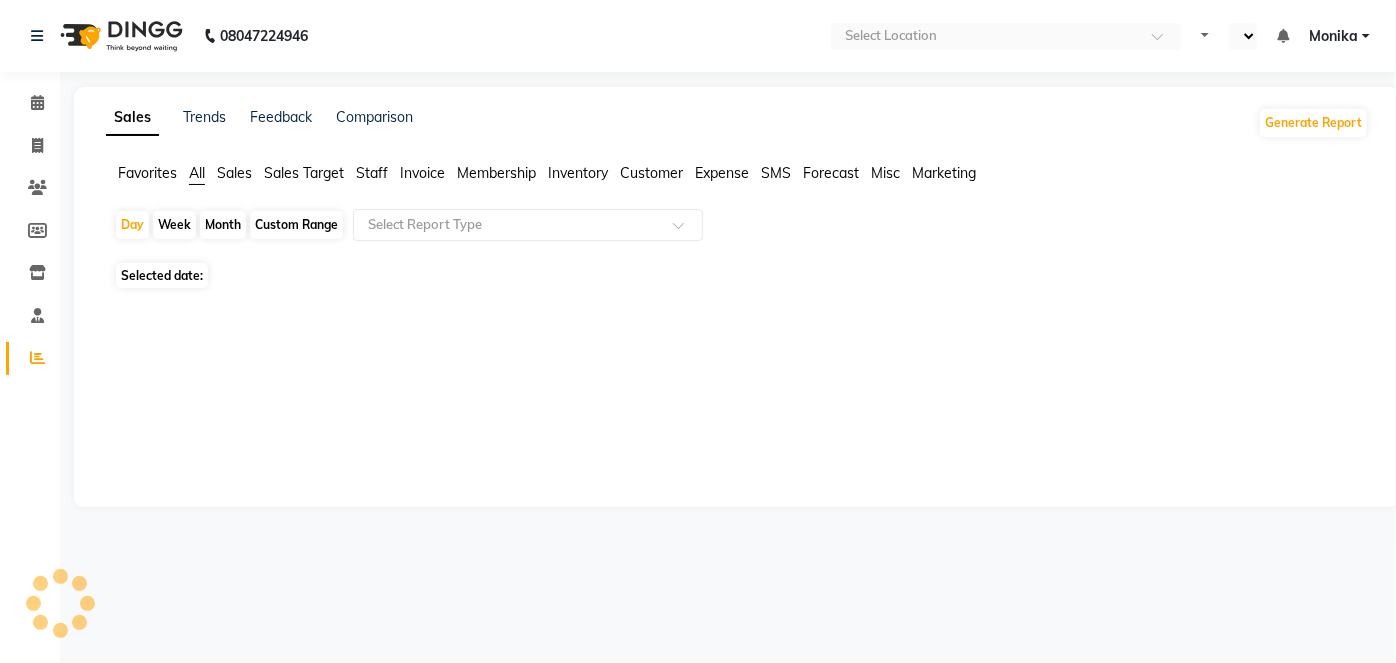 select on "en" 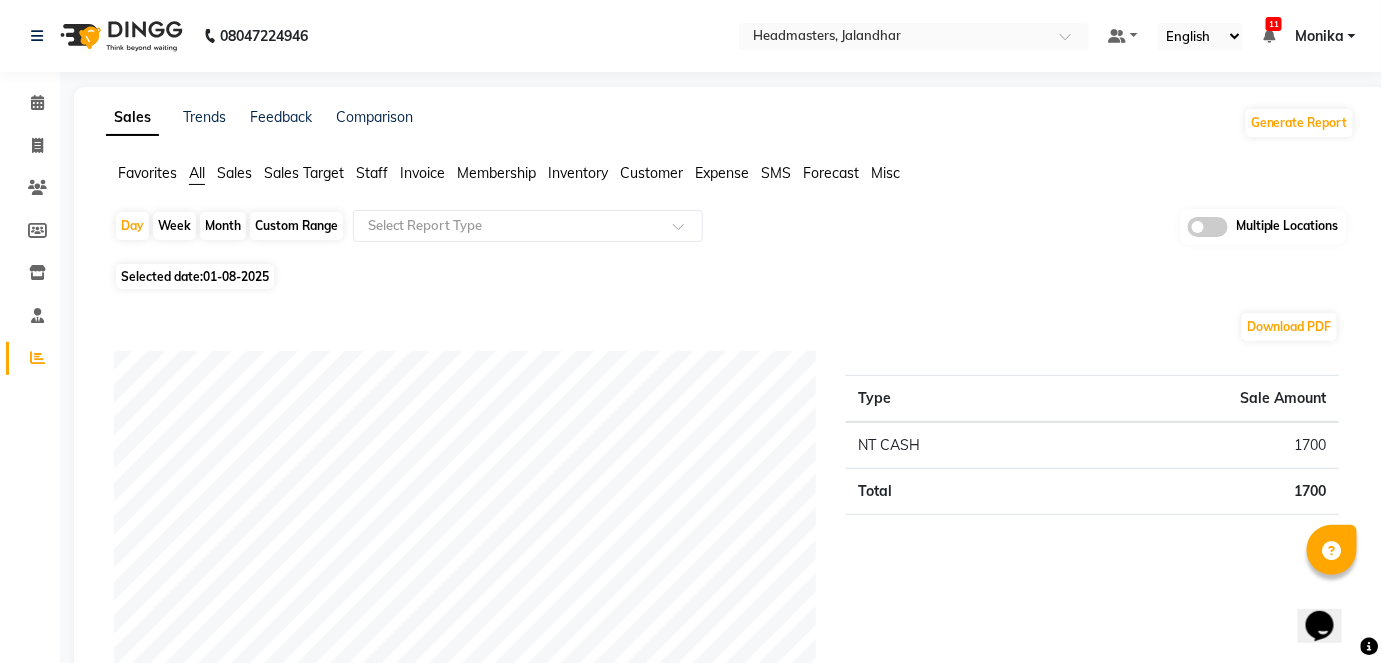 scroll, scrollTop: 0, scrollLeft: 0, axis: both 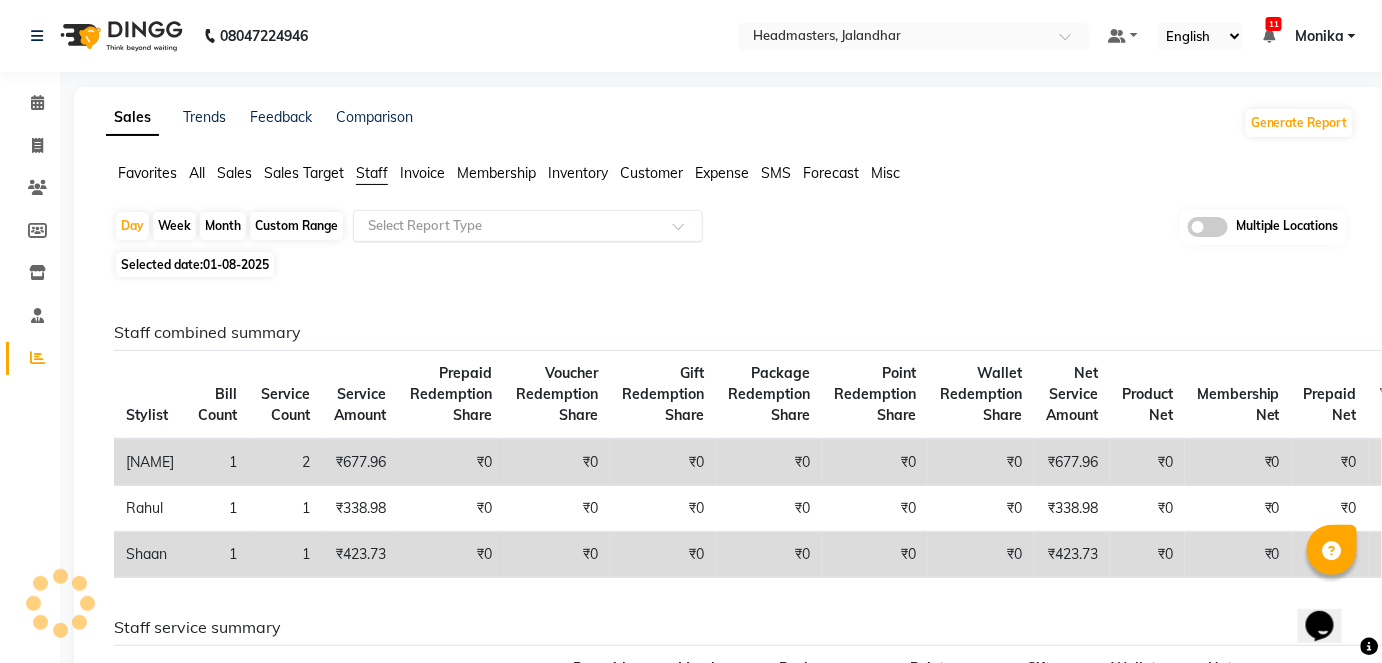 click 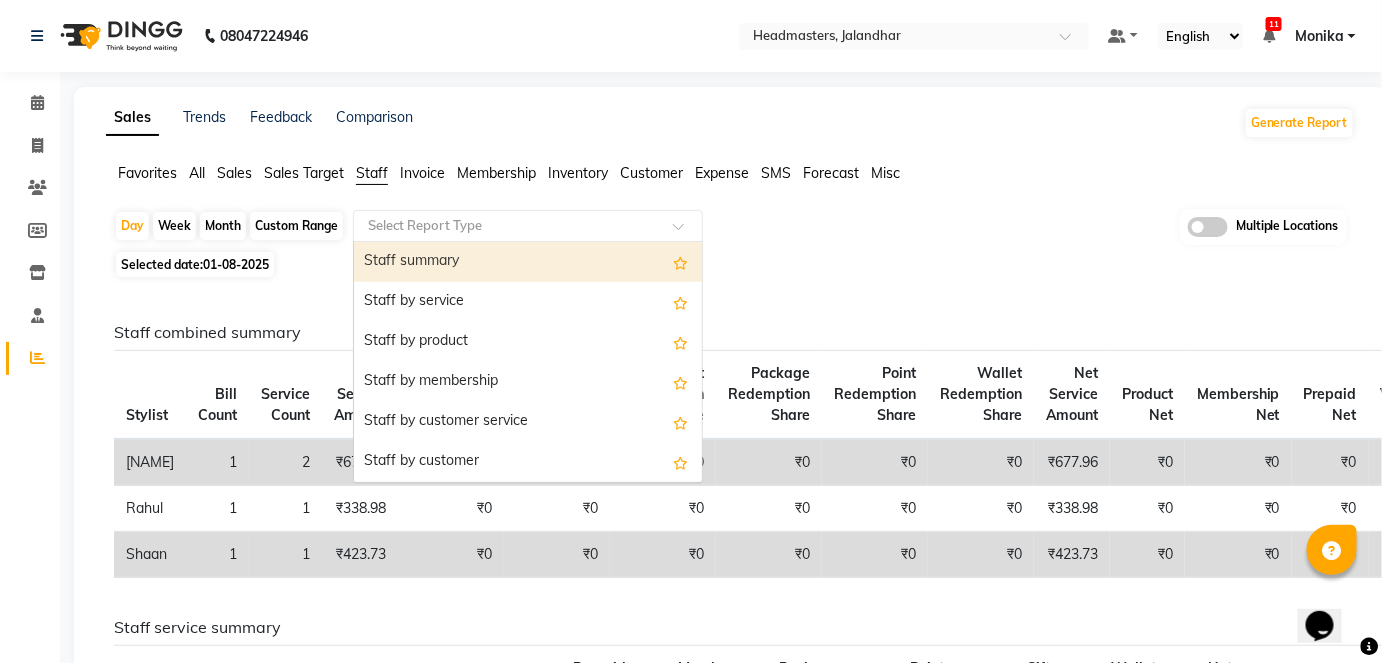 click on "Staff summary" at bounding box center [528, 262] 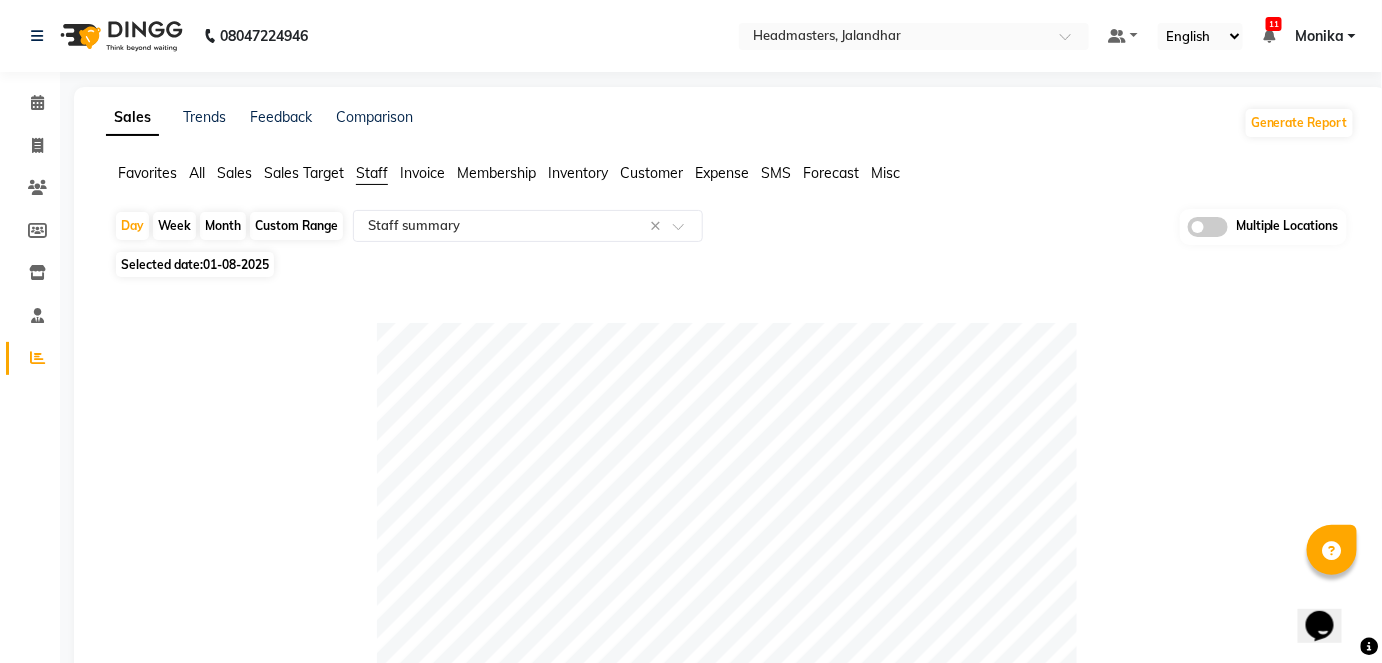 click on "Month" 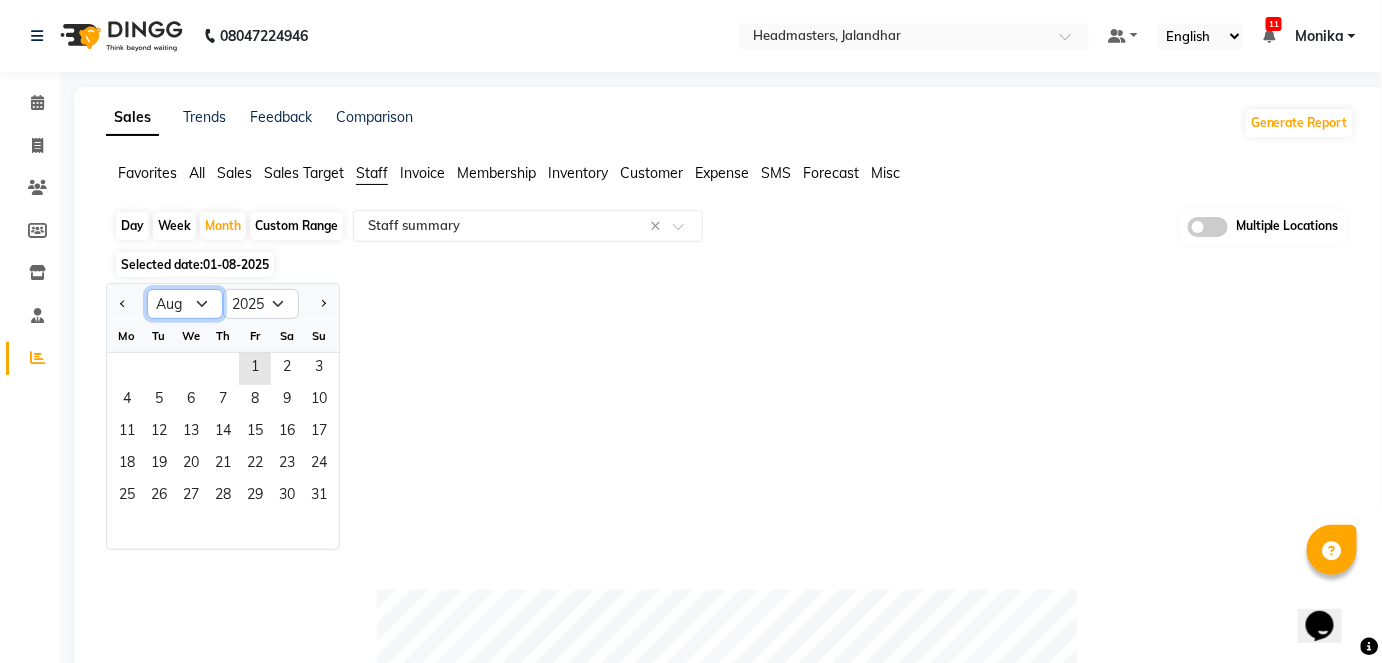 click on "Jan Feb Mar Apr May Jun Jul Aug Sep Oct Nov Dec" 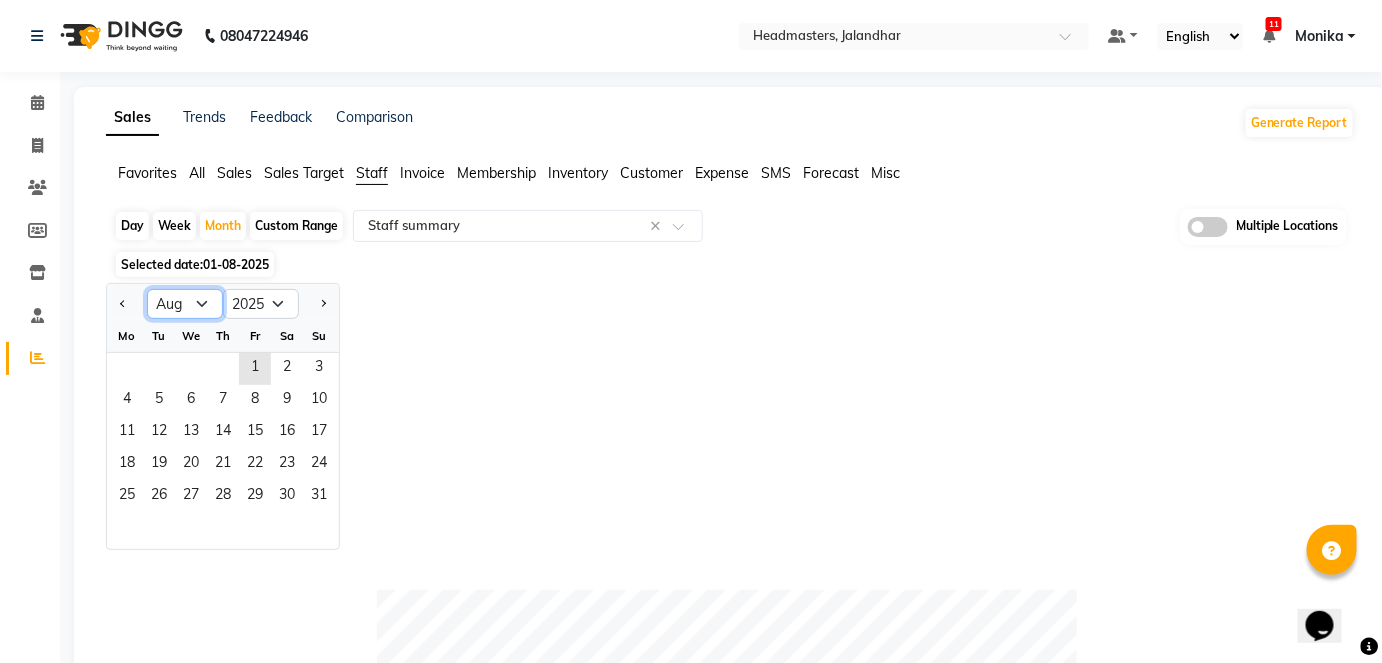select on "7" 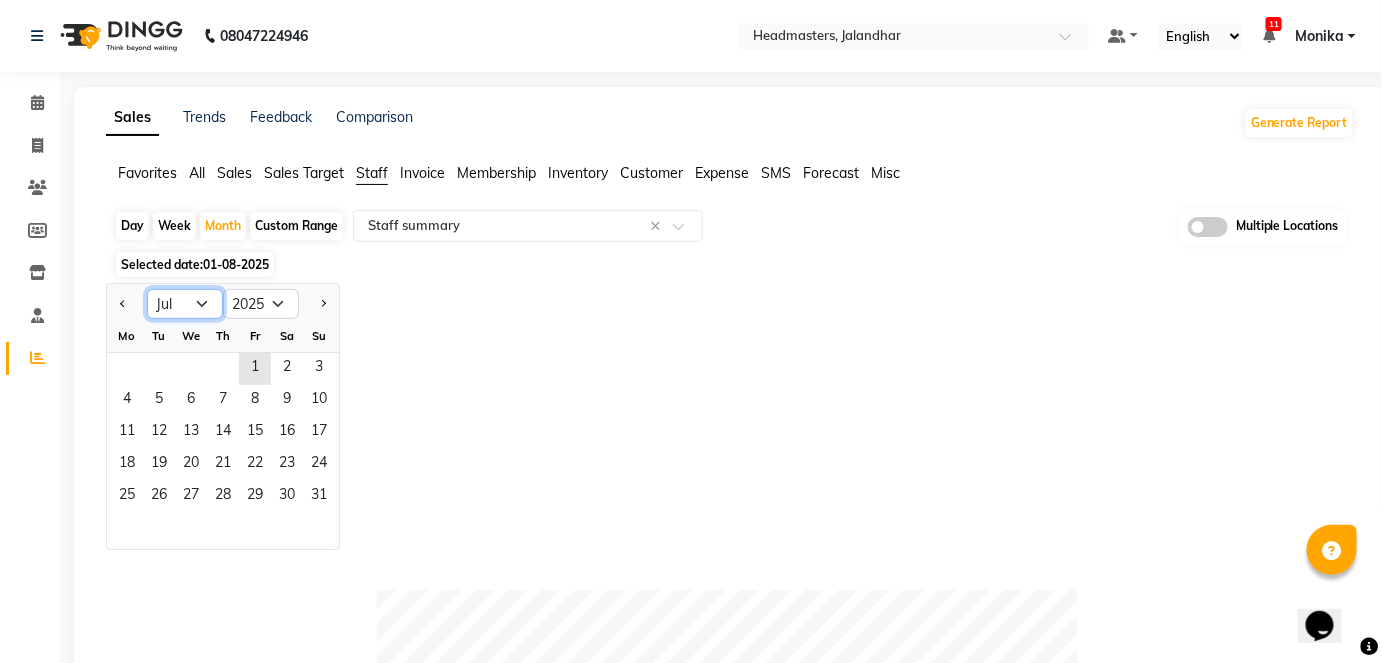 click on "Jan Feb Mar Apr May Jun Jul Aug Sep Oct Nov Dec" 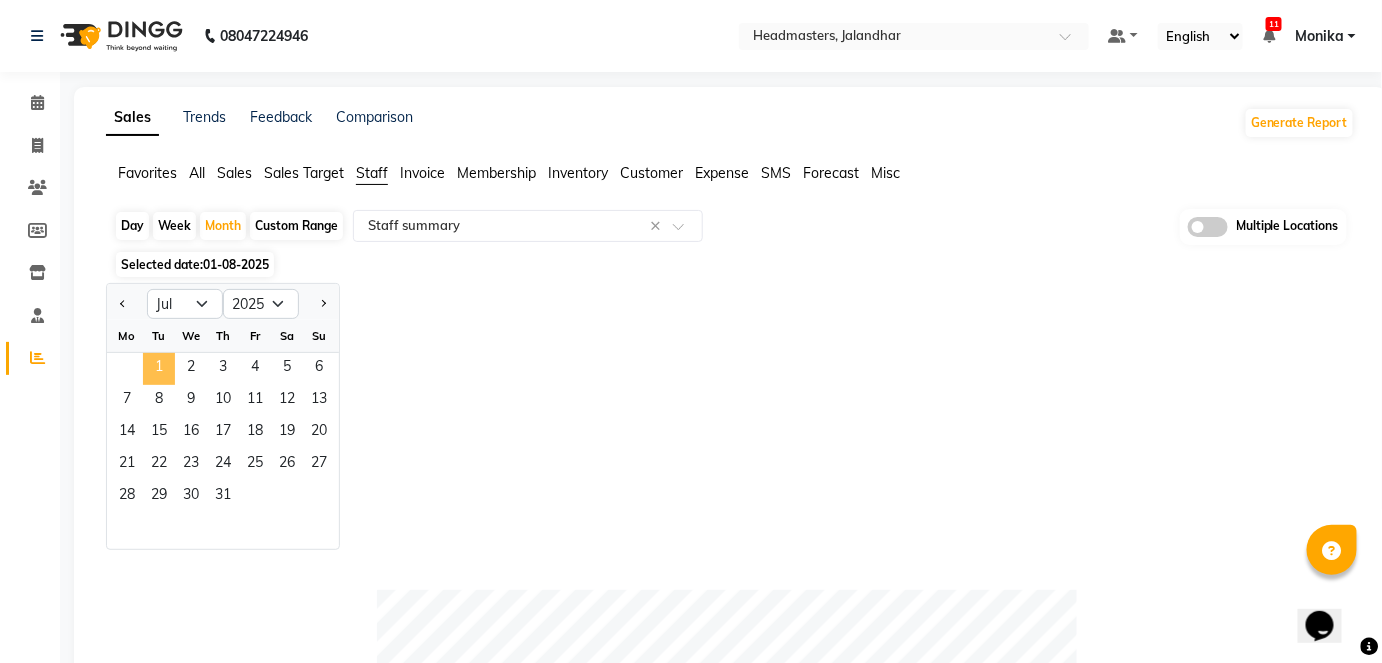 click on "1" 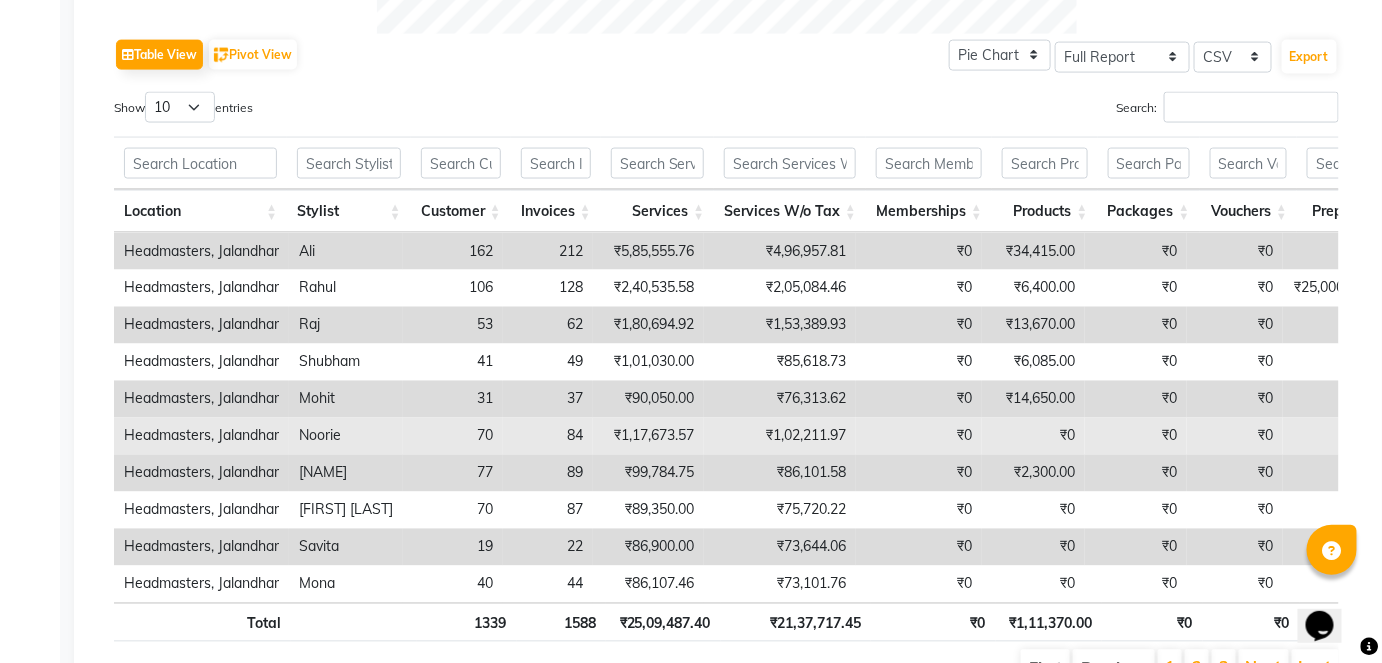 scroll, scrollTop: 1000, scrollLeft: 0, axis: vertical 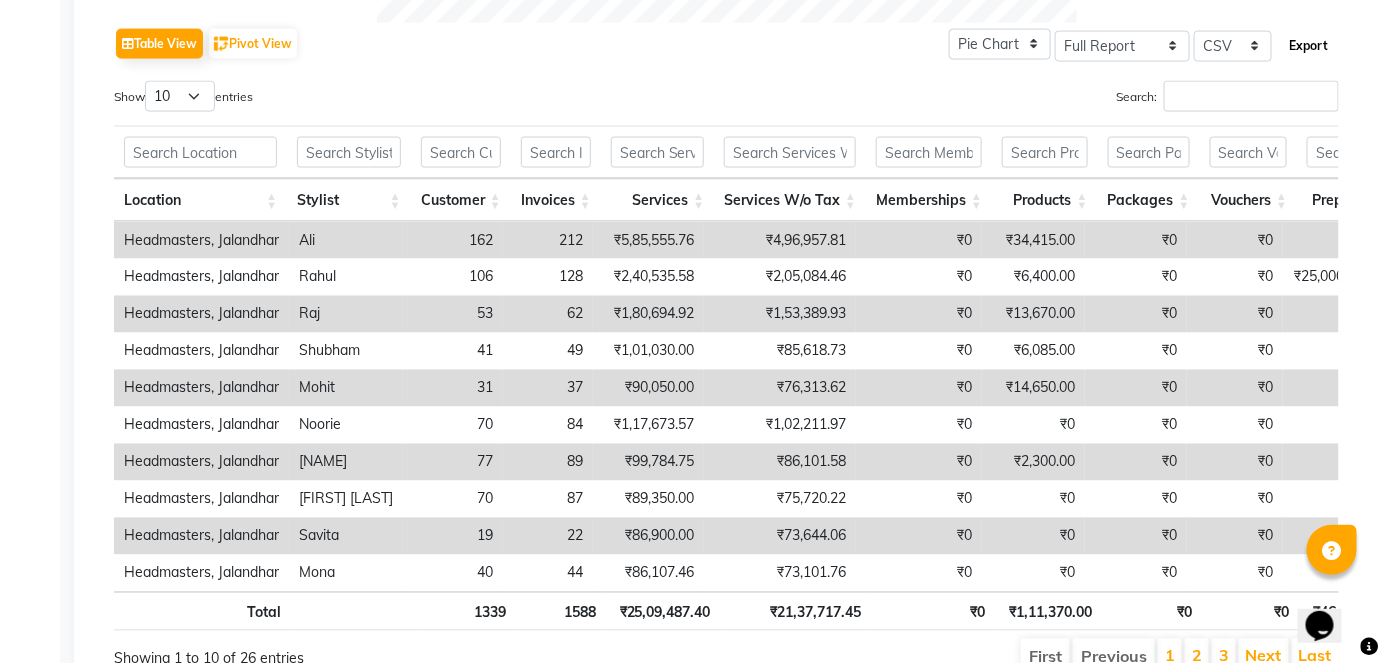 click on "Export" 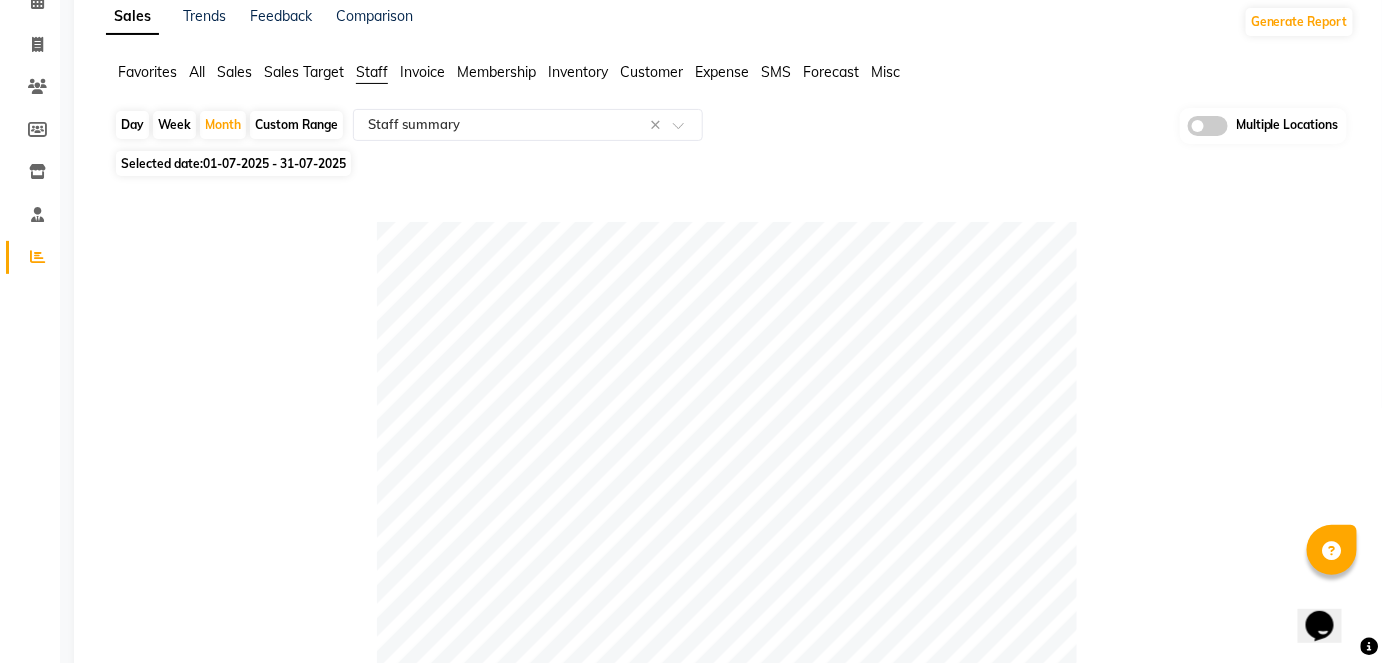 scroll, scrollTop: 0, scrollLeft: 0, axis: both 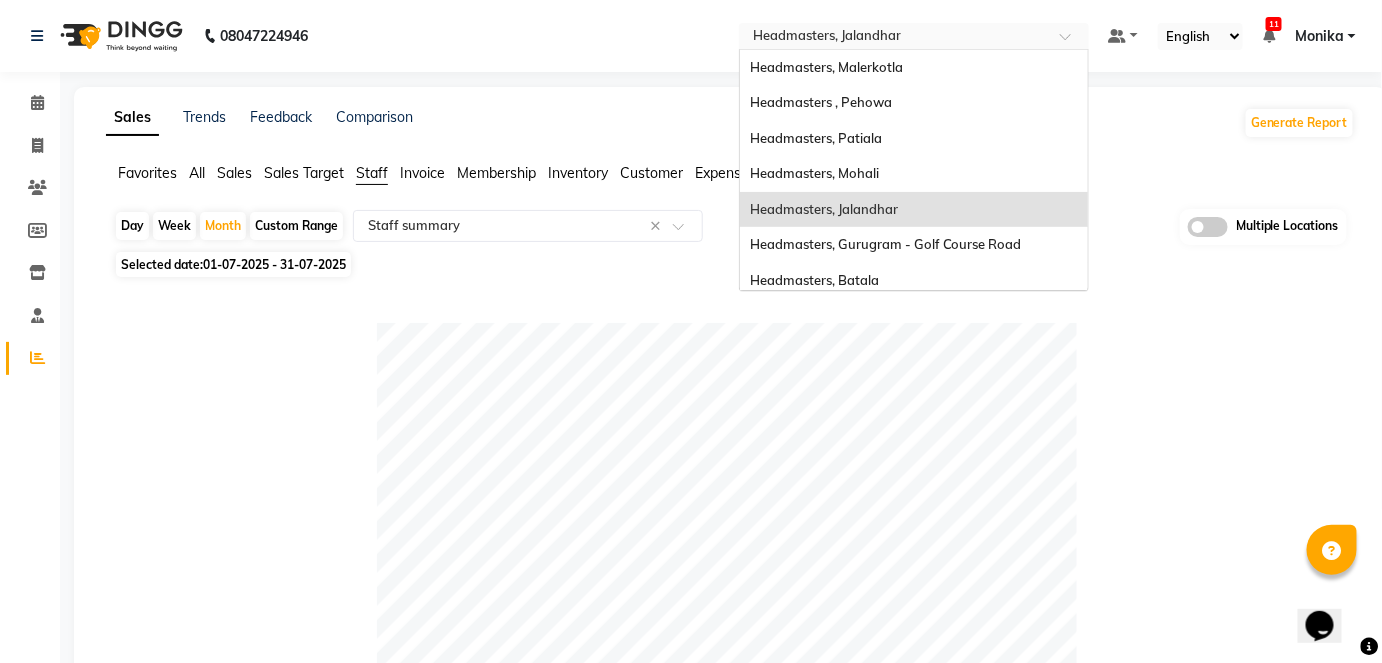 click at bounding box center [894, 38] 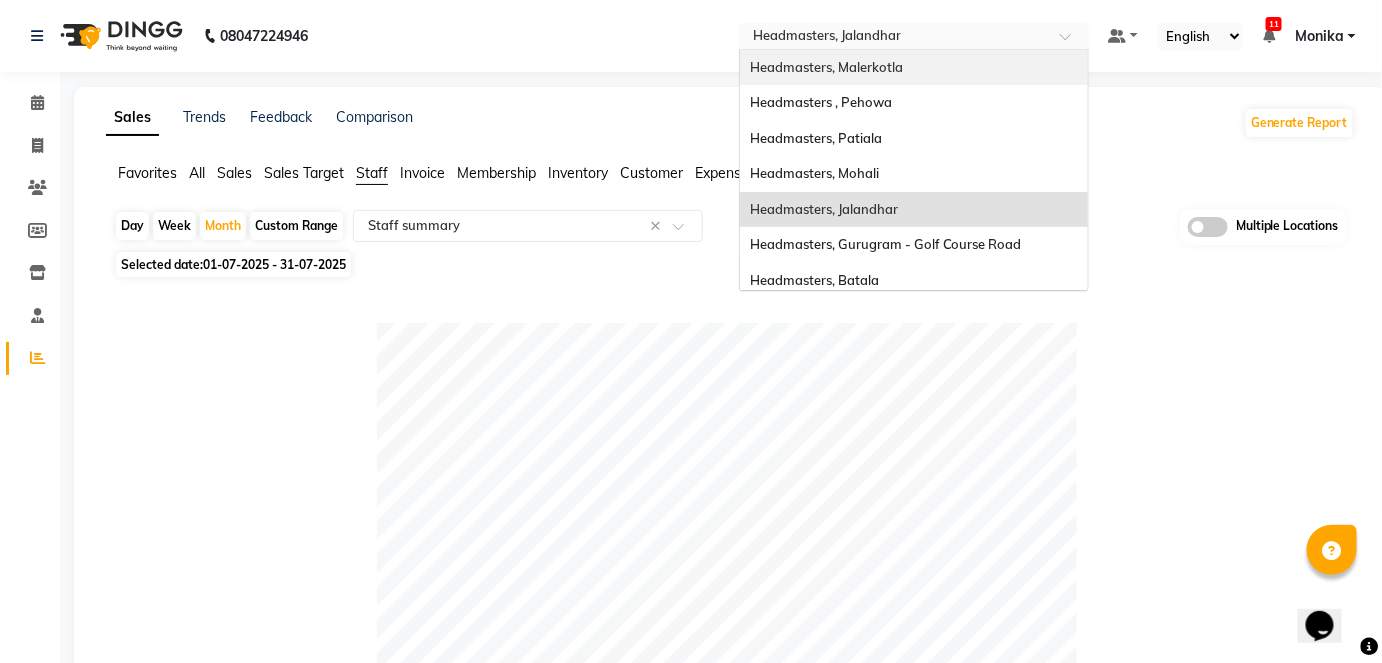 click on "Headmasters, Malerkotla" at bounding box center [914, 68] 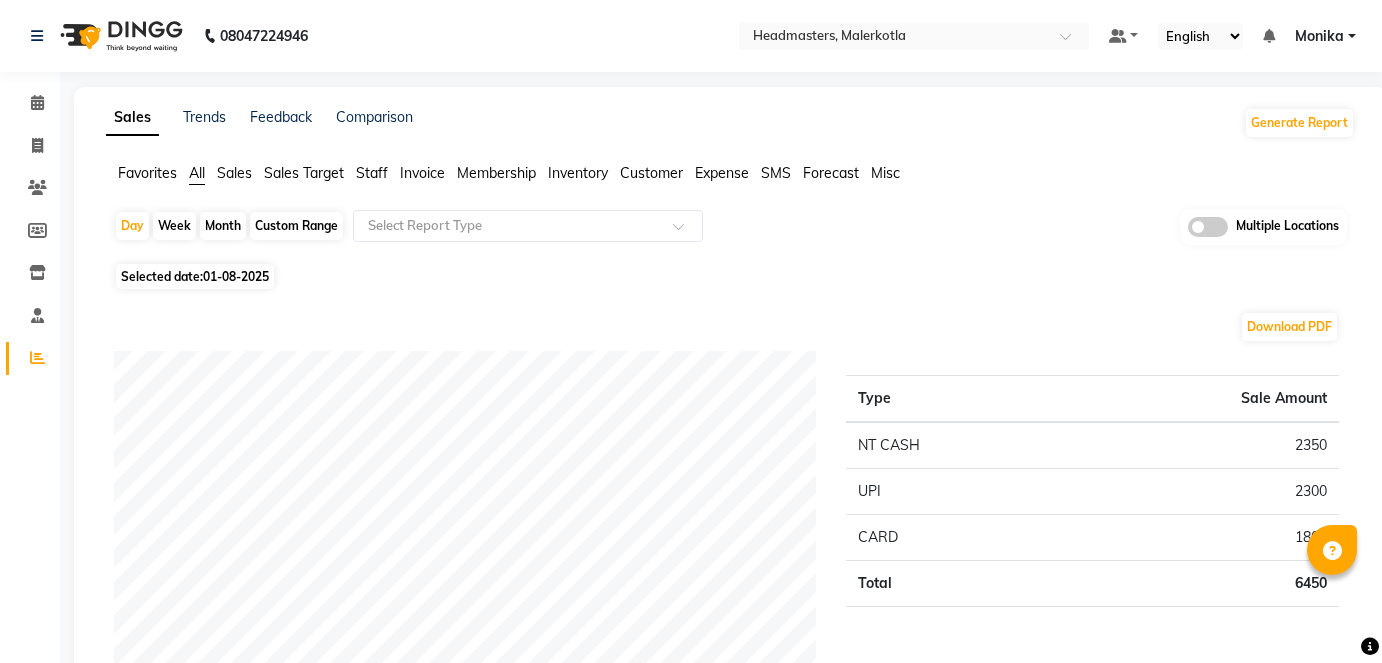 scroll, scrollTop: 0, scrollLeft: 0, axis: both 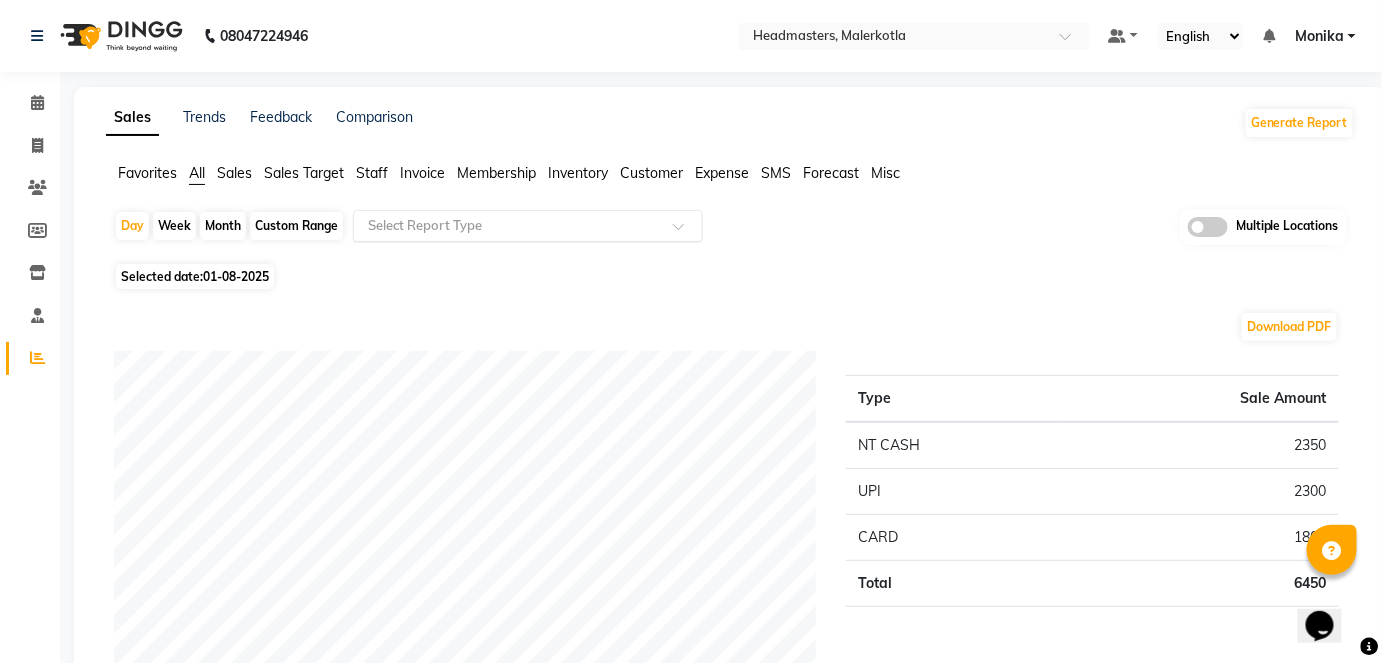 click 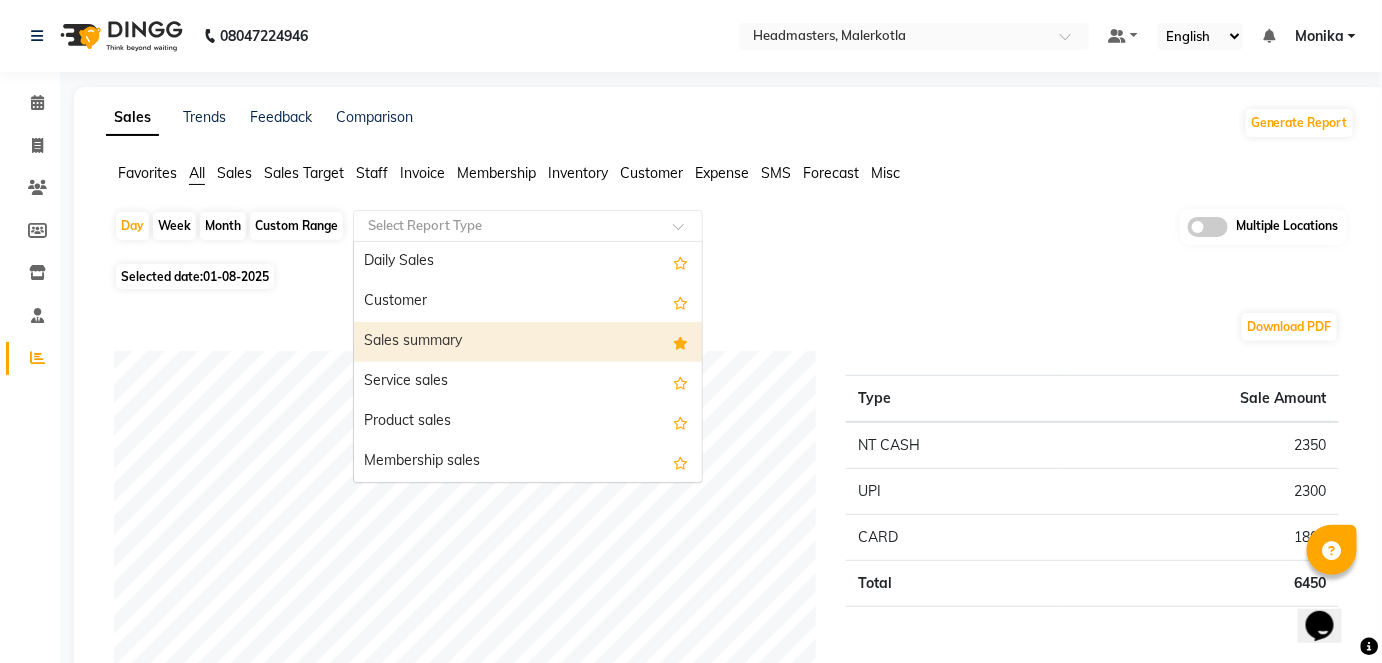 click on "Sales summary" at bounding box center [528, 342] 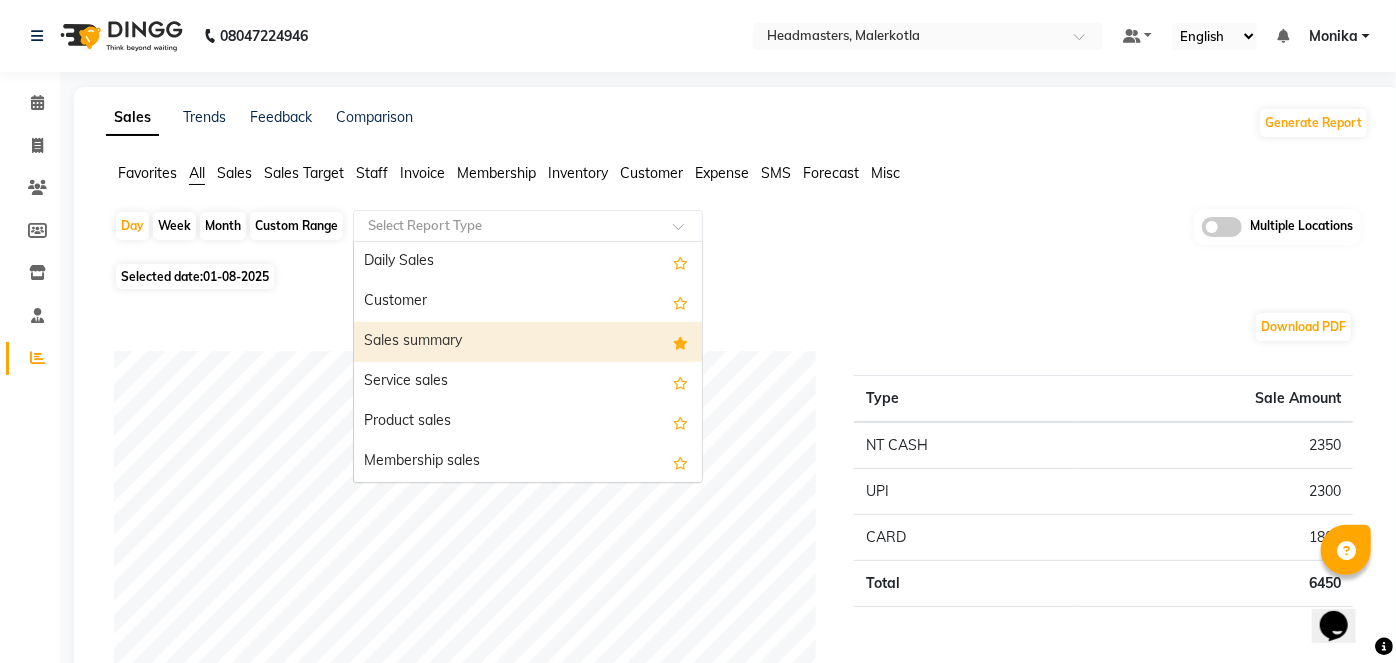 select on "full_report" 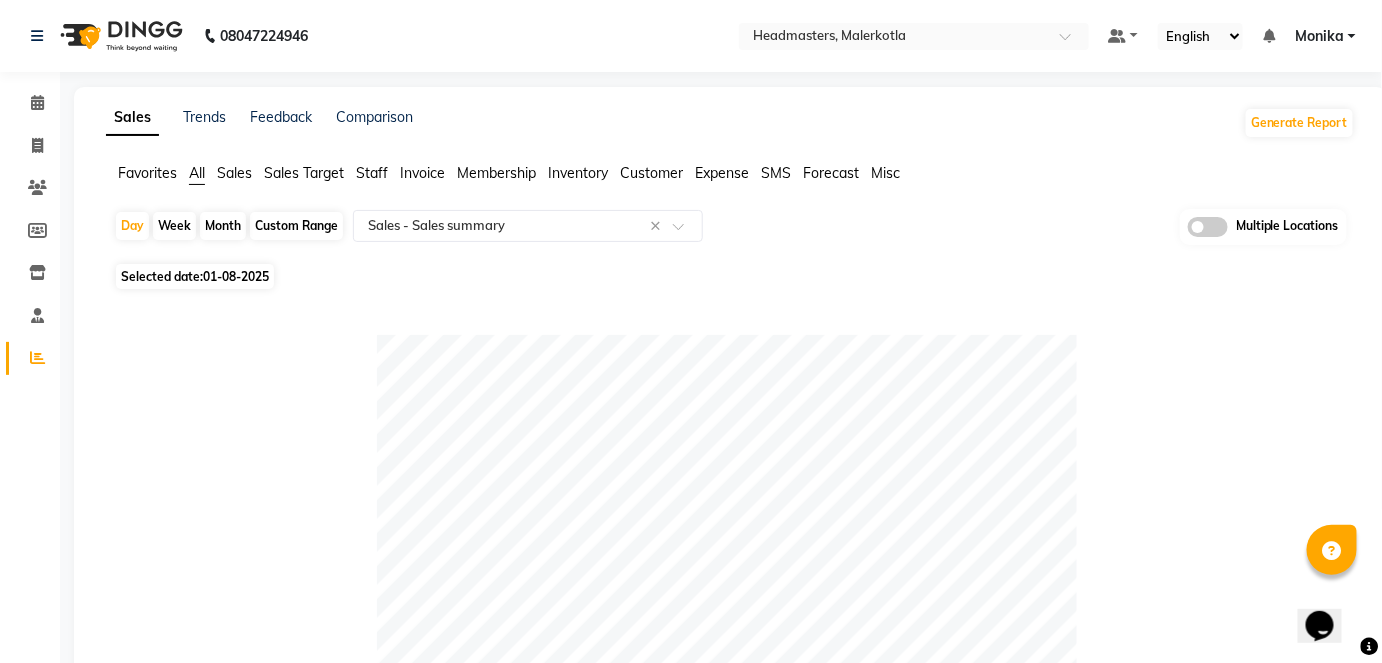click on "Sales" 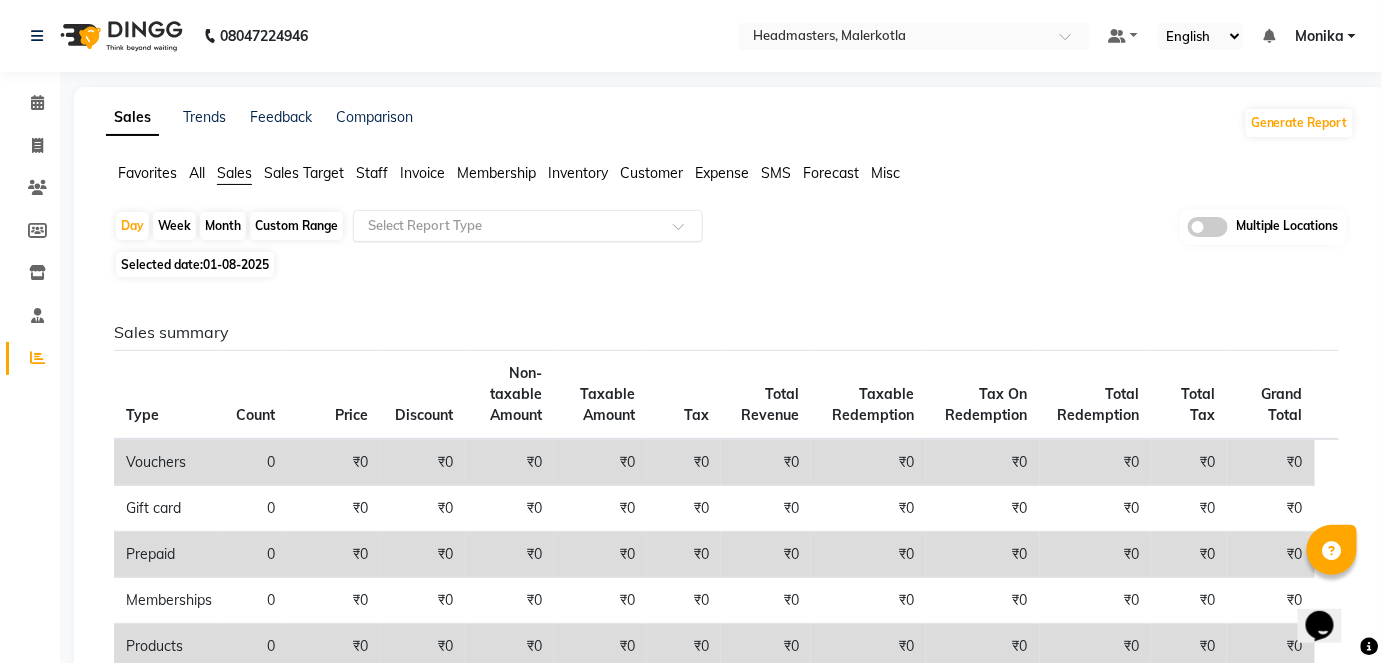 click 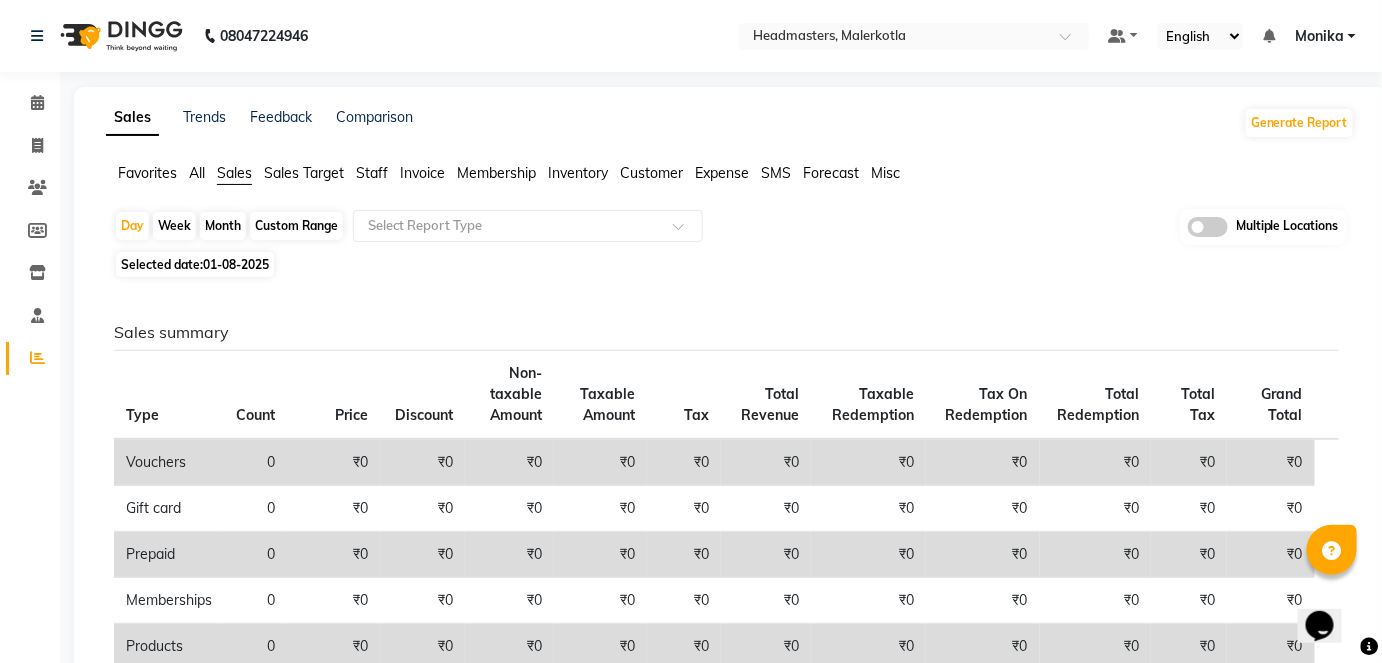 click on "Day   Week   Month   Custom Range  Select Report Type Multiple Locations" 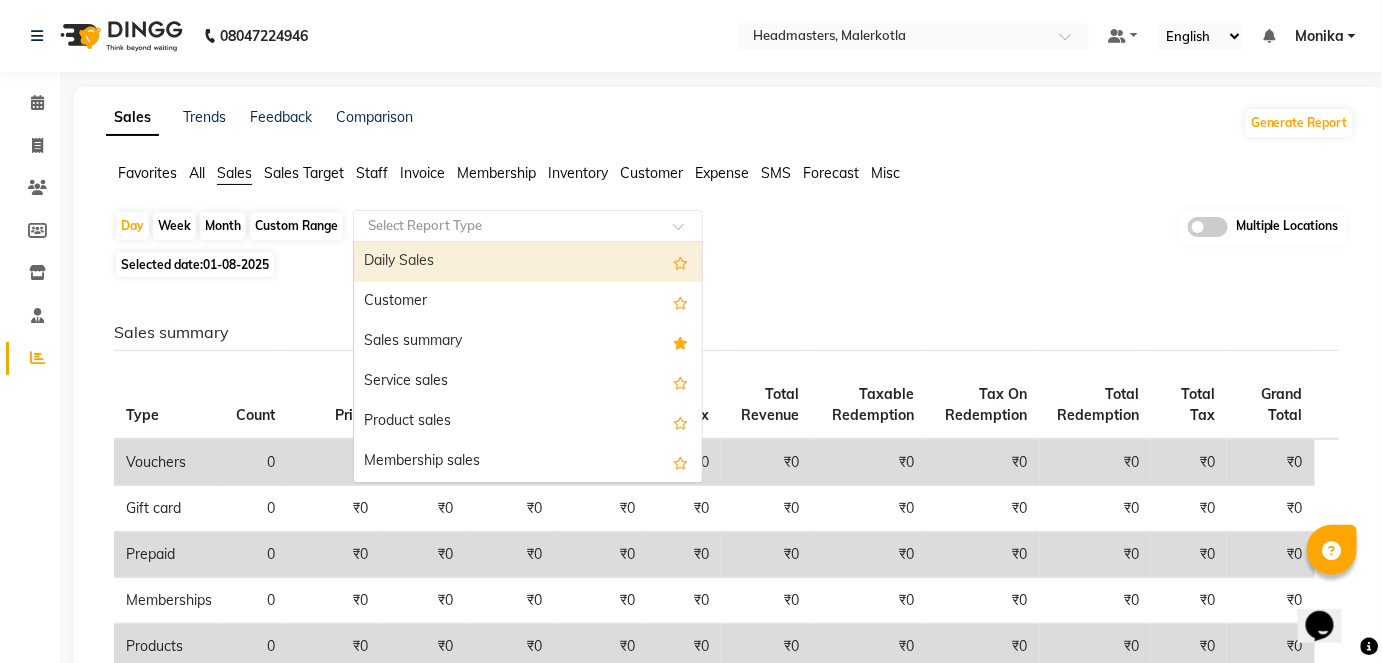 click on "Select Report Type" 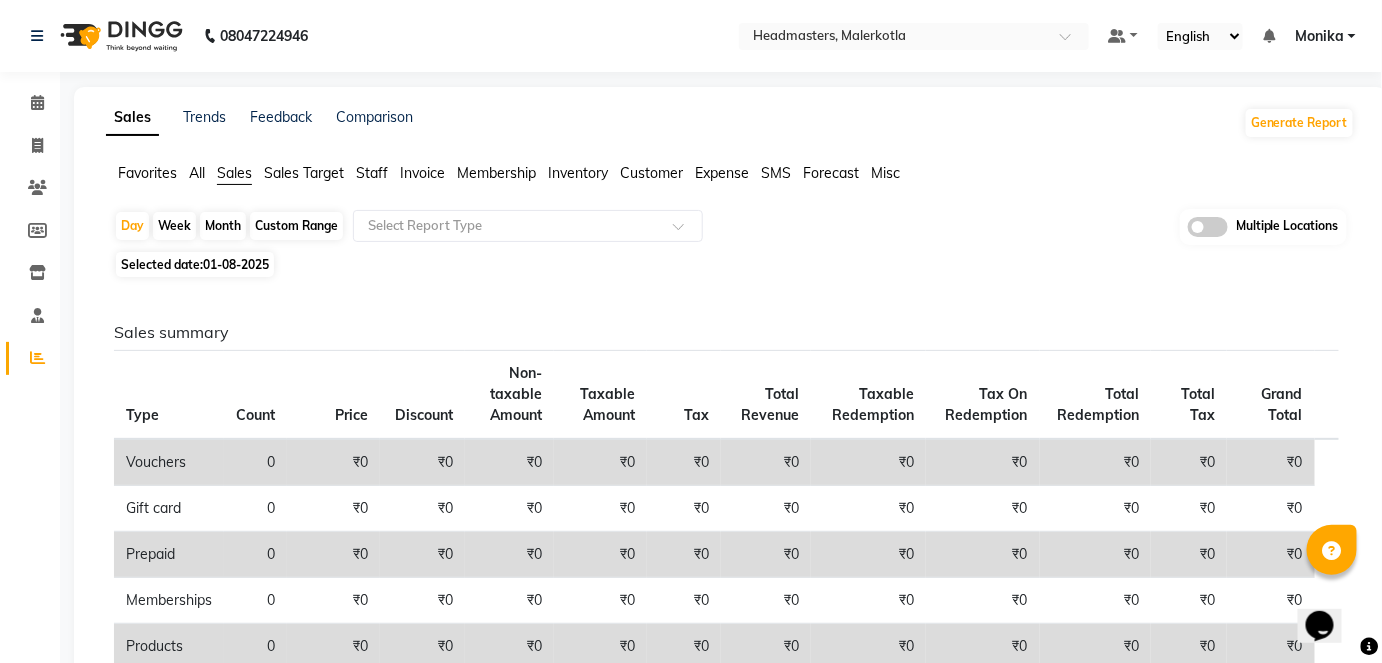 click on "Staff" 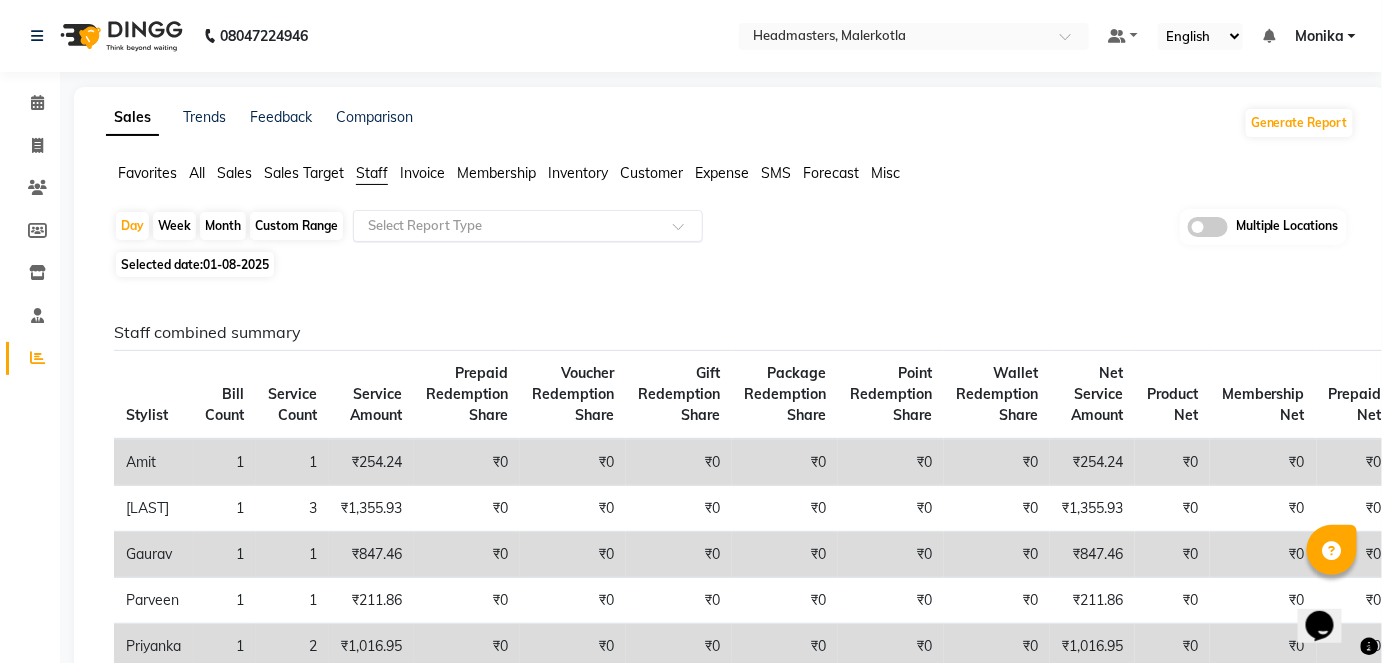 click 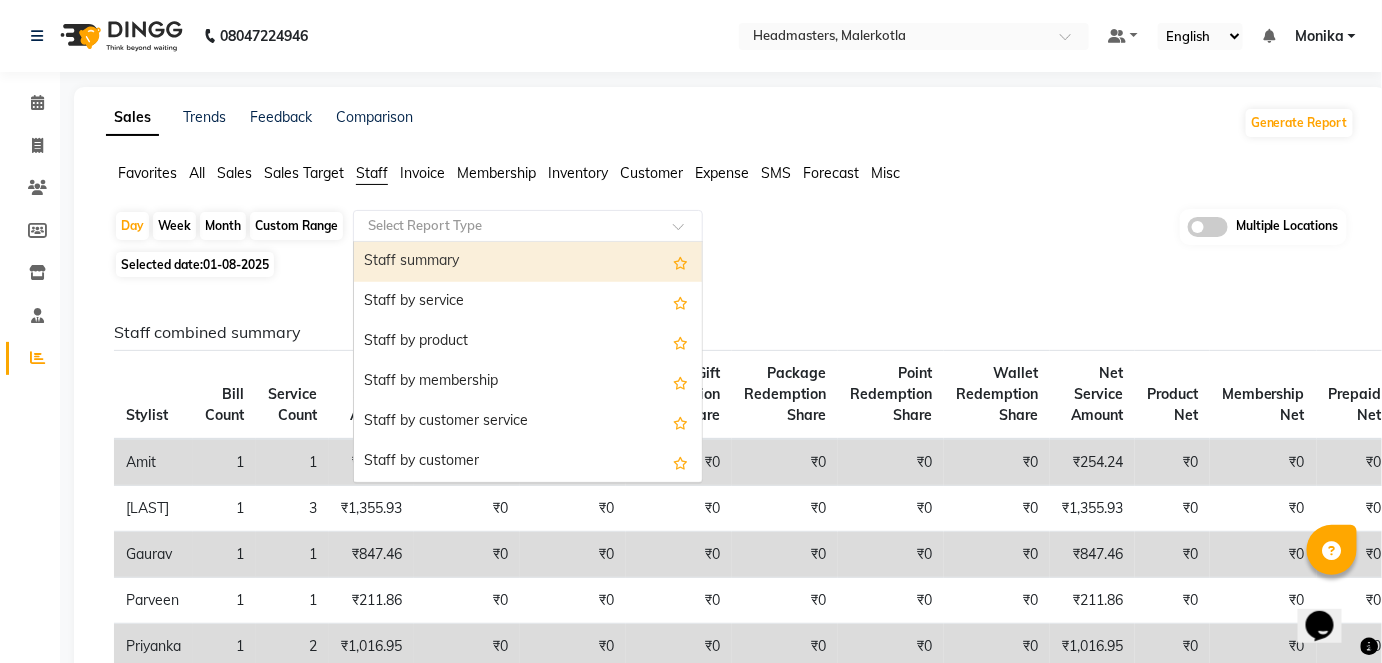 click on "Staff summary" at bounding box center (528, 262) 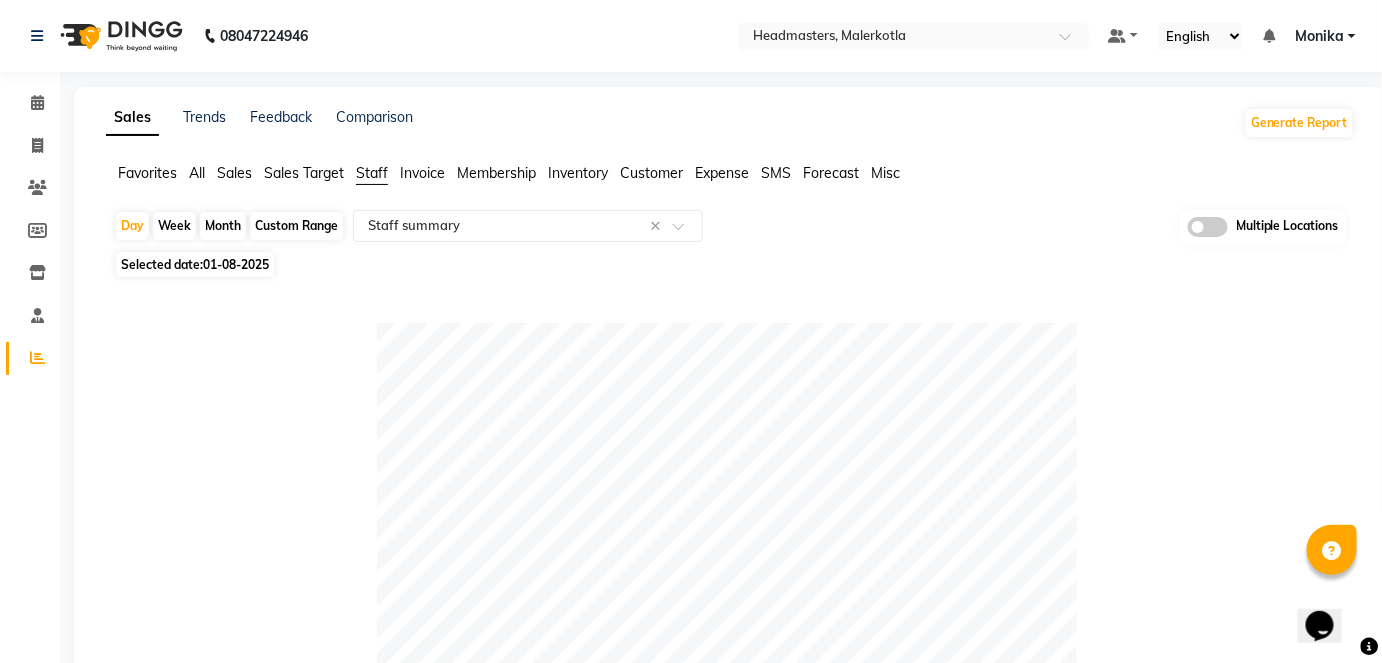 click on "Month" 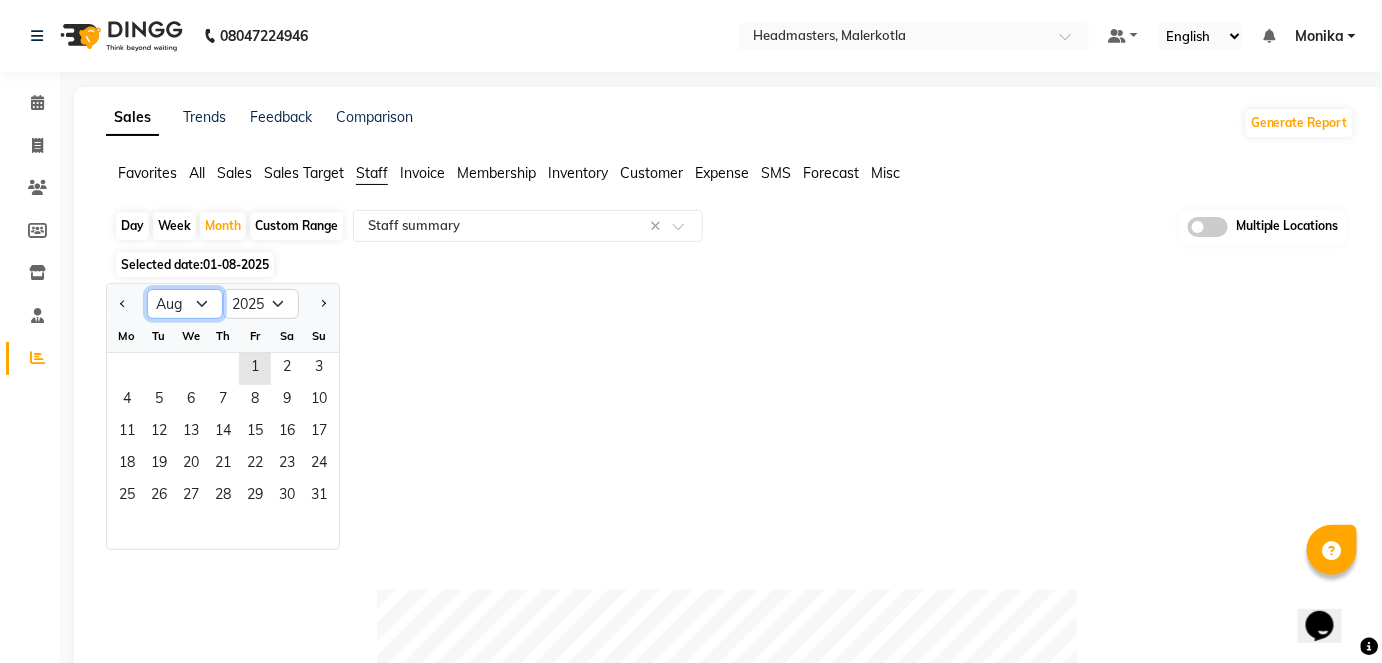 click on "Jan Feb Mar Apr May Jun Jul Aug Sep Oct Nov Dec" 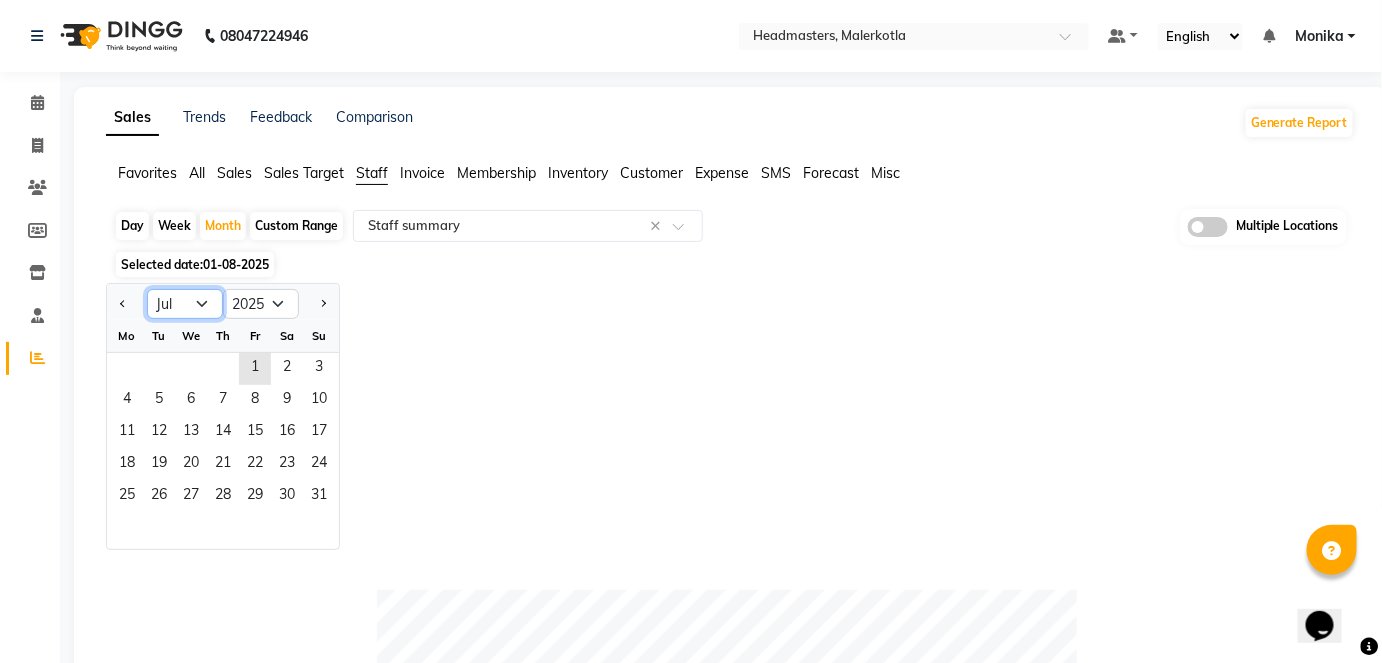 click on "Jan Feb Mar Apr May Jun Jul Aug Sep Oct Nov Dec" 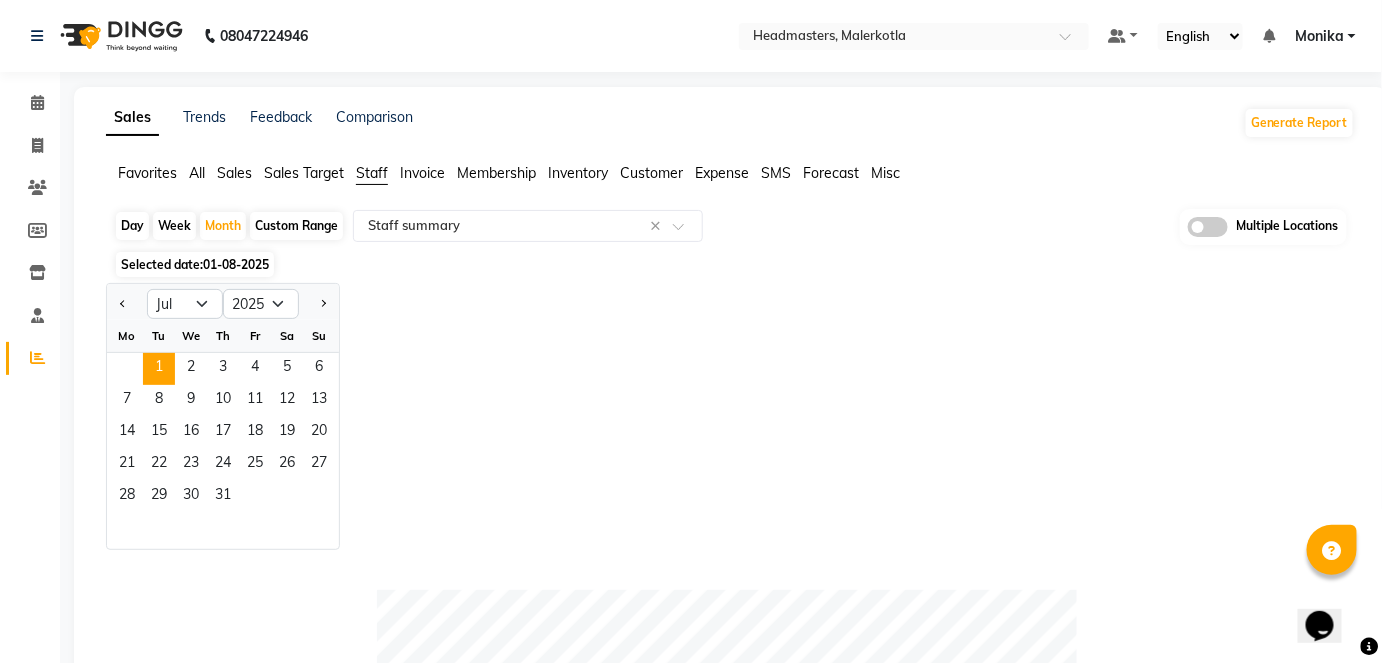 click on "1   2   3   4   5   6" 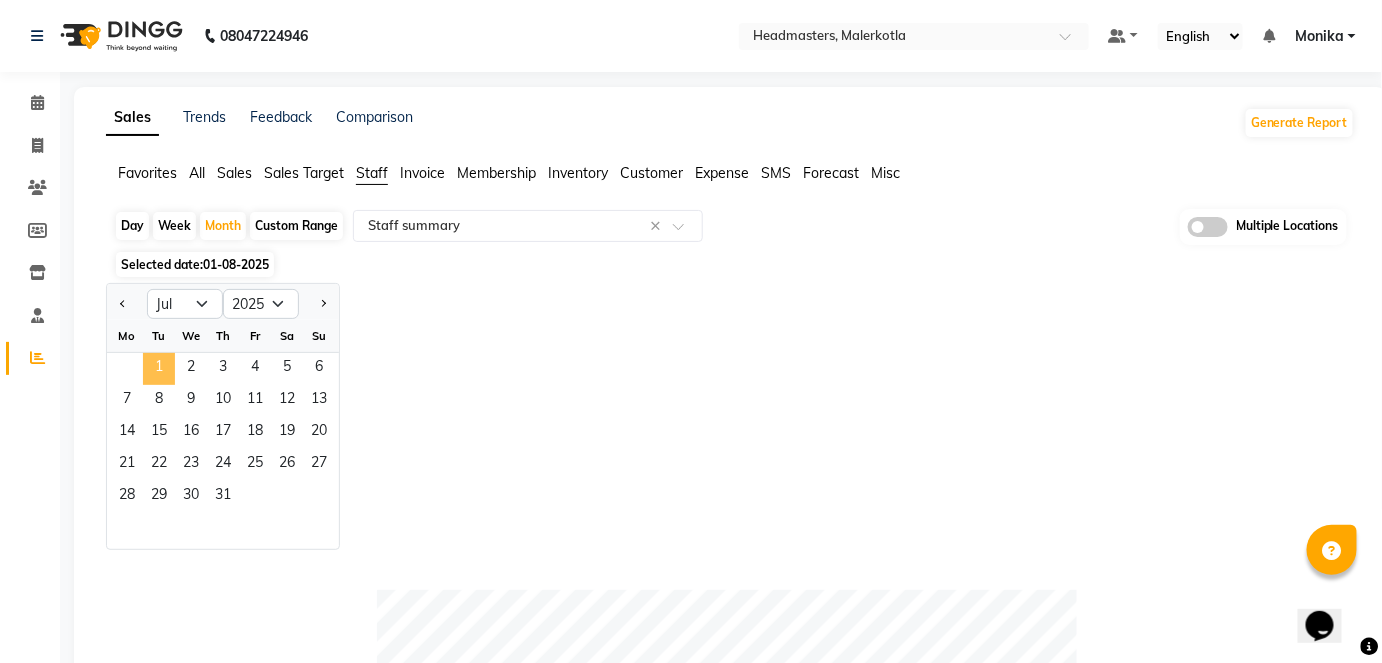 click on "1" 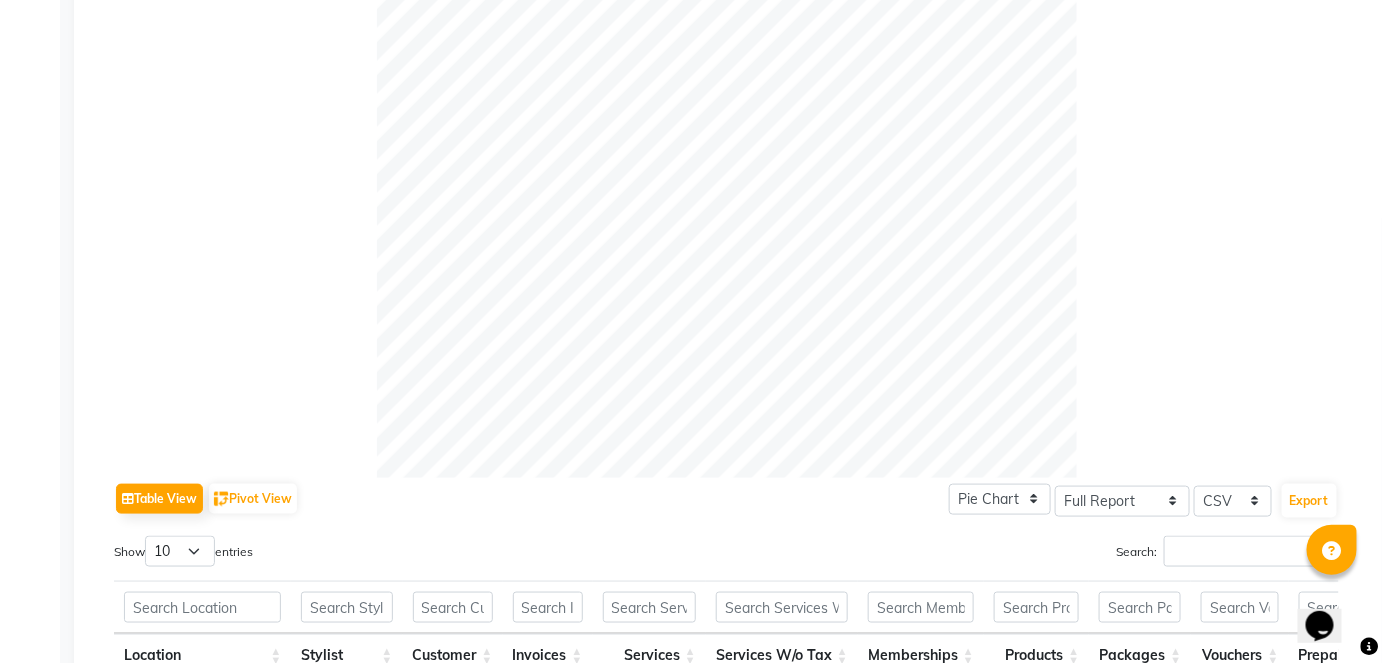 scroll, scrollTop: 727, scrollLeft: 0, axis: vertical 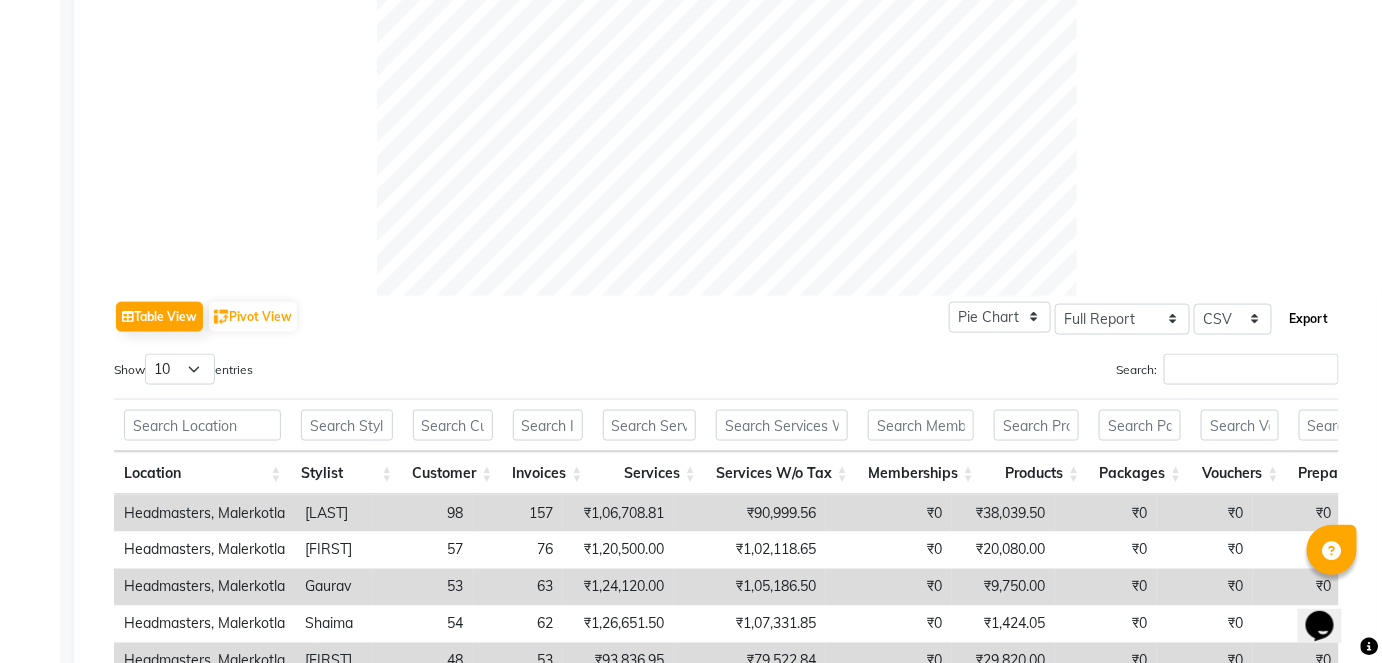 click on "Export" 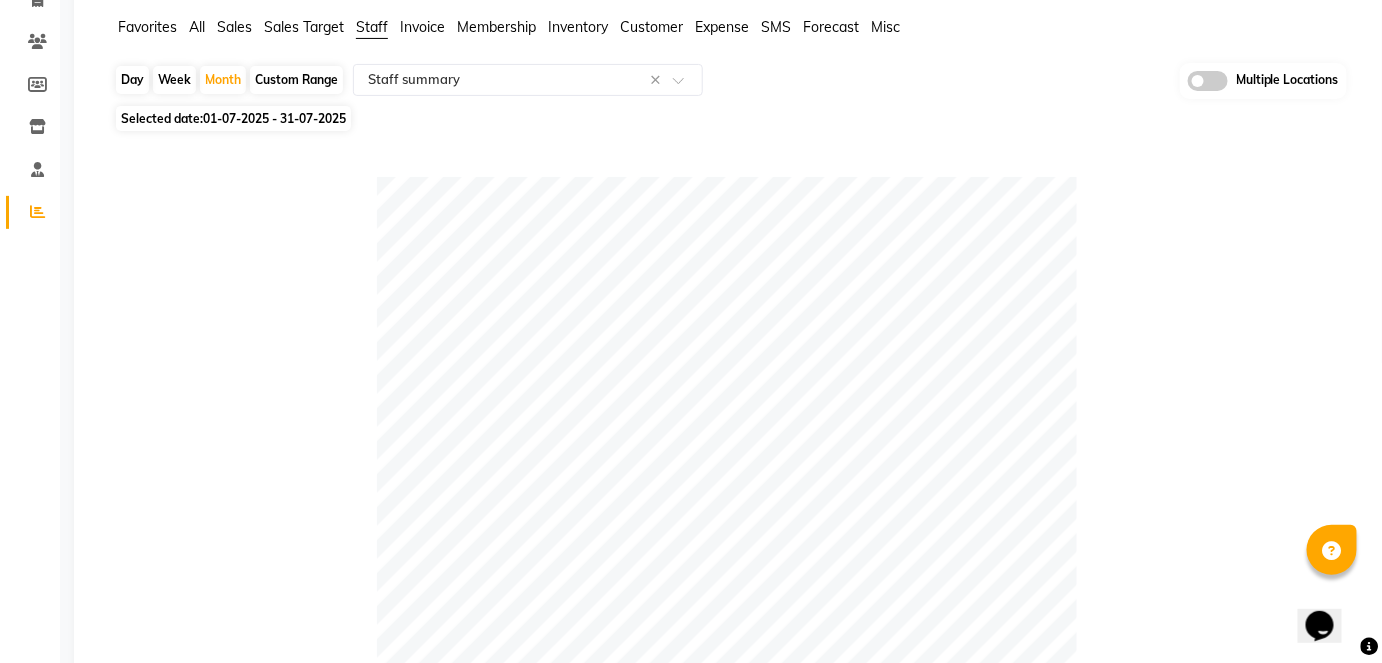 scroll, scrollTop: 48, scrollLeft: 0, axis: vertical 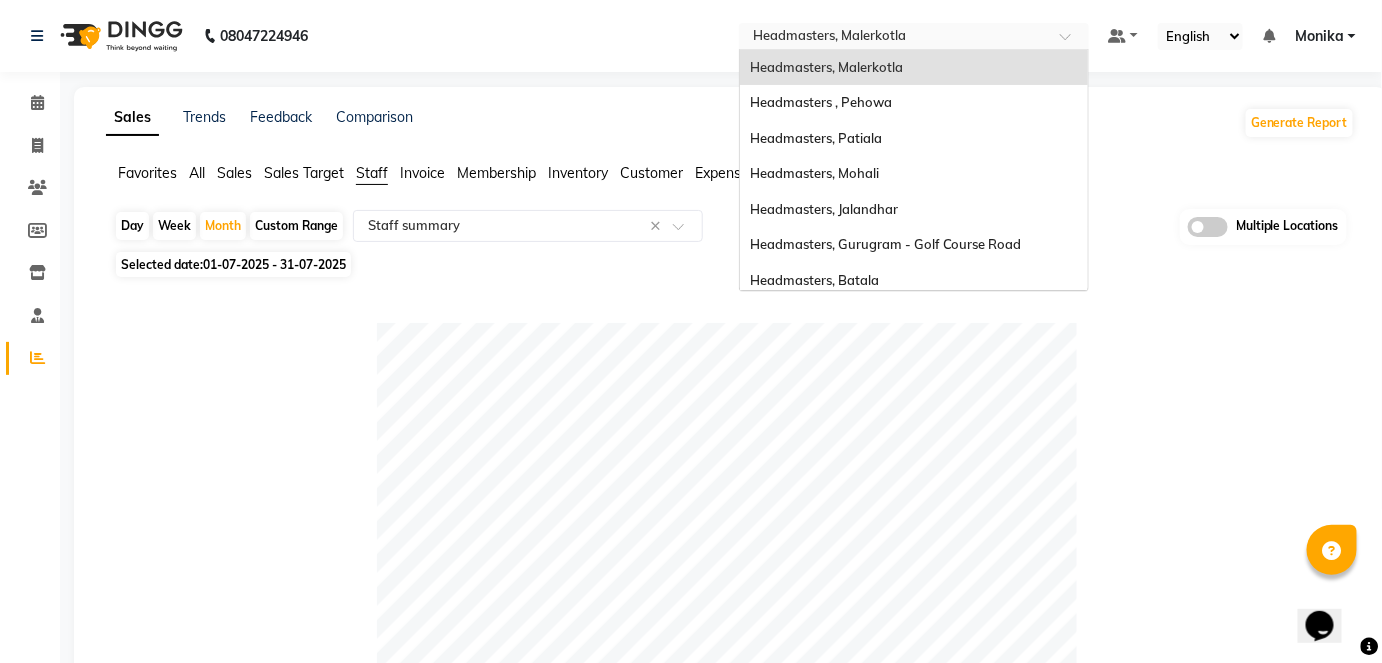 click at bounding box center [894, 38] 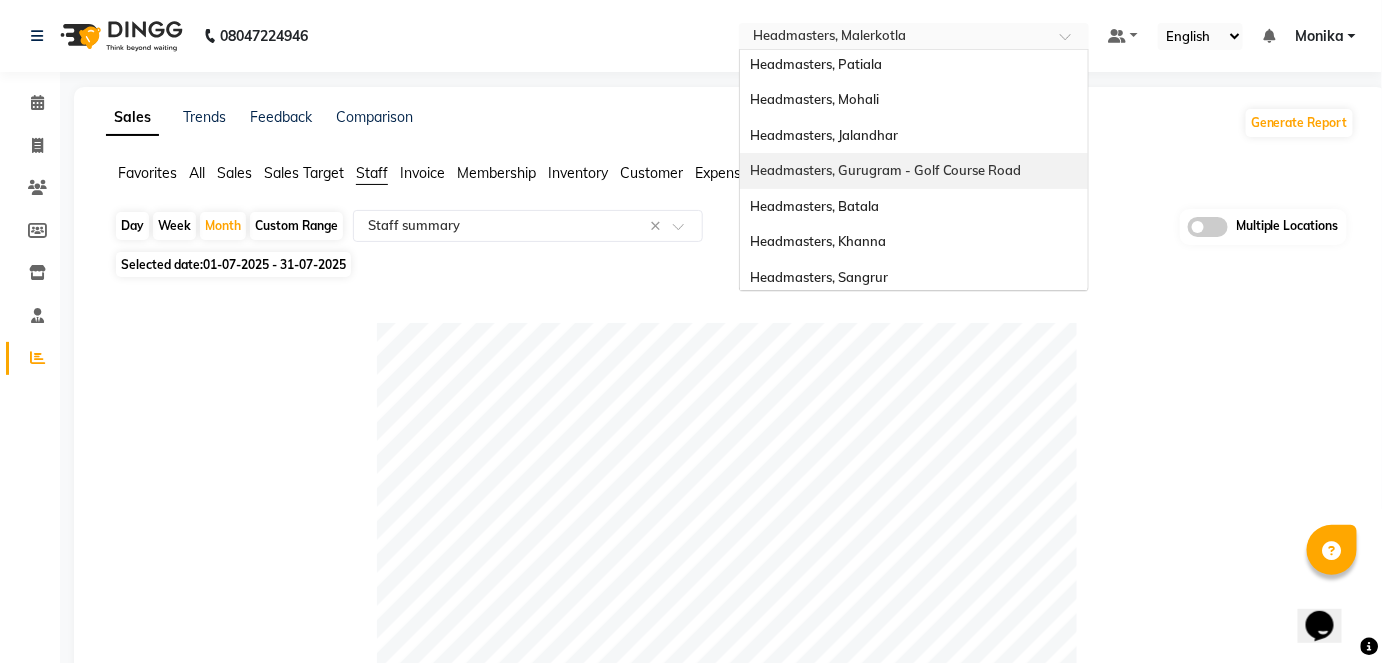 scroll, scrollTop: 85, scrollLeft: 0, axis: vertical 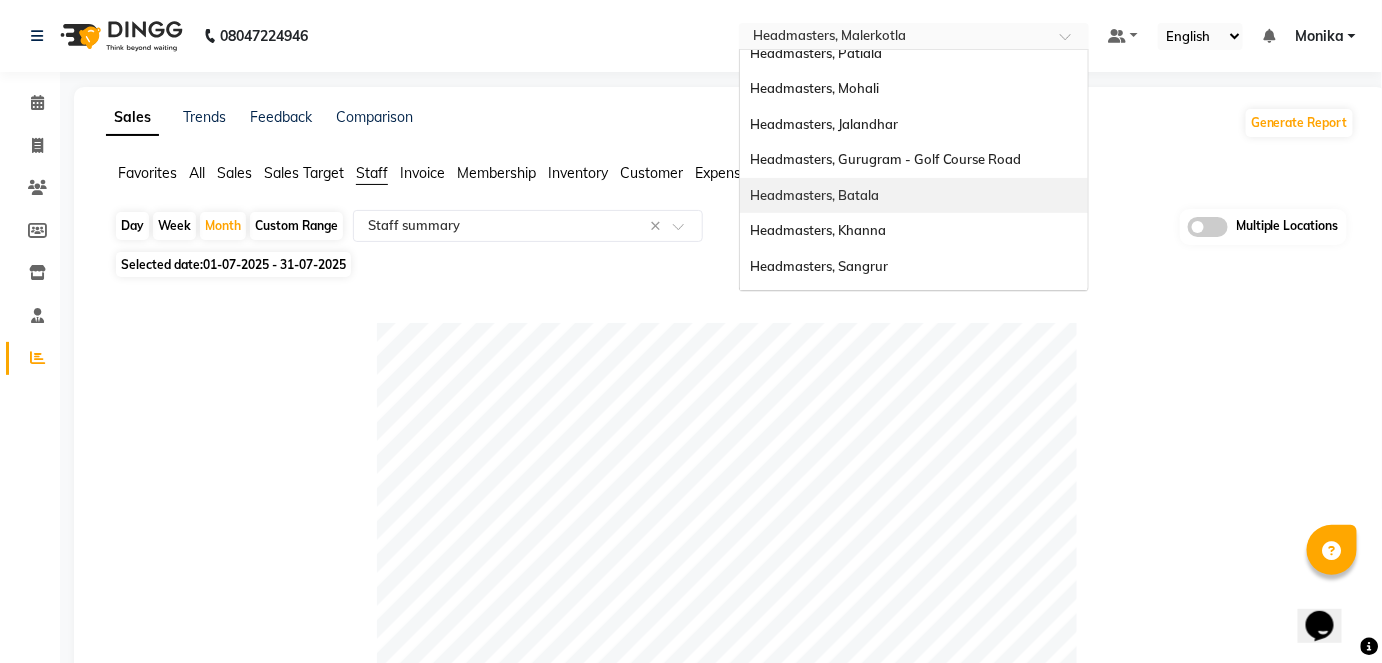 click on "Headmasters, Batala" at bounding box center (914, 196) 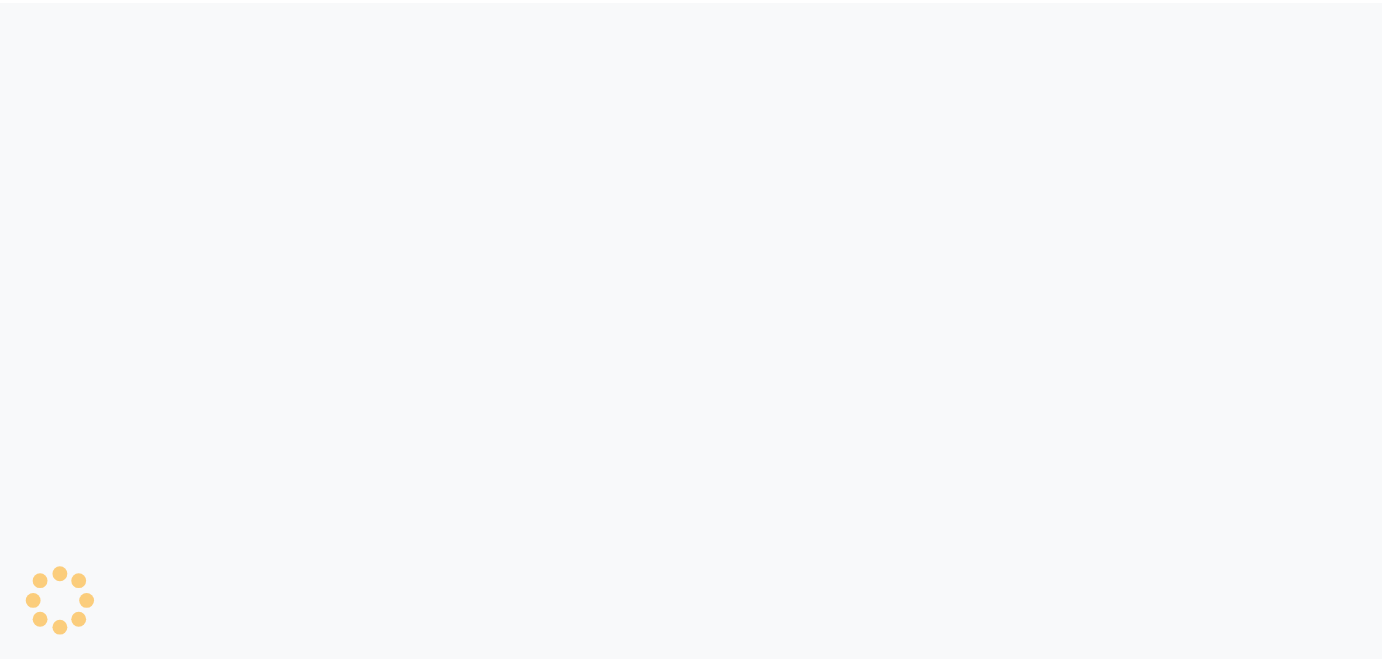 scroll, scrollTop: 0, scrollLeft: 0, axis: both 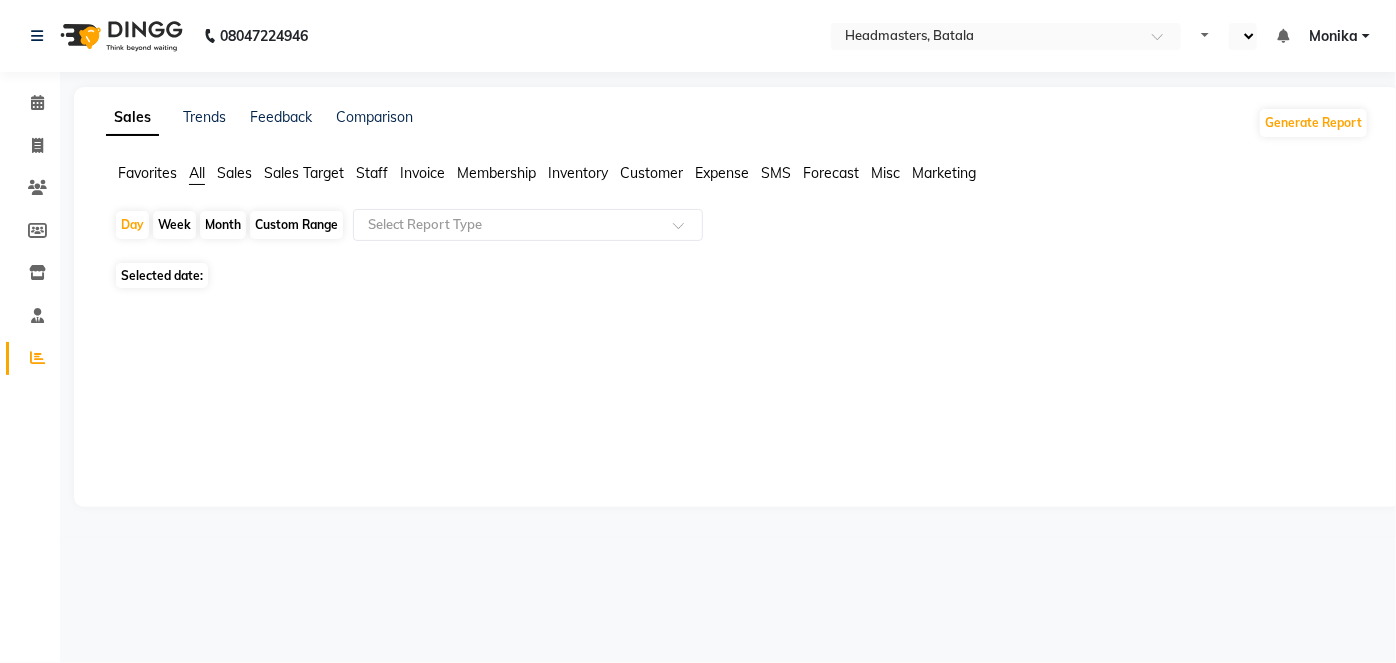 select on "en" 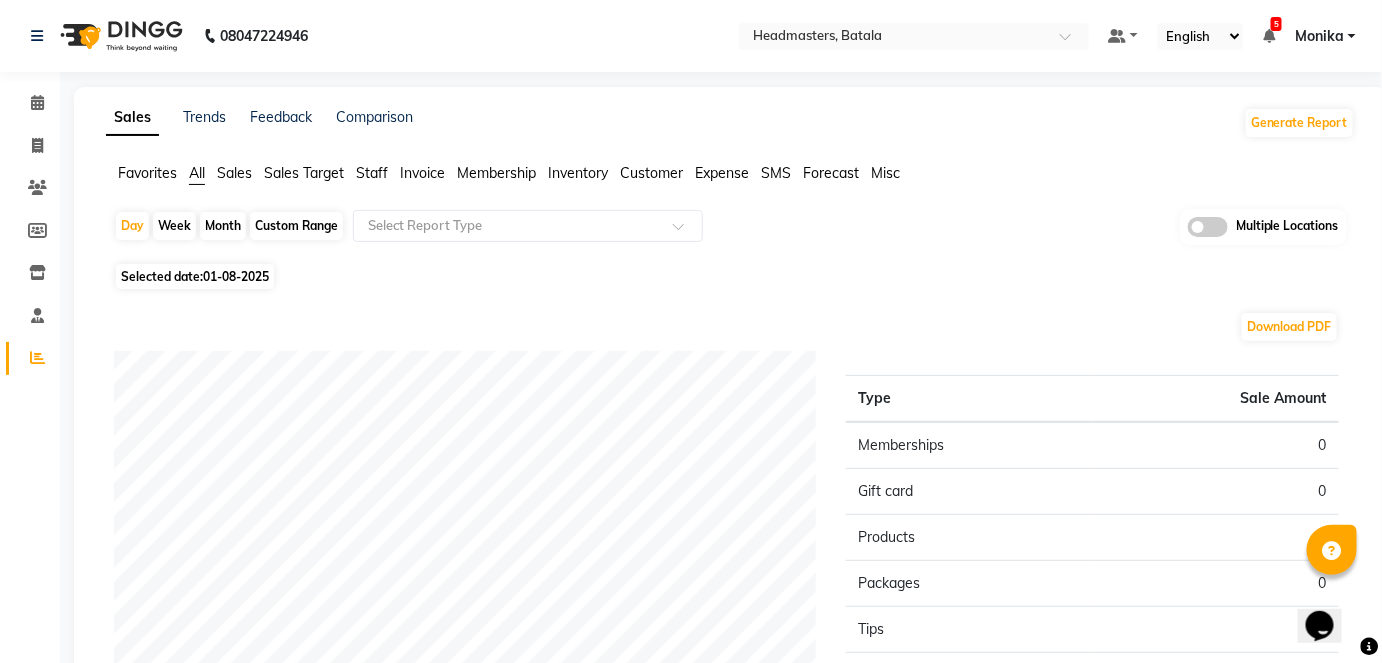 scroll, scrollTop: 0, scrollLeft: 0, axis: both 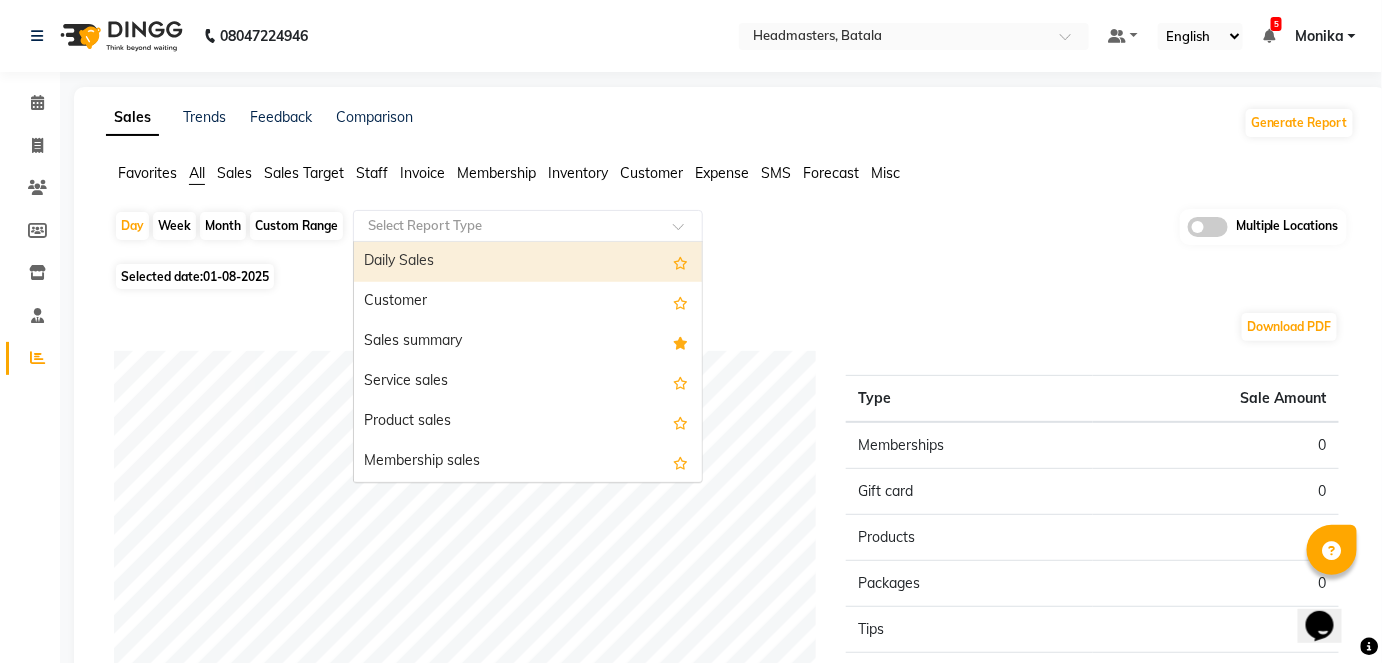 click 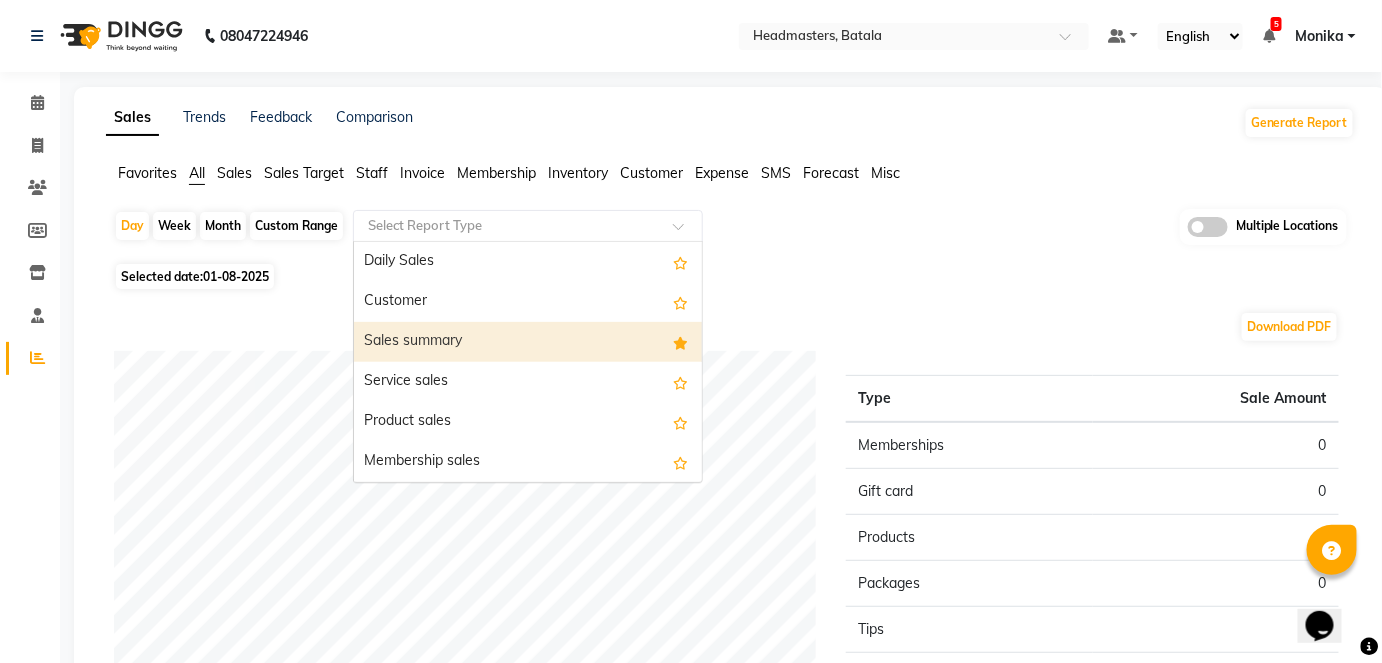 click on "Sales summary" at bounding box center (528, 342) 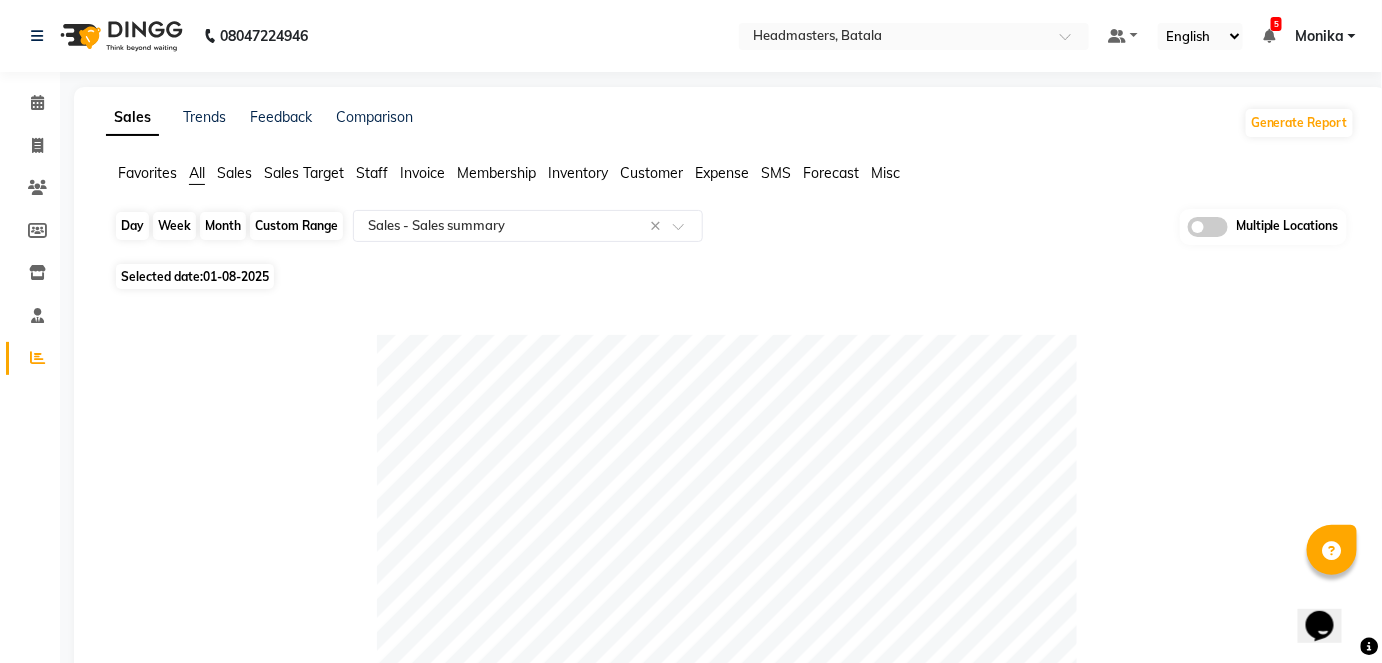 click on "Day" 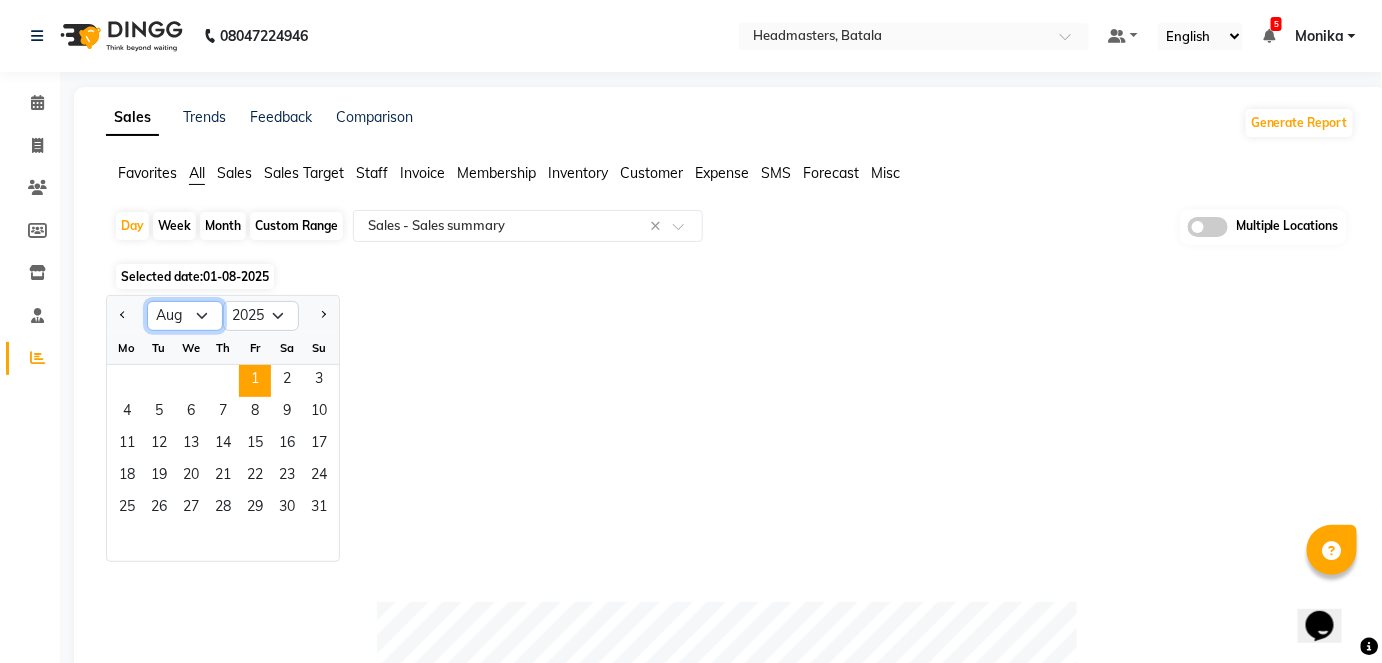 click on "Jan Feb Mar Apr May Jun Jul Aug Sep Oct Nov Dec" 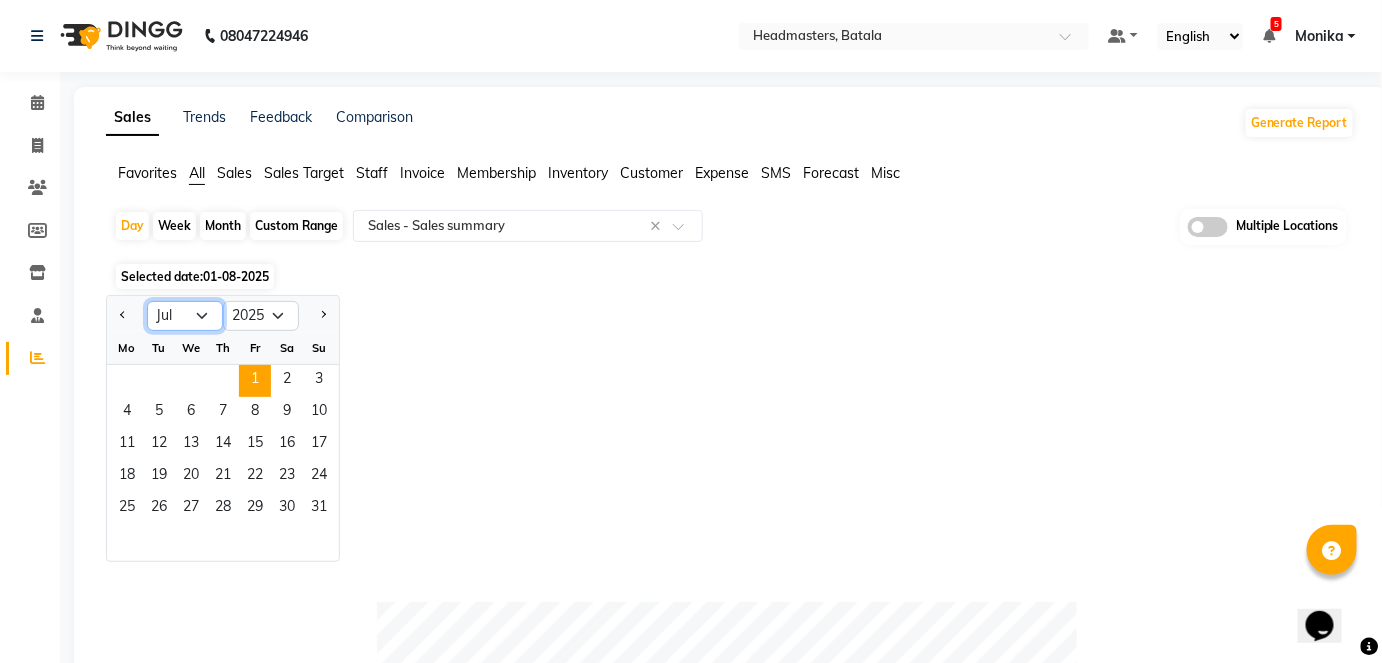 click on "Jan Feb Mar Apr May Jun Jul Aug Sep Oct Nov Dec" 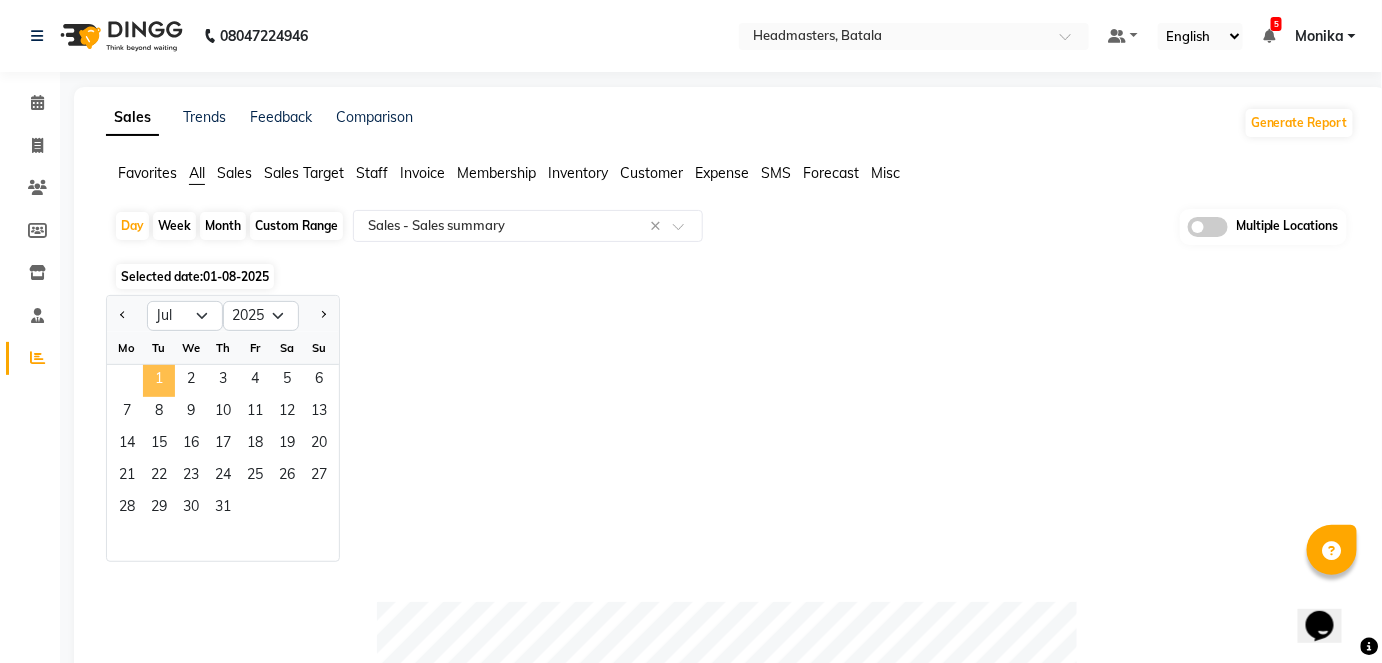 click on "1" 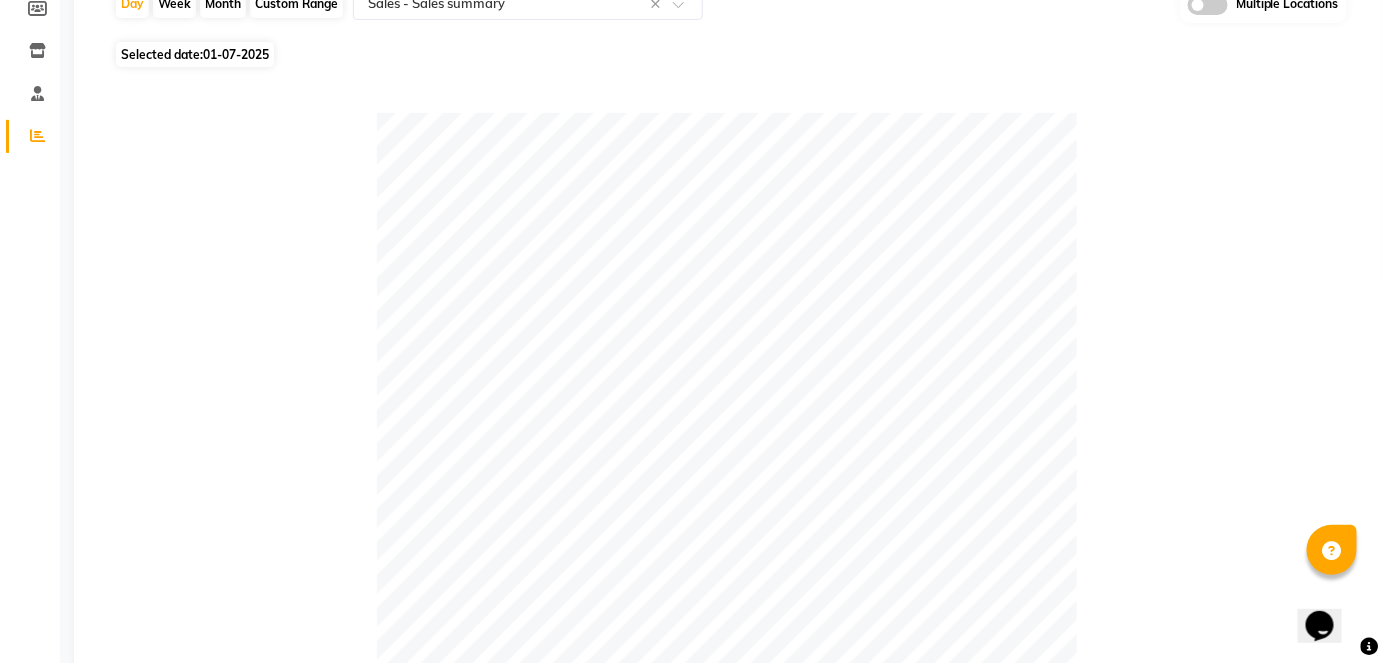 scroll, scrollTop: 0, scrollLeft: 0, axis: both 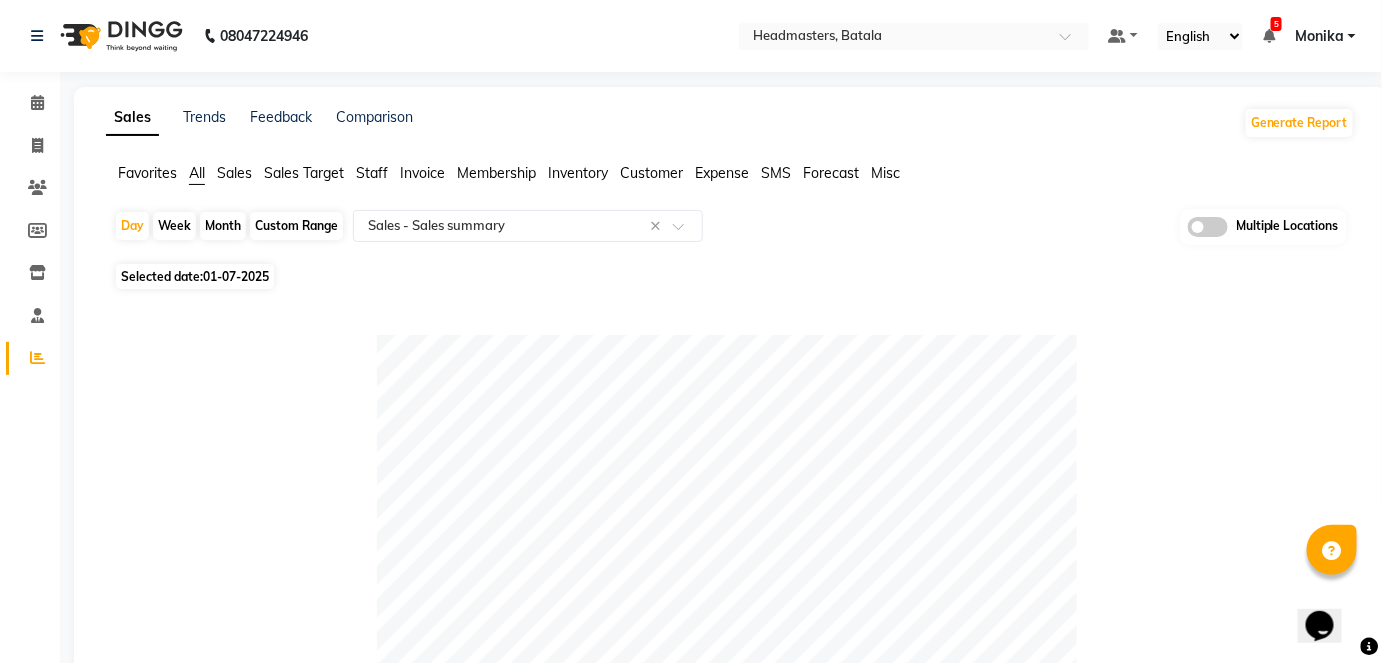 click on "Day   Week   Month   Custom Range  Select Report Type × Sales -  Sales summary × Multiple Locations" 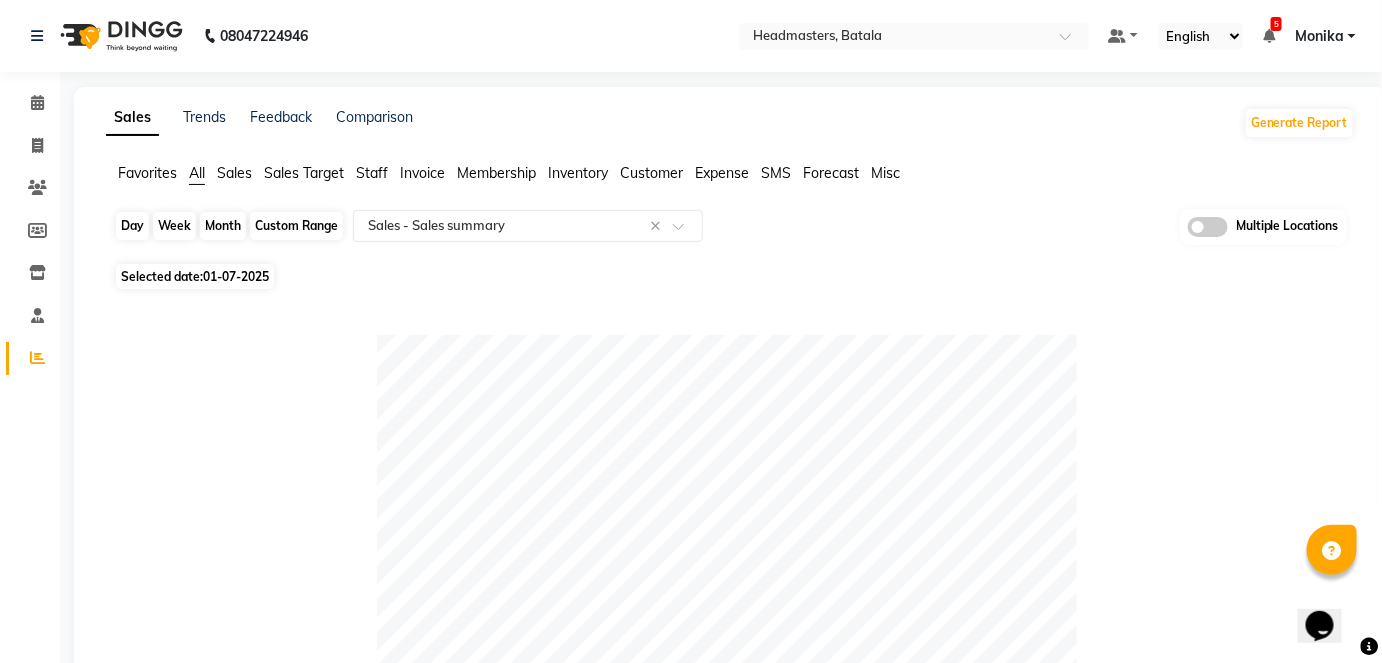click on "Day" 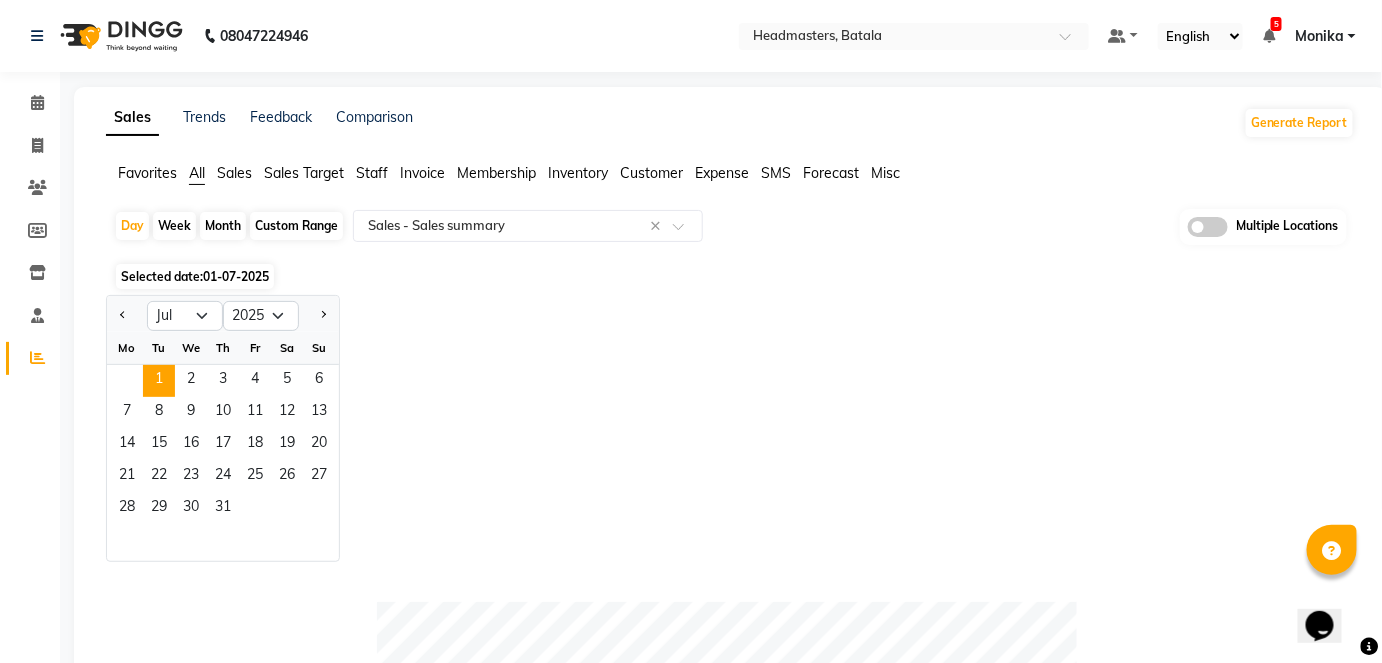 click on "Month" 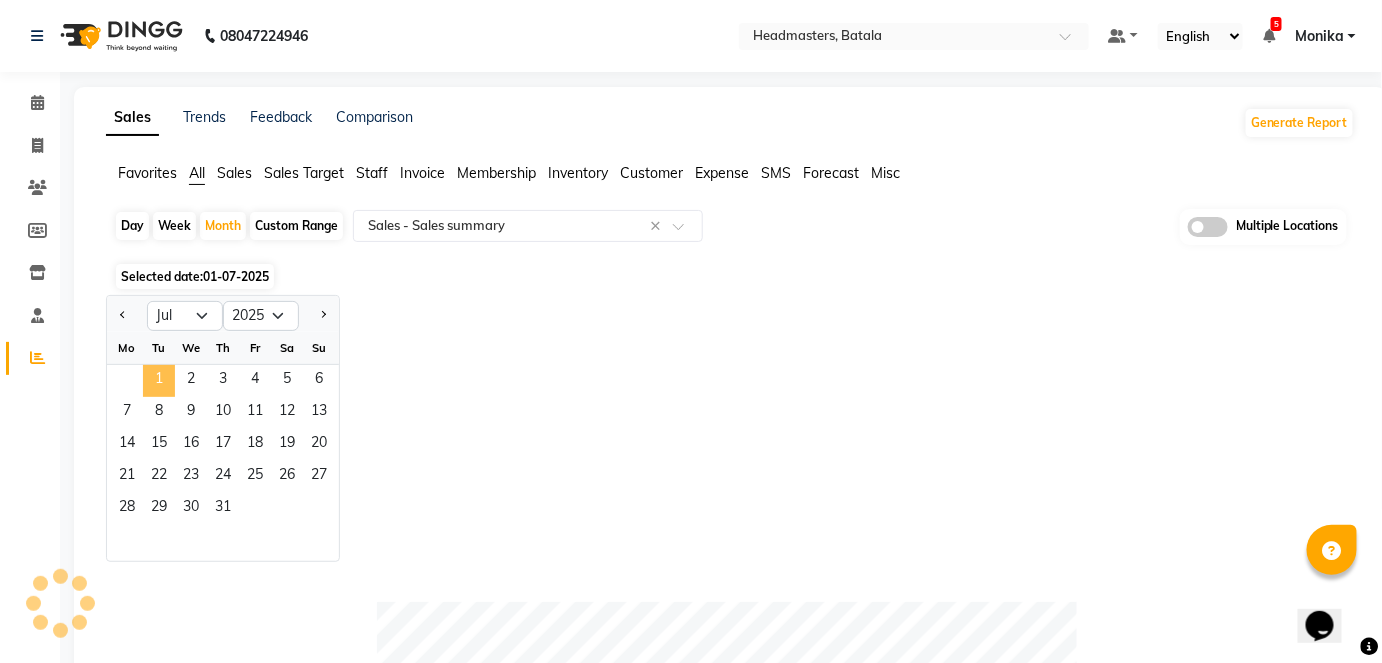 click on "1" 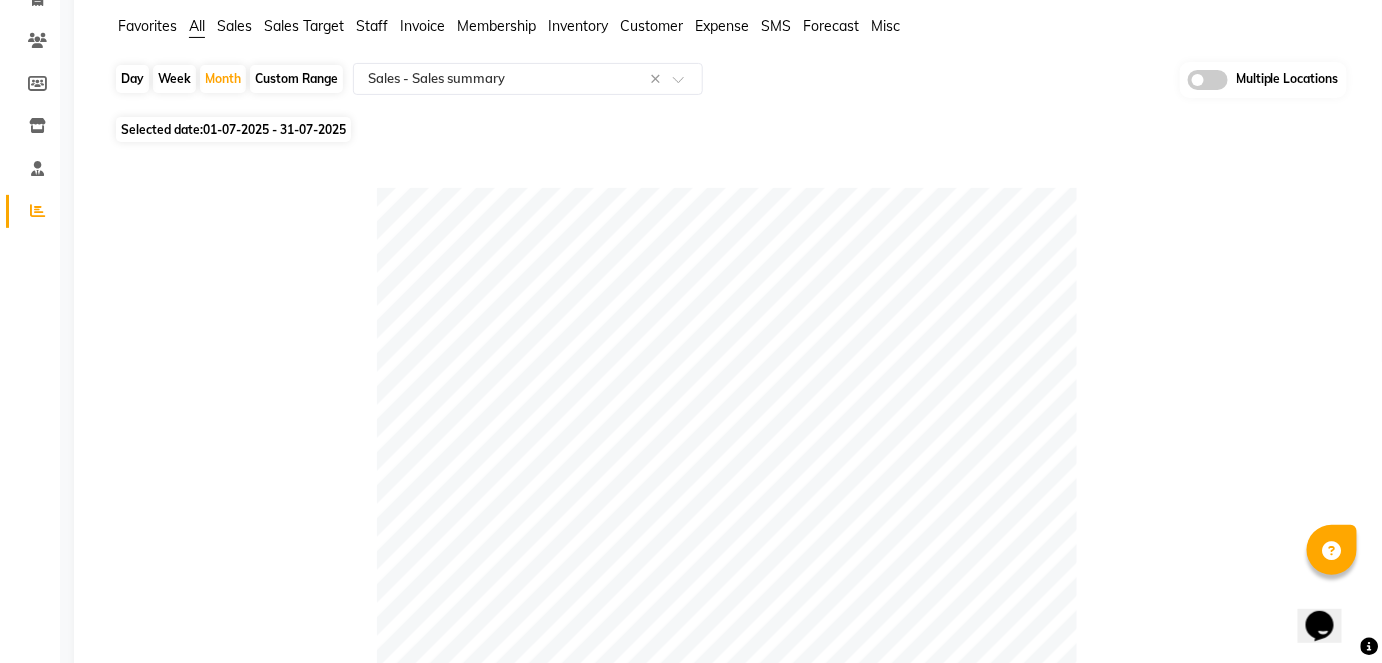 scroll, scrollTop: 0, scrollLeft: 0, axis: both 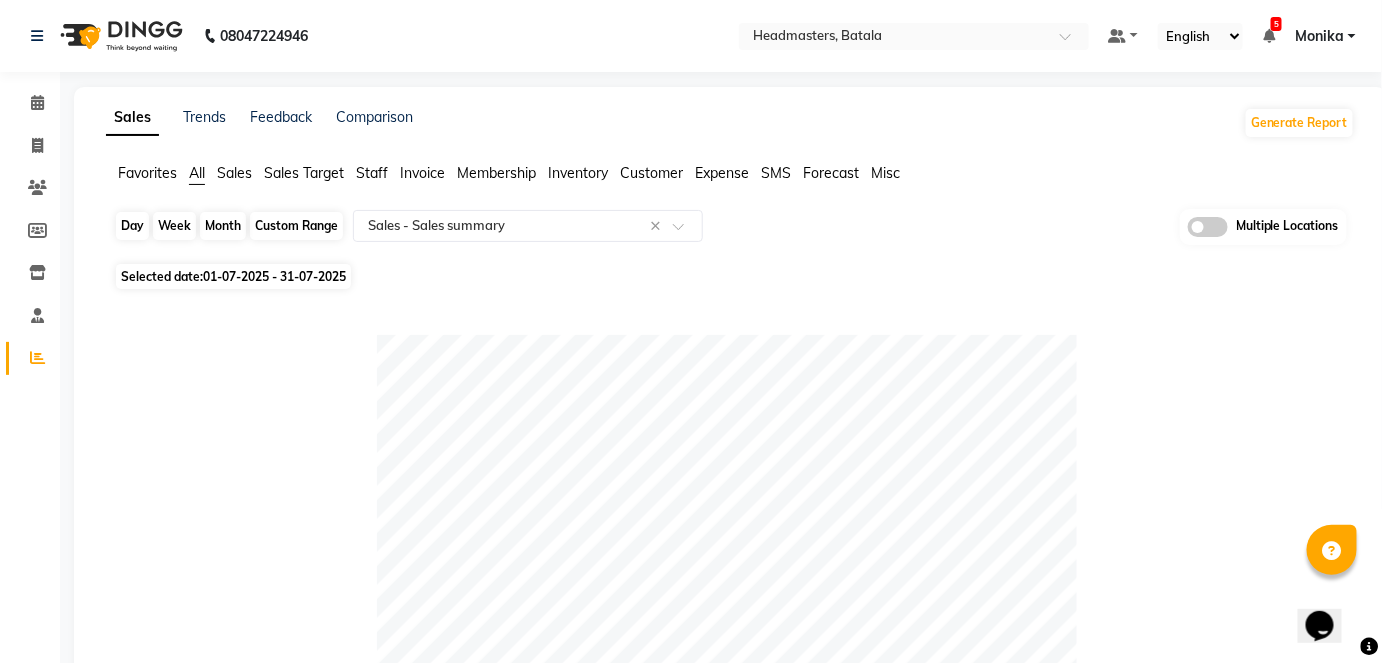 click on "Month" 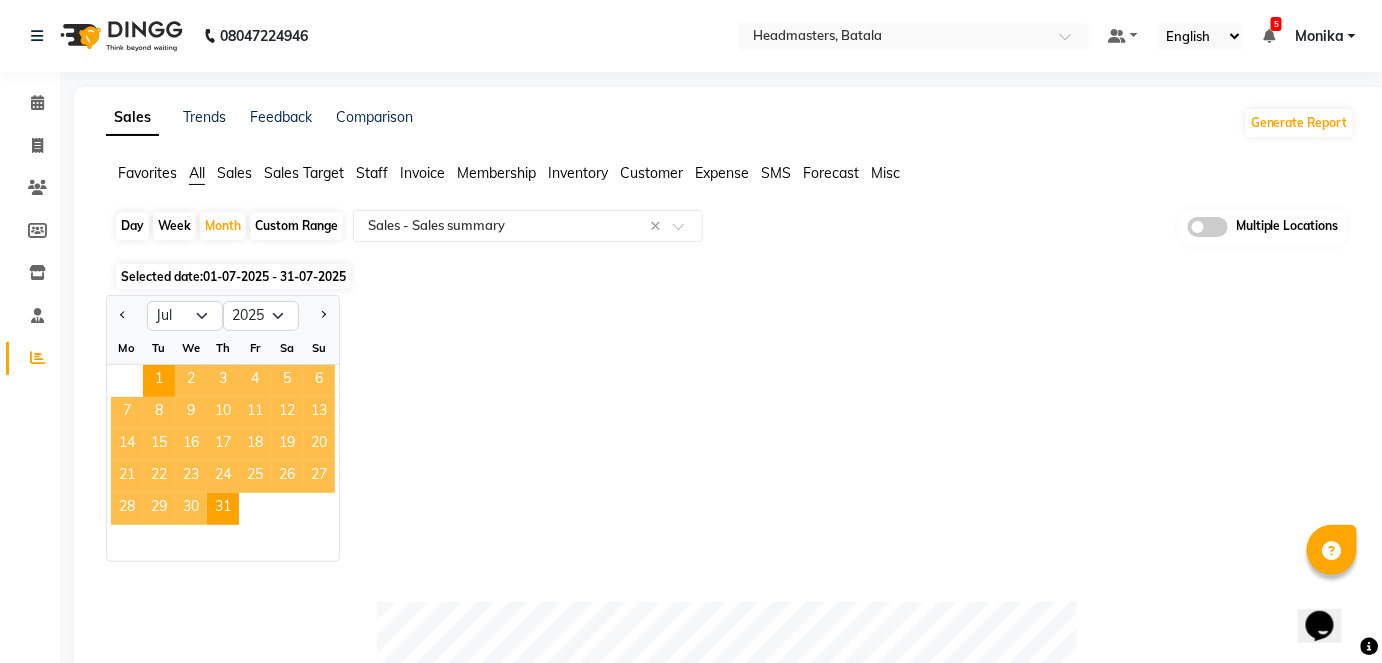 click on "Staff" 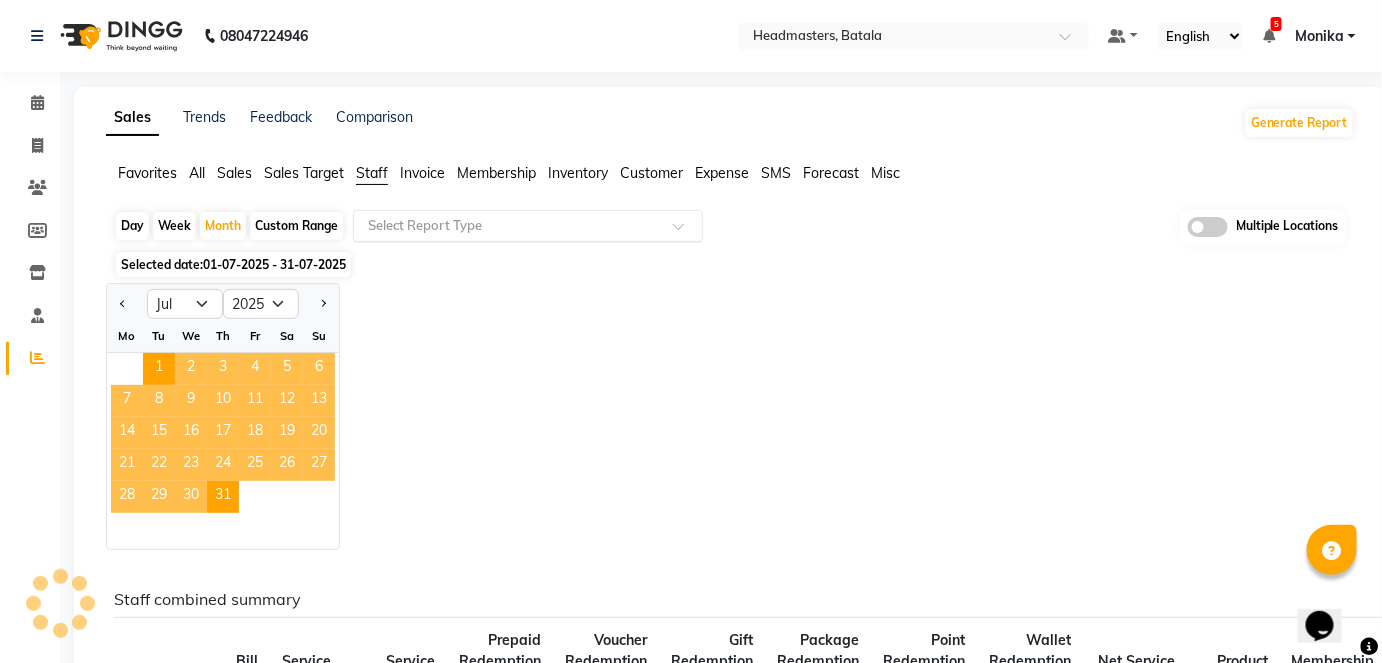 click 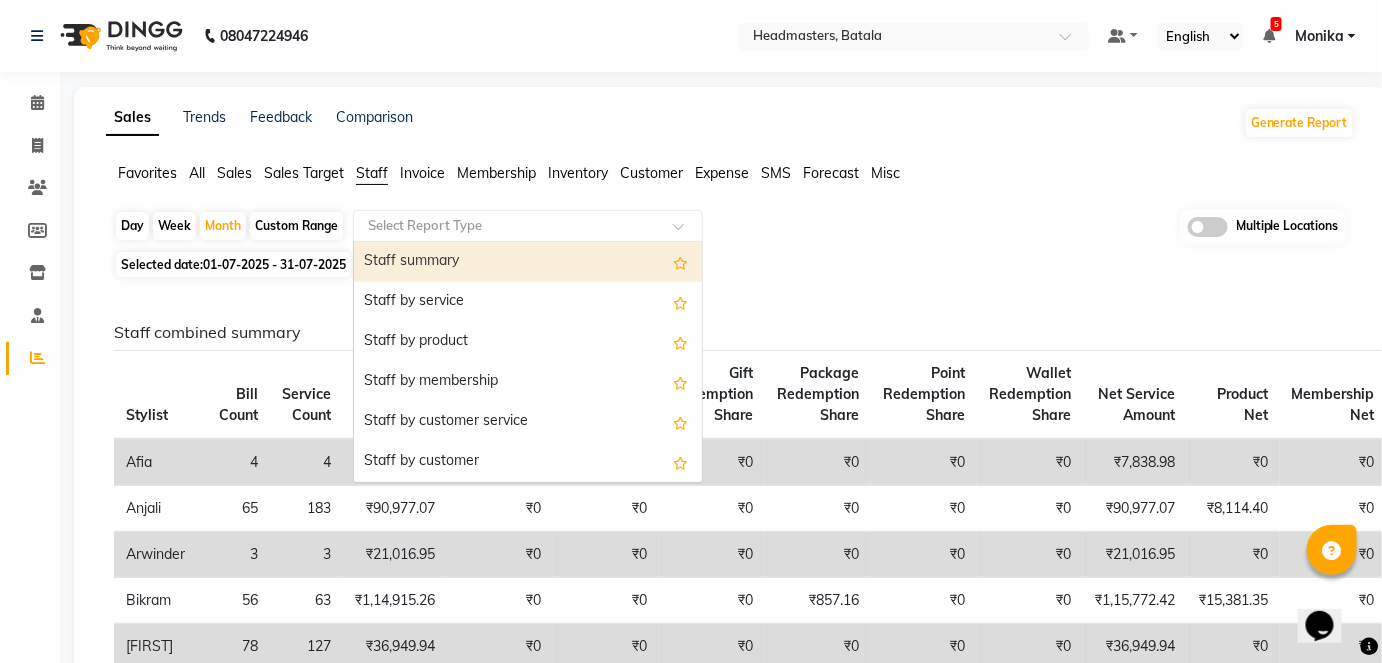 click on "Staff summary" at bounding box center [528, 262] 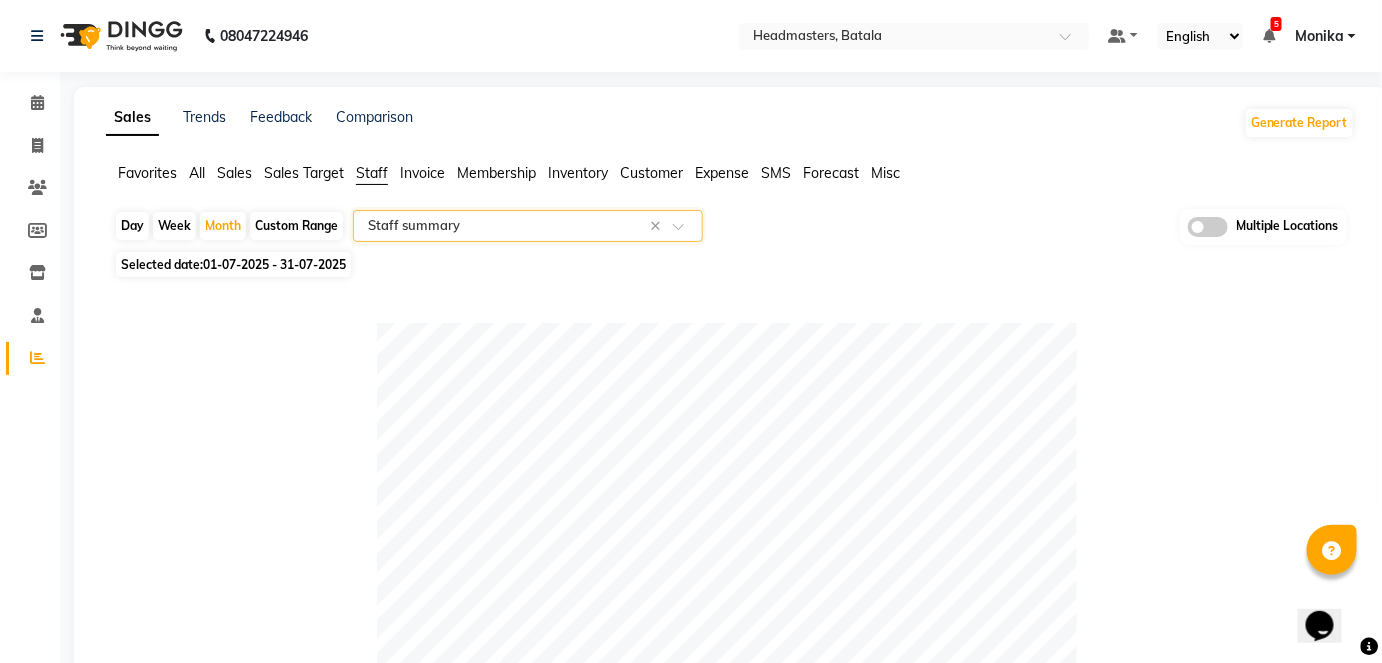 scroll, scrollTop: 545, scrollLeft: 0, axis: vertical 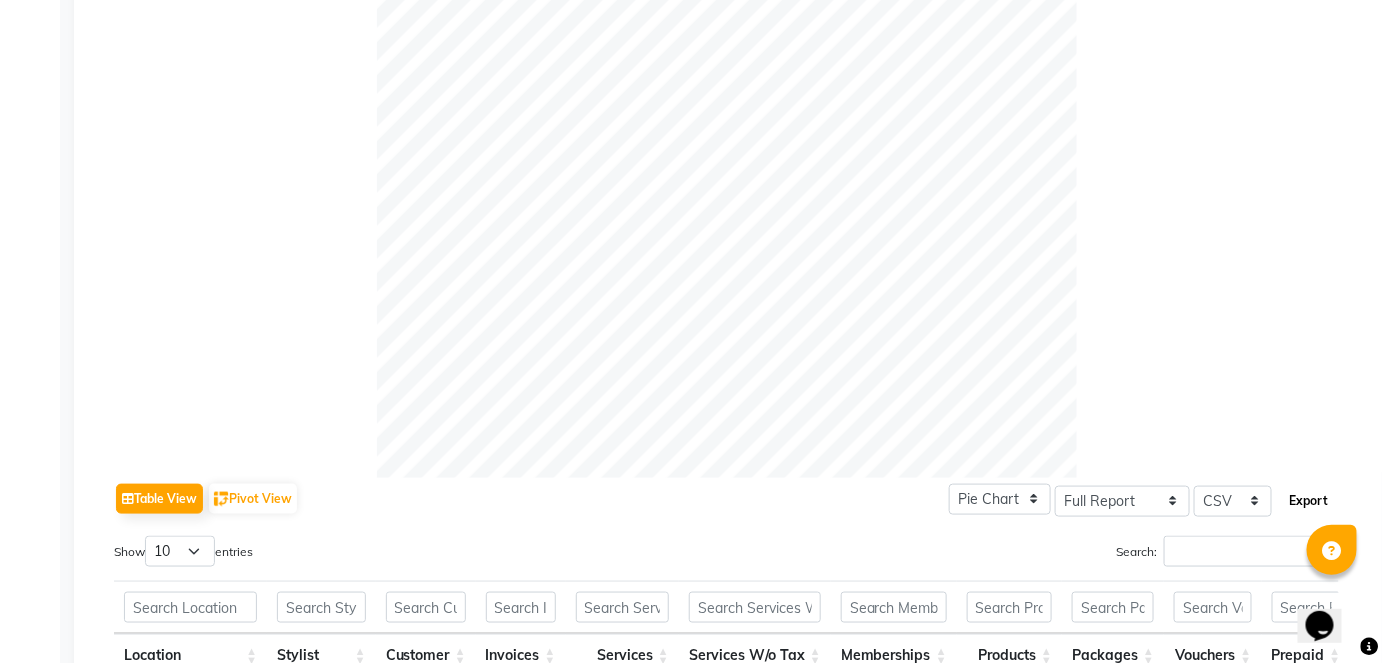 click on "Export" 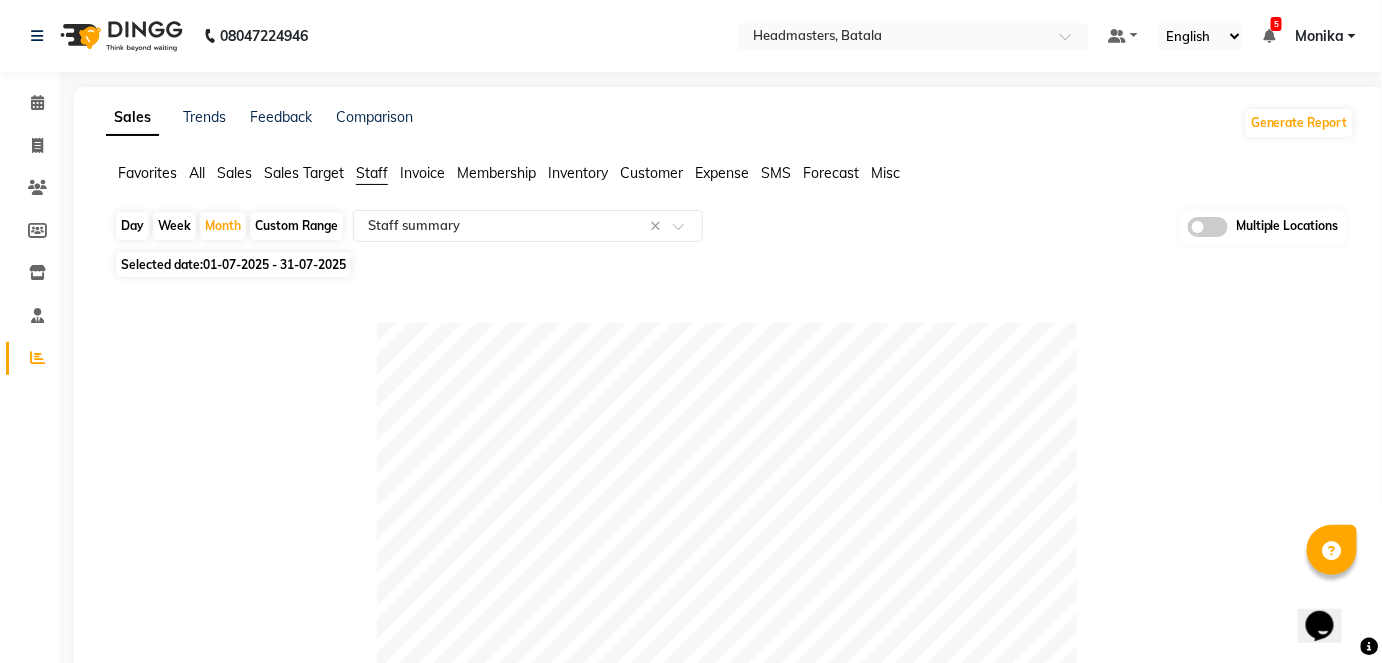 scroll, scrollTop: 0, scrollLeft: 0, axis: both 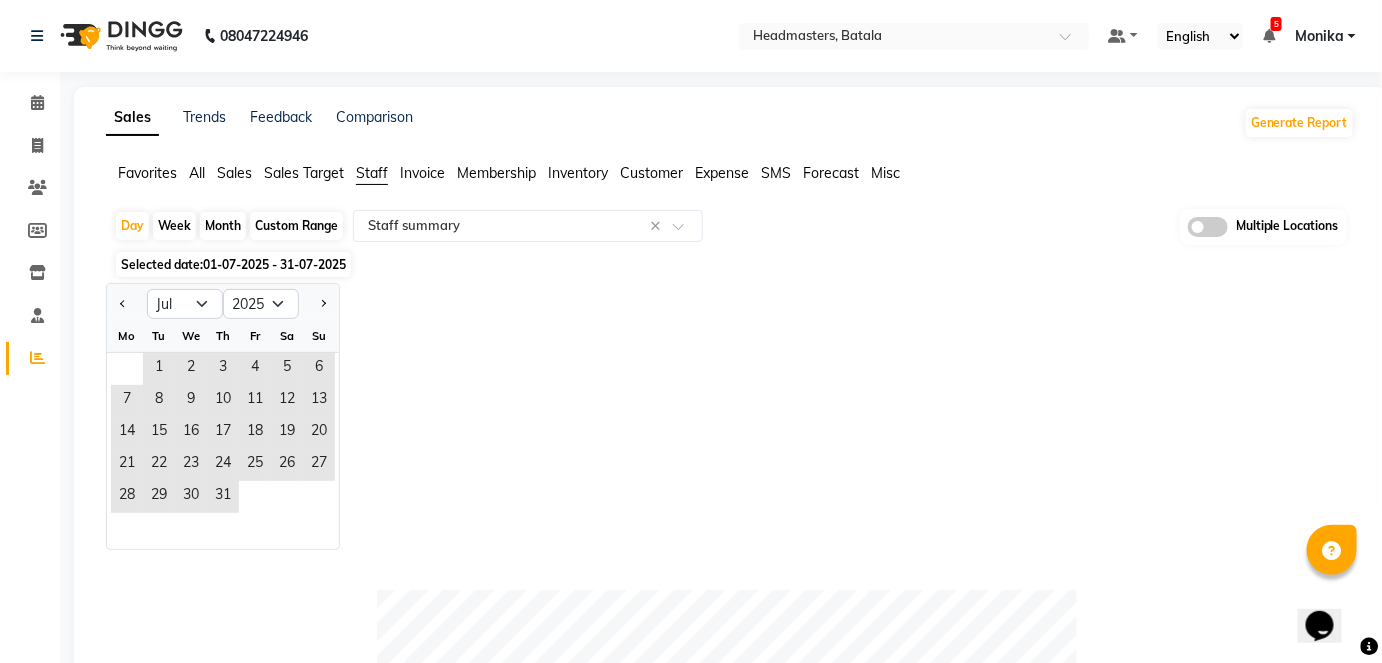click on "Jan Feb Mar Apr May Jun Jul Aug Sep Oct Nov Dec 2015 2016 2017 2018 2019 2020 2021 2022 2023 2024 2025 2026 2027 2028 2029 2030 2031 2032 2033 2034 2035 Mo Tu We Th Fr Sa Su  1   2   3   4   5   6   7   8   9   10   11   12   13   14   15   16   17   18   19   20   21   22   23   24   25   26   27   28   29   30   31" 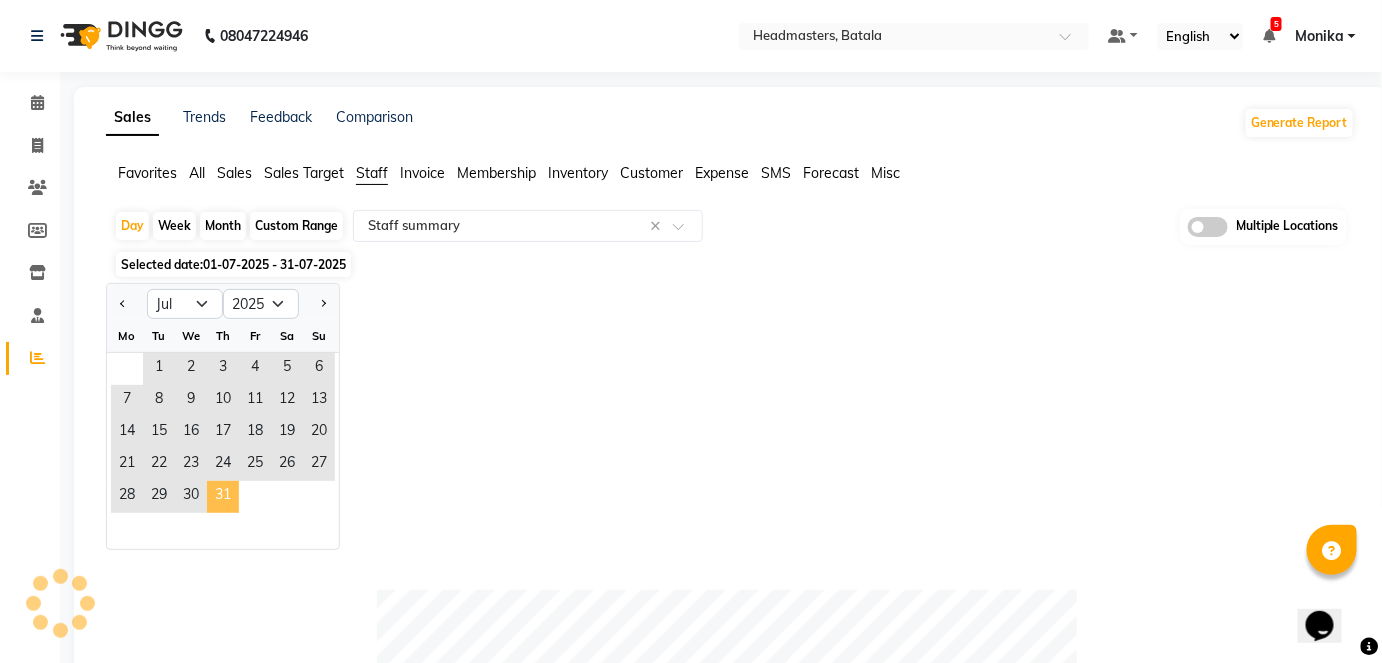 click on "31" 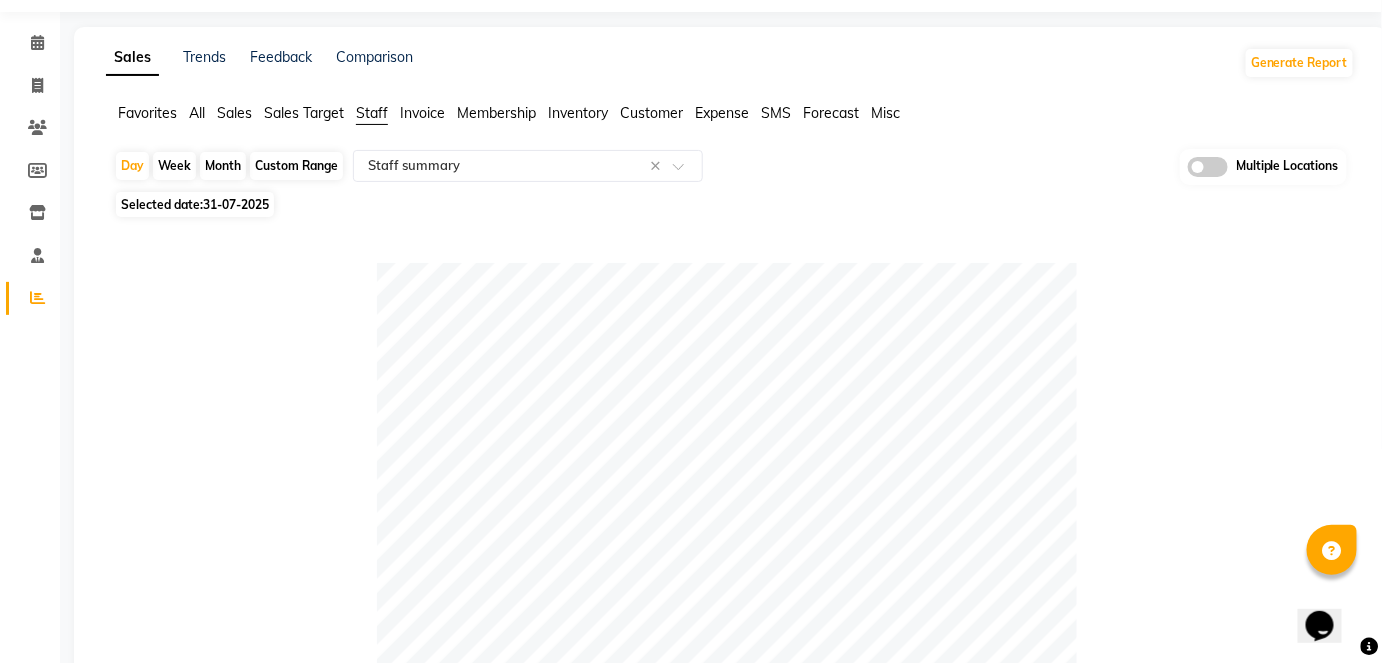 scroll, scrollTop: 0, scrollLeft: 0, axis: both 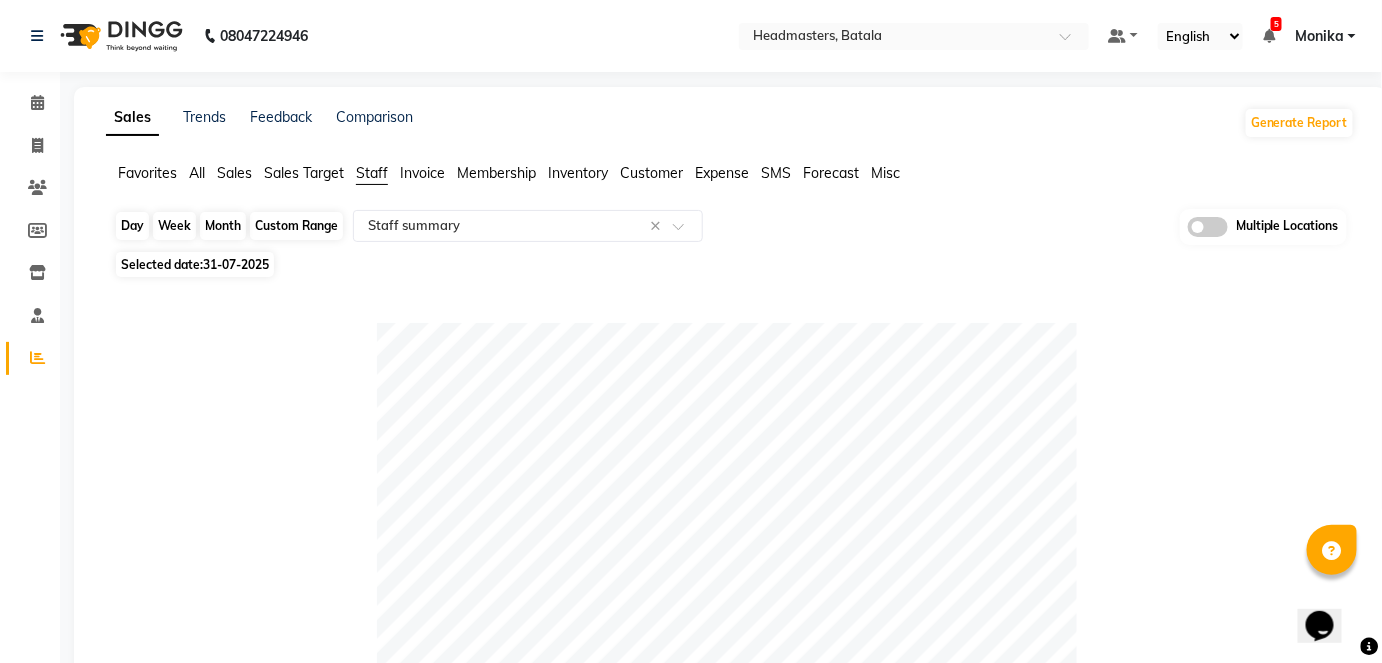 click on "Day" 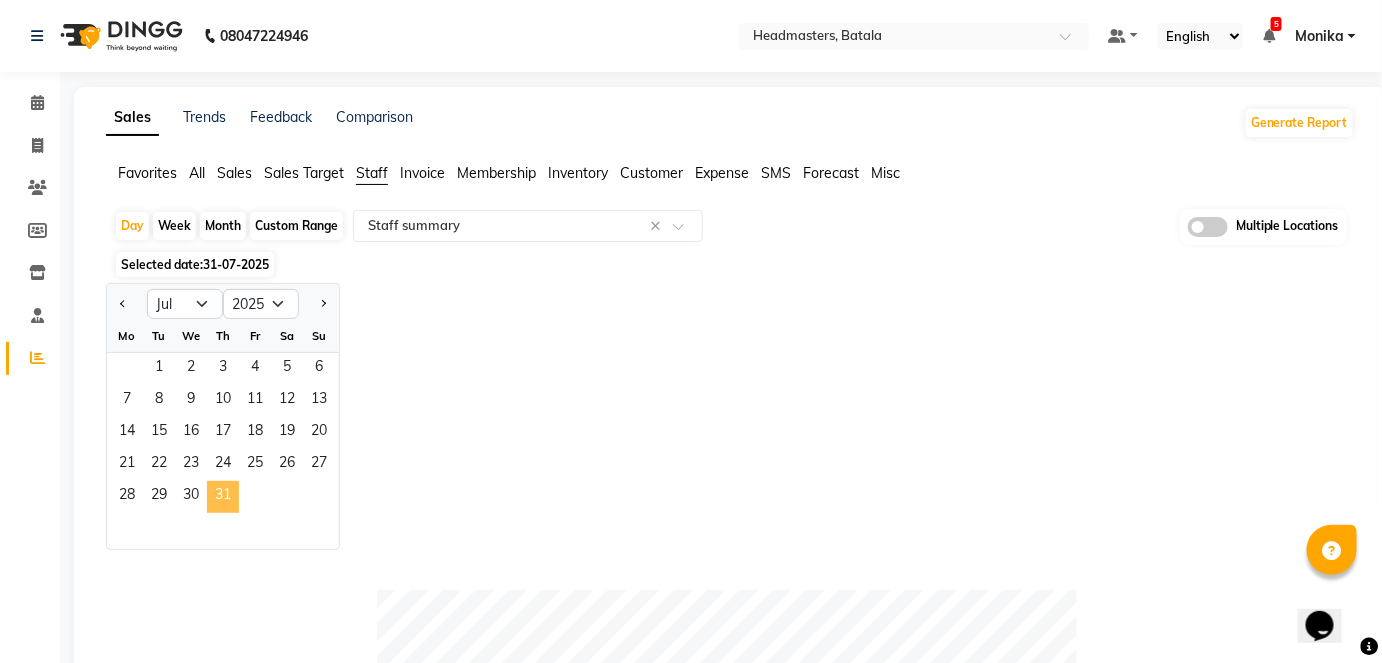 click on "31" 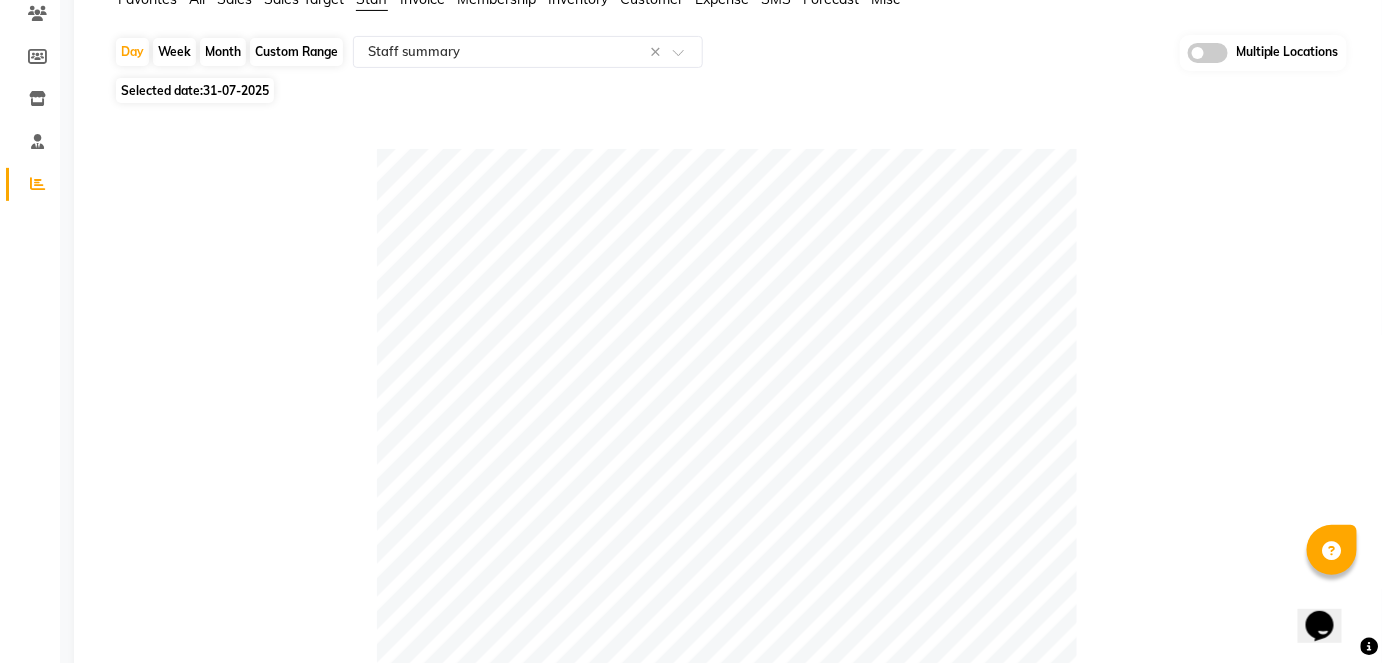 scroll, scrollTop: 0, scrollLeft: 0, axis: both 